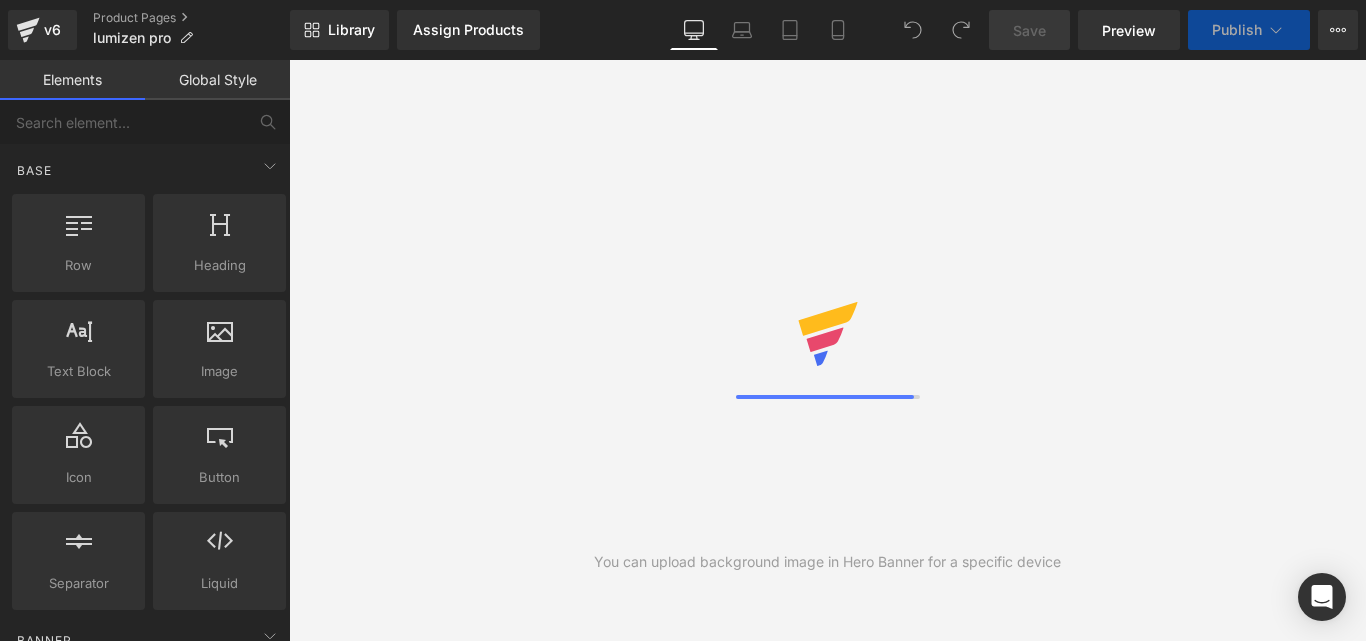 scroll, scrollTop: 0, scrollLeft: 0, axis: both 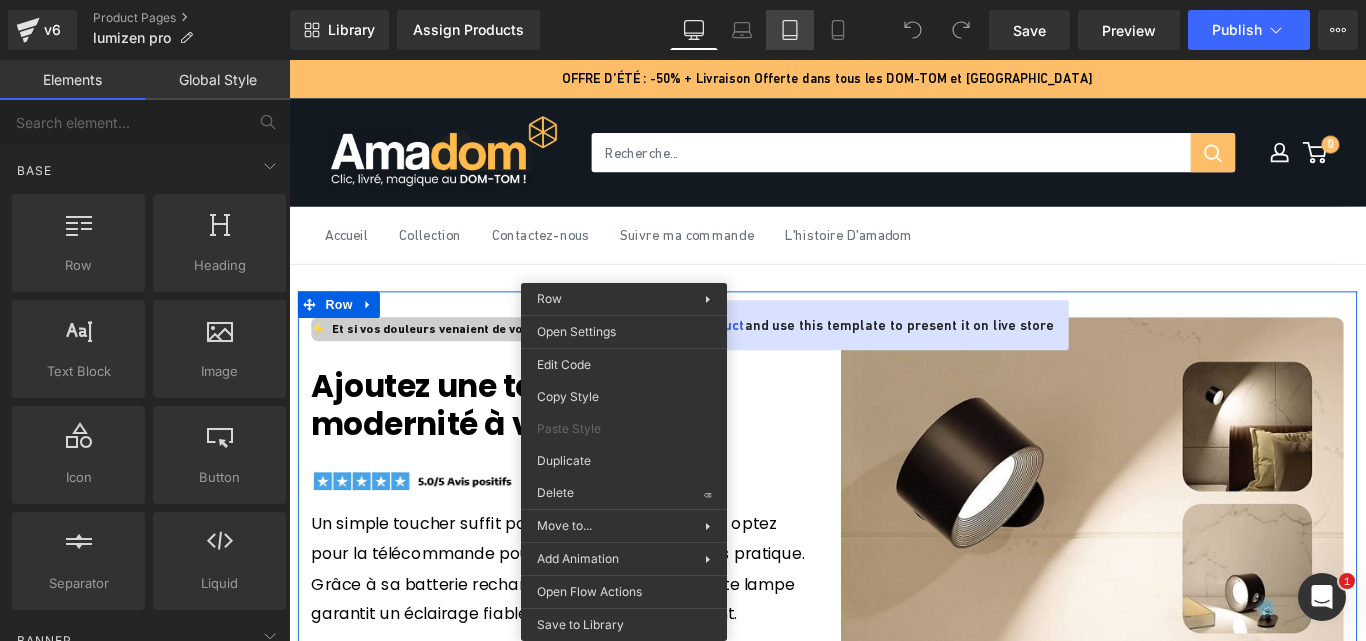 click 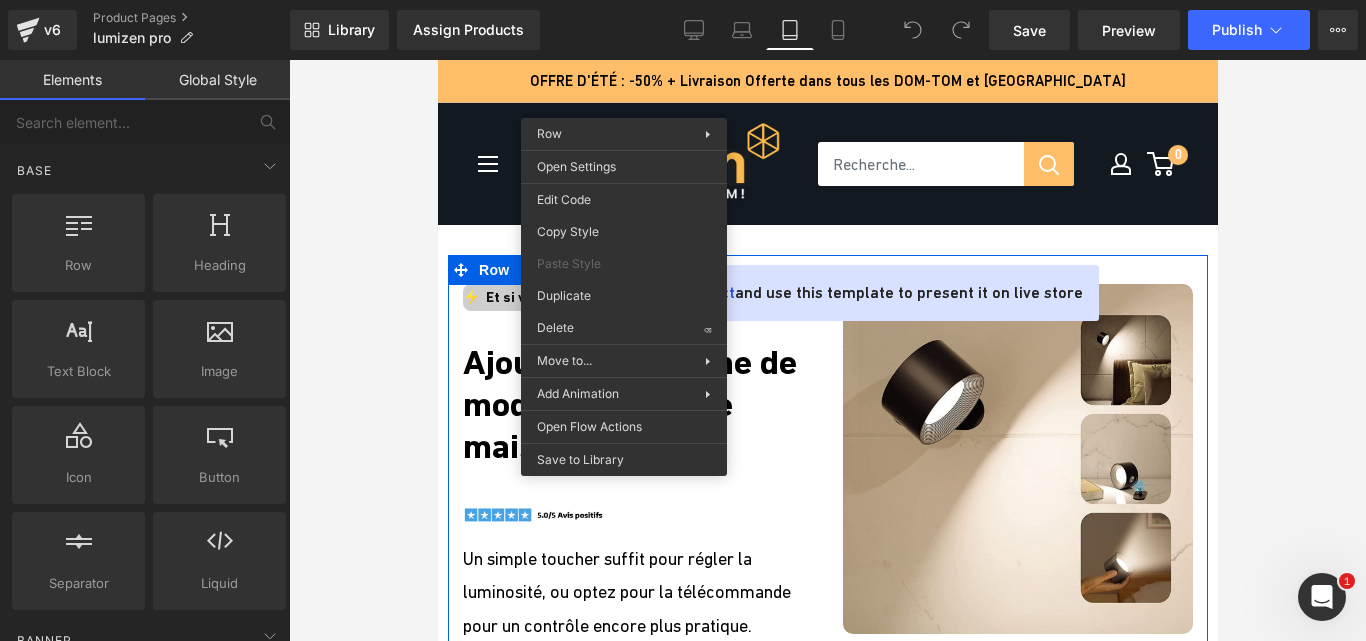 scroll, scrollTop: 165, scrollLeft: 0, axis: vertical 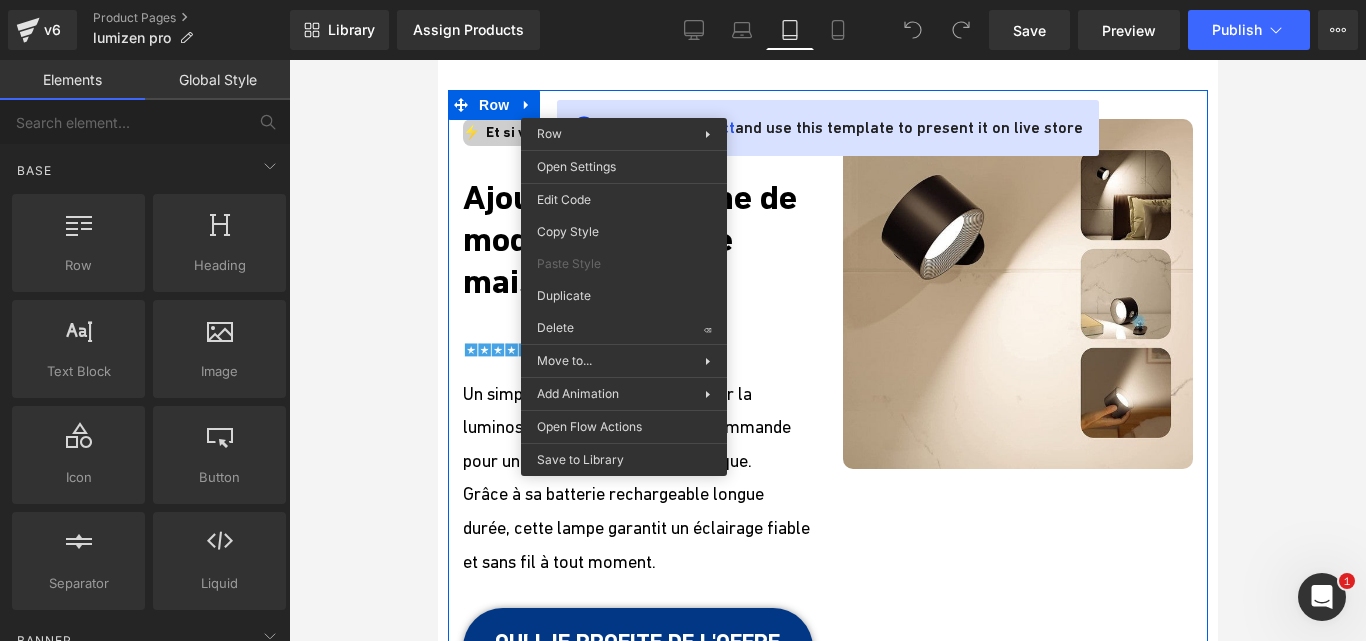 click at bounding box center [827, 350] 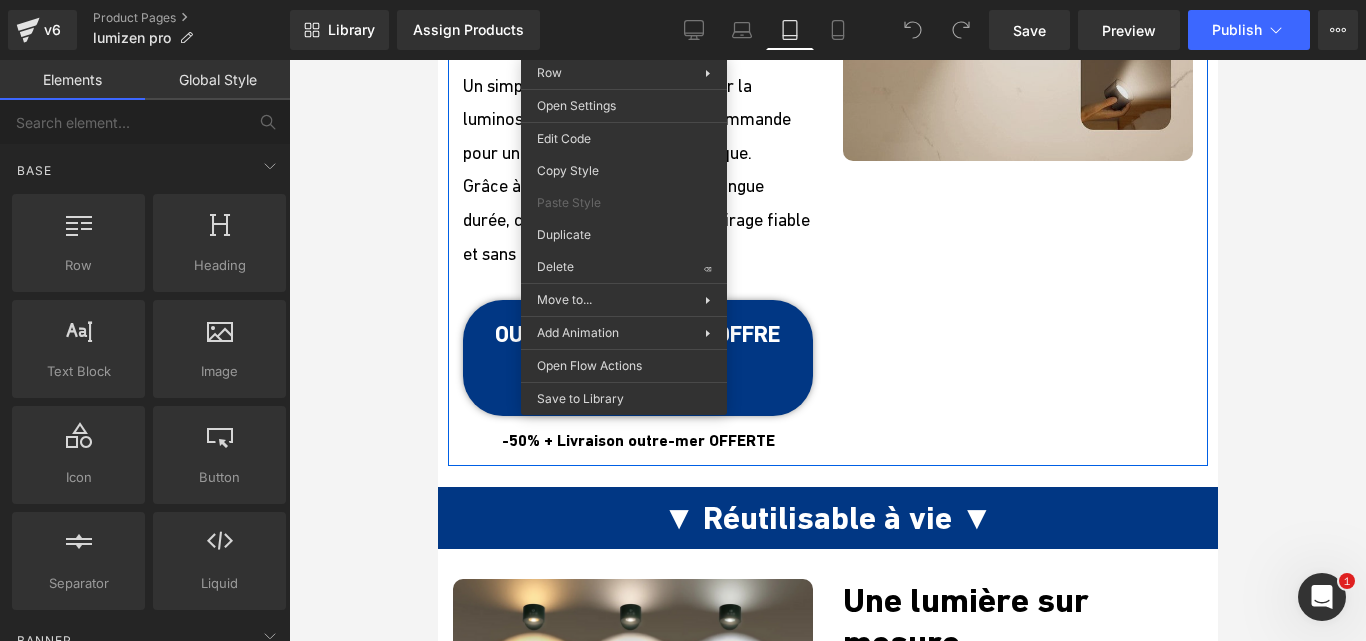 scroll, scrollTop: 0, scrollLeft: 0, axis: both 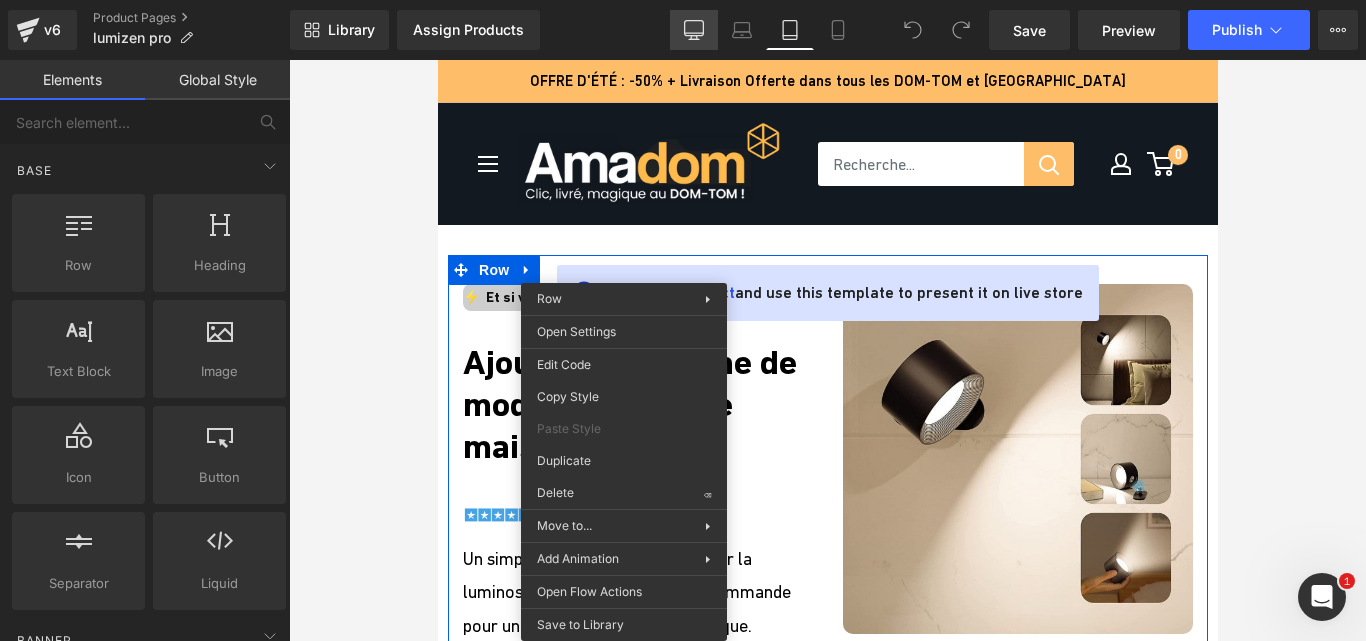 drag, startPoint x: 691, startPoint y: 38, endPoint x: 596, endPoint y: 1, distance: 101.950966 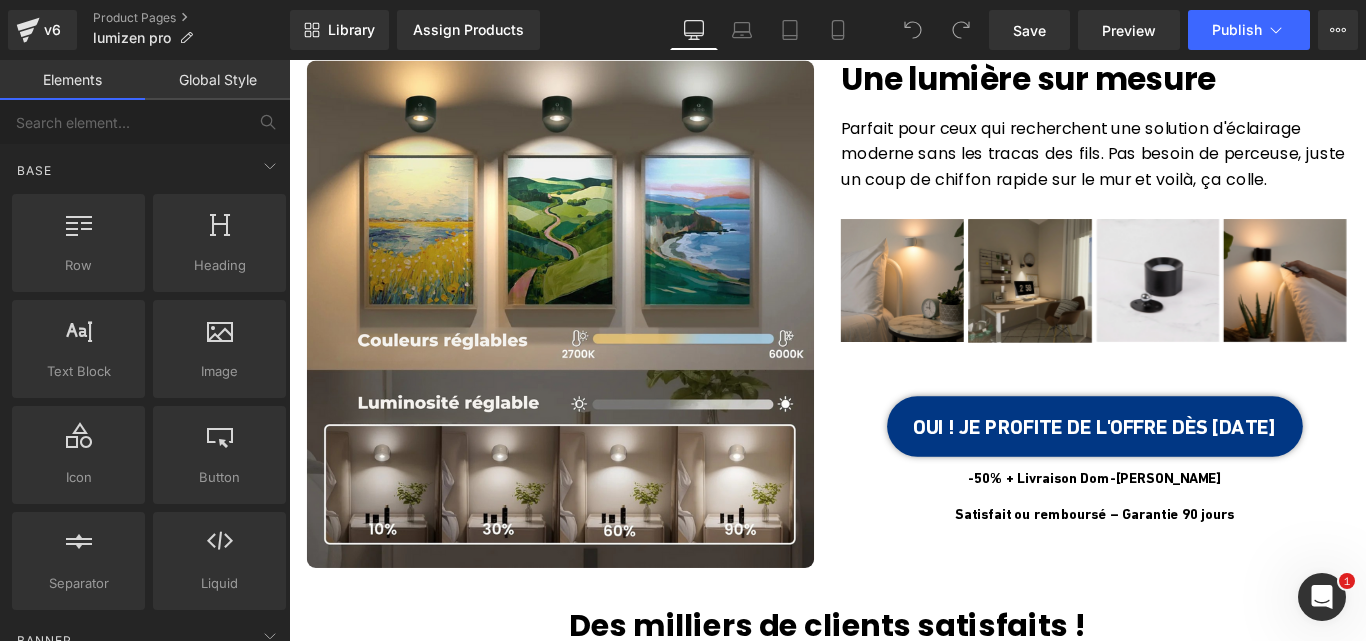 scroll, scrollTop: 978, scrollLeft: 0, axis: vertical 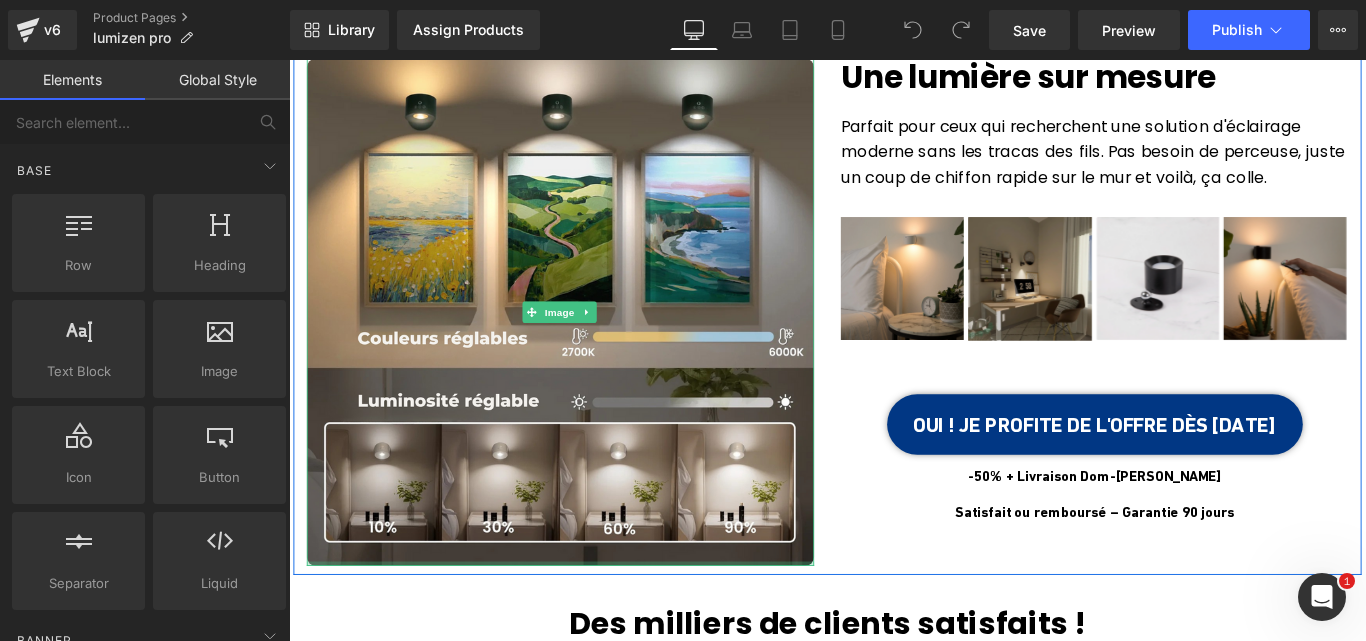 click at bounding box center [594, 626] 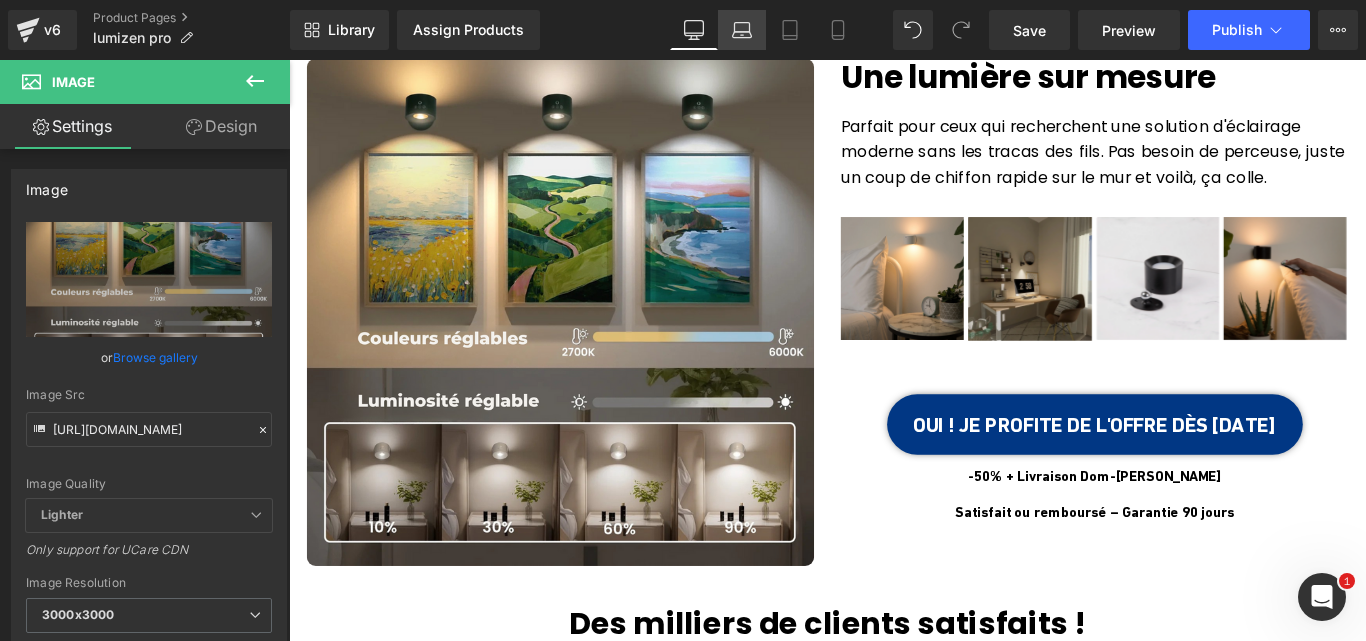 click 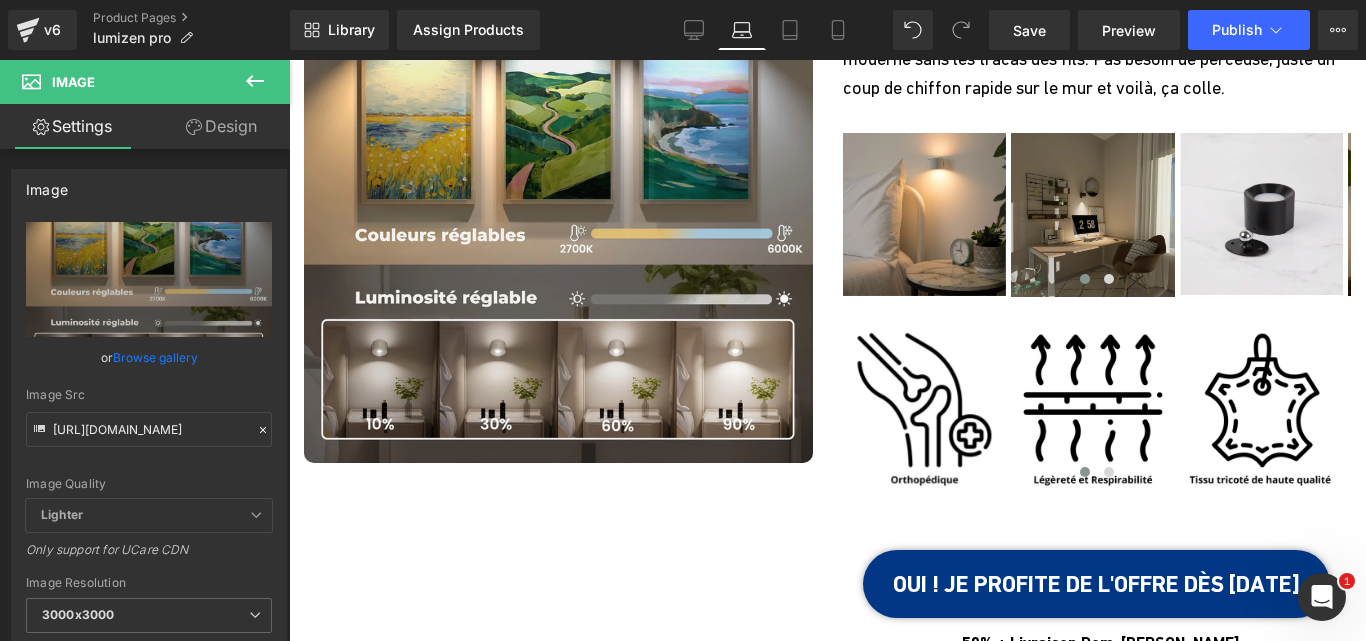 scroll, scrollTop: 1009, scrollLeft: 0, axis: vertical 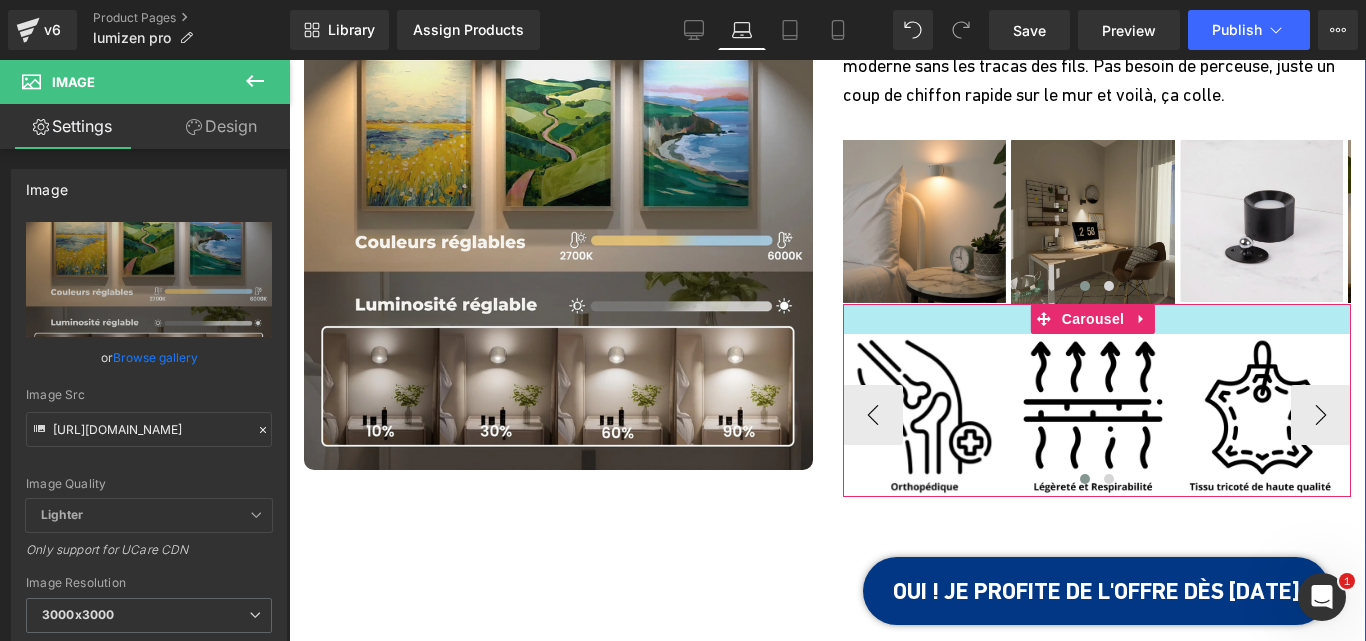 click at bounding box center (1097, 319) 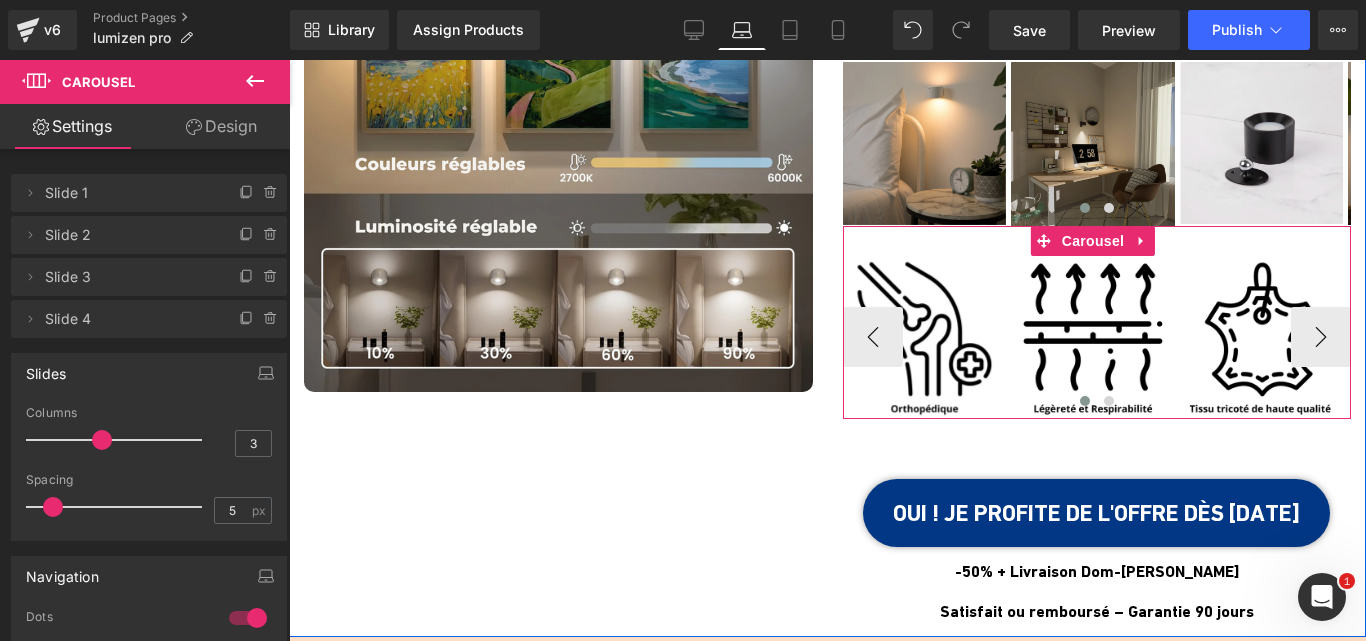scroll, scrollTop: 1088, scrollLeft: 0, axis: vertical 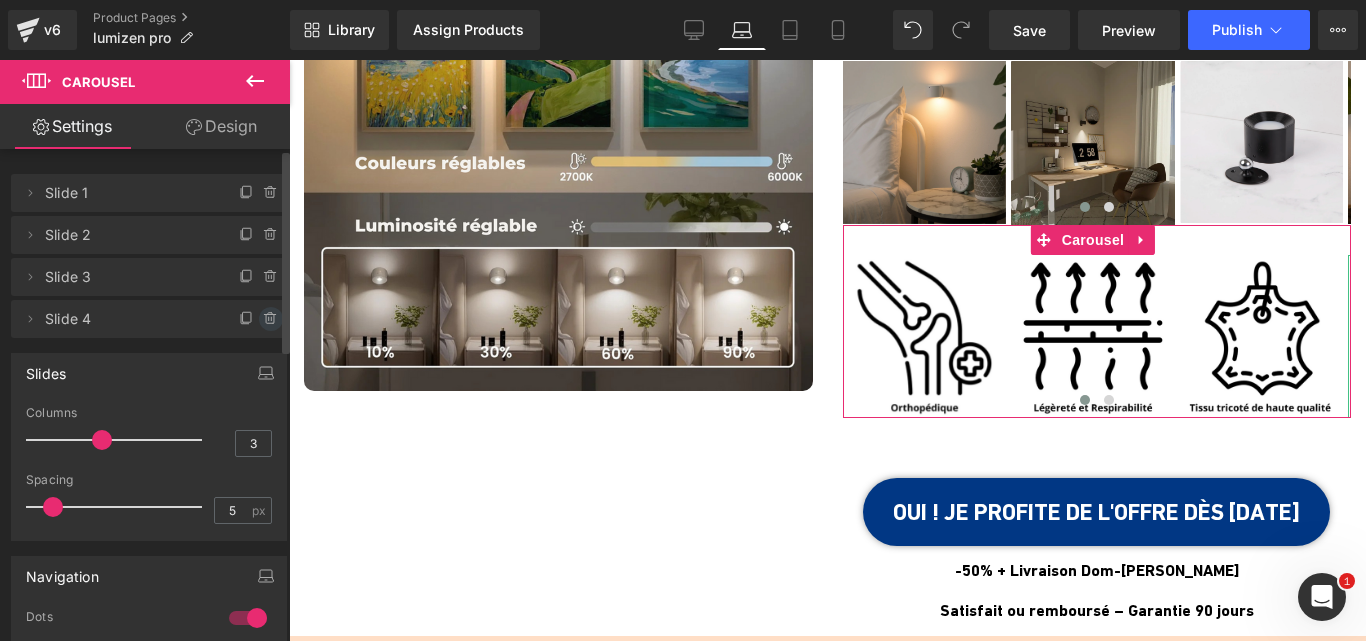 click 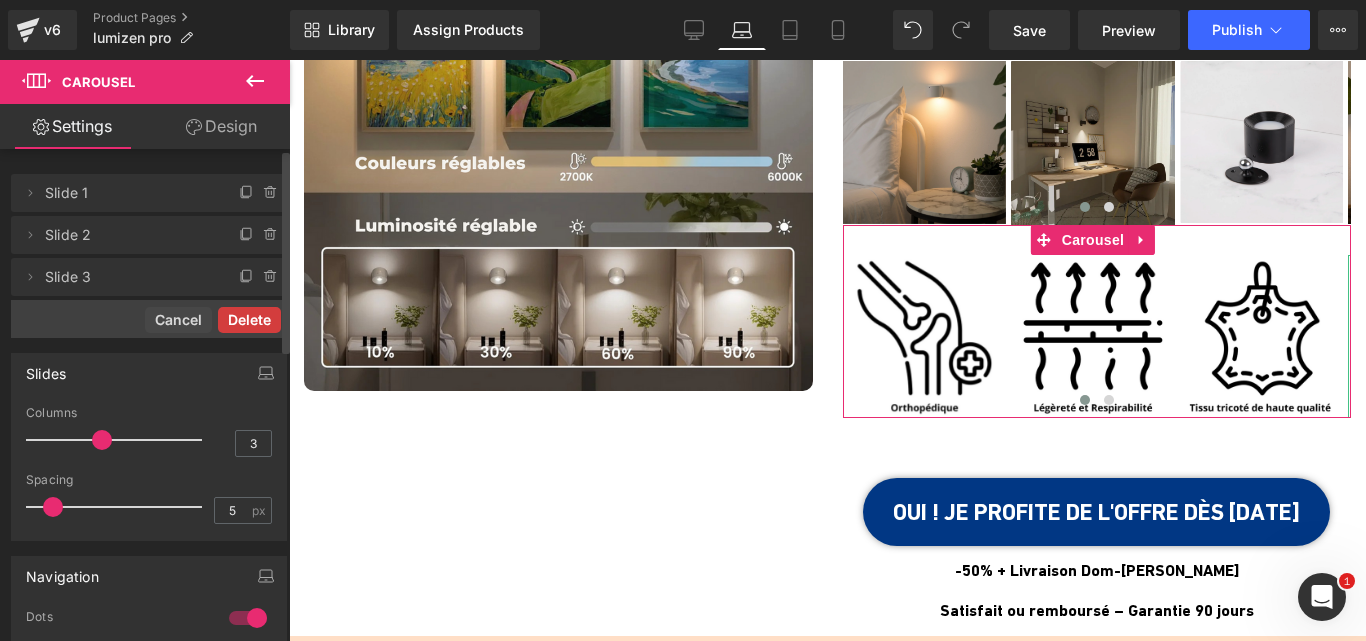 click on "Delete" at bounding box center [249, 320] 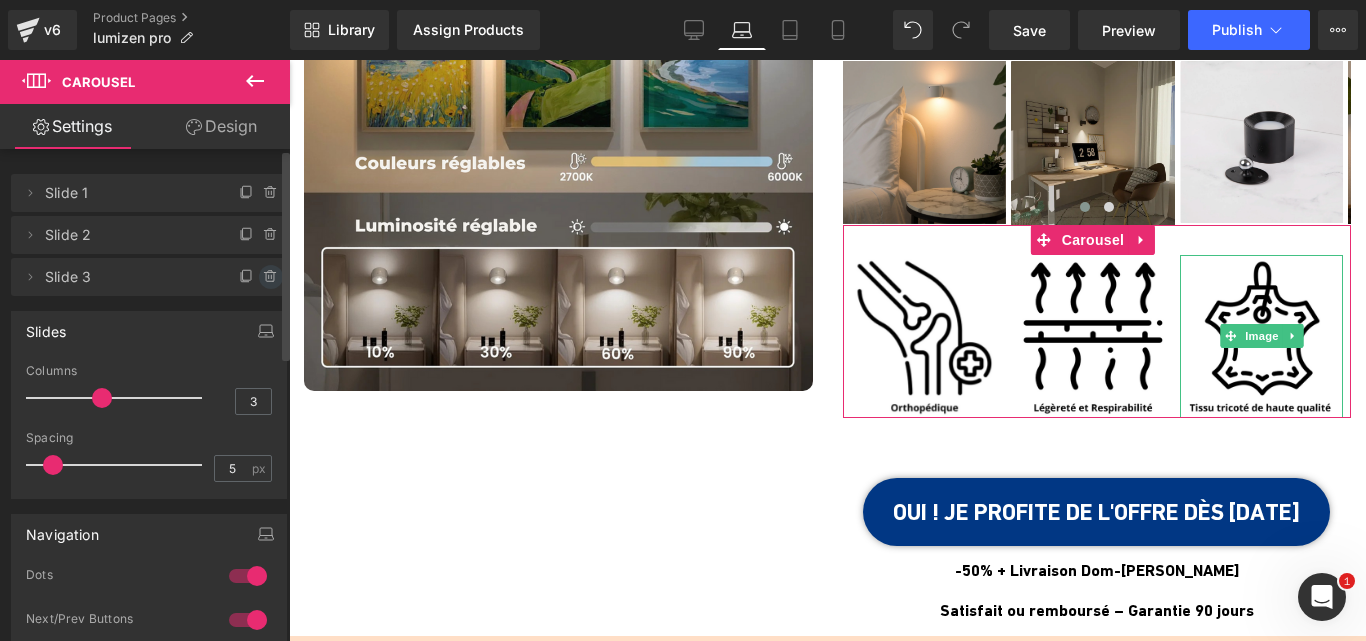 click at bounding box center (271, 277) 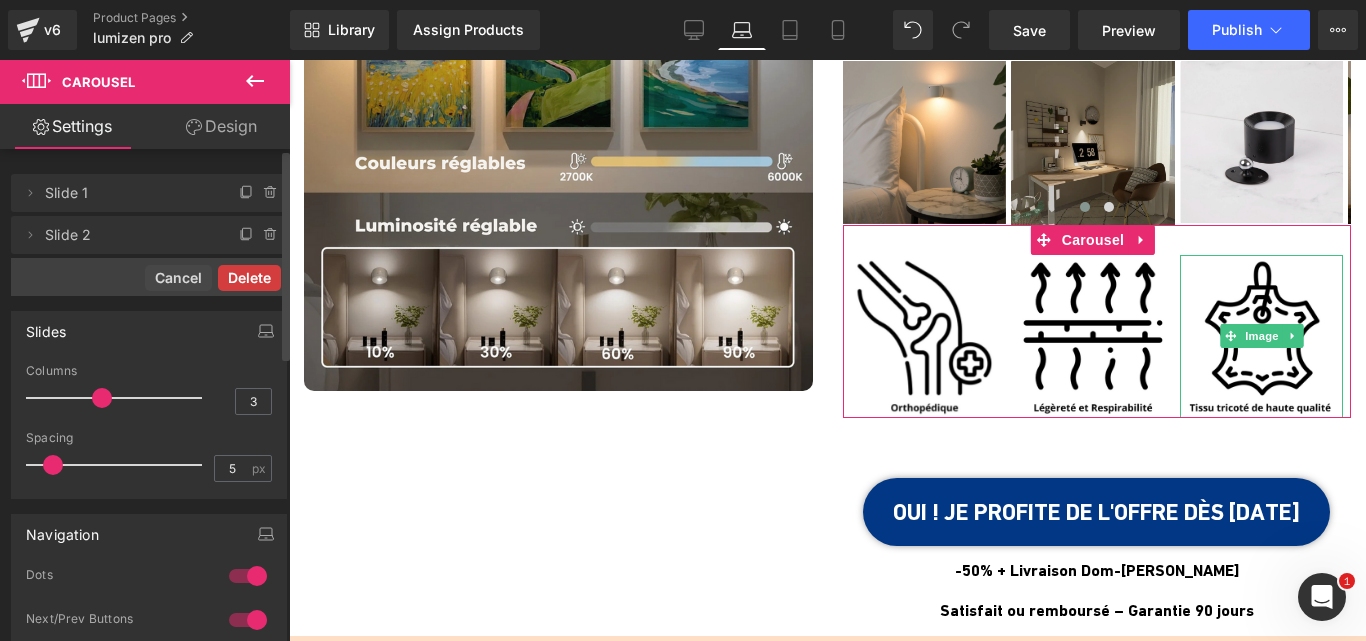 click on "Delete" at bounding box center [249, 278] 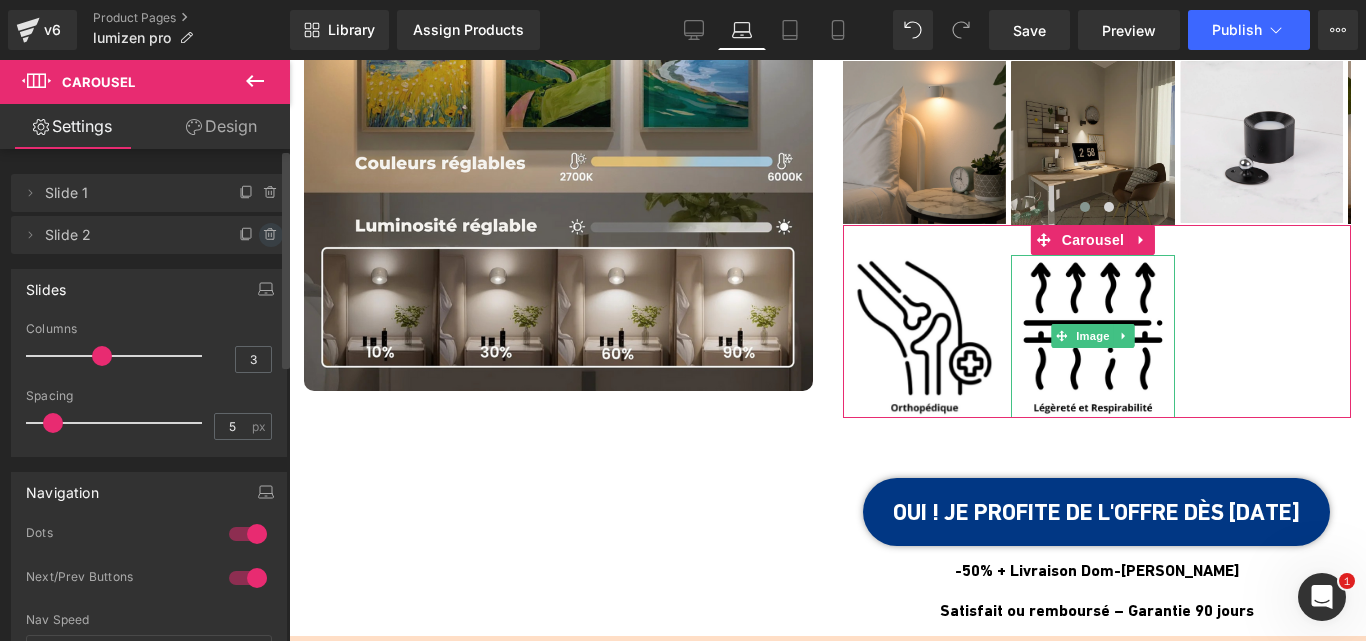 click 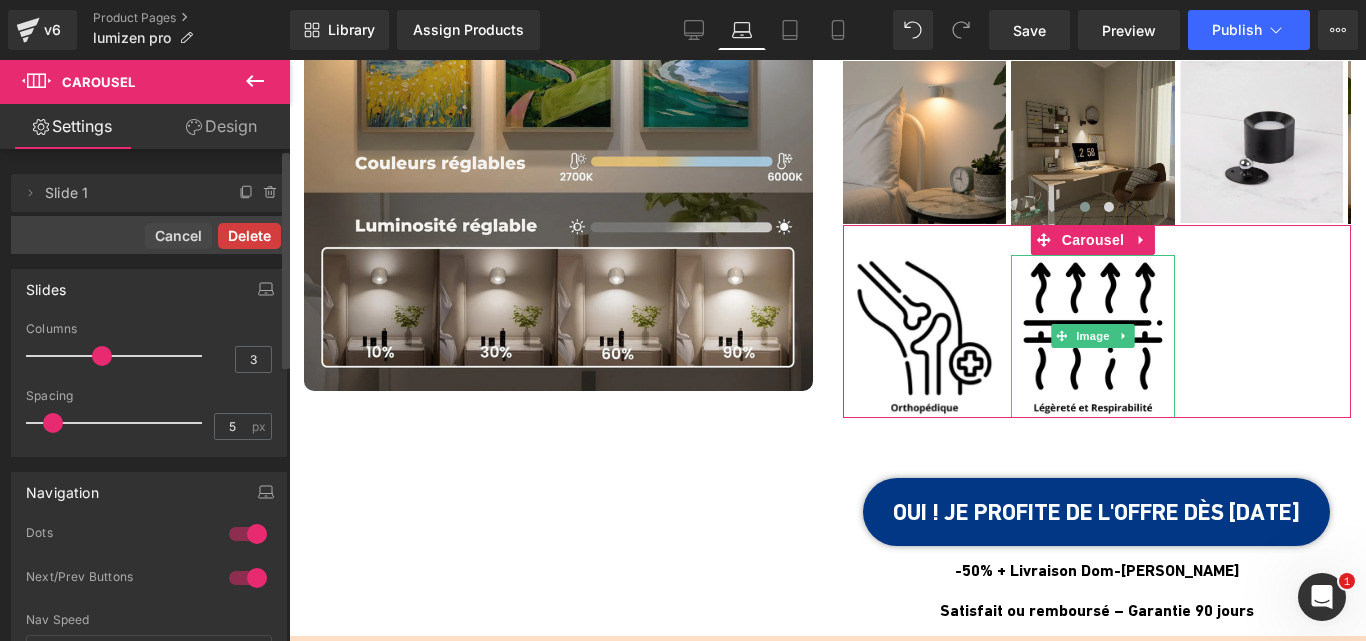 click on "Delete" at bounding box center [249, 236] 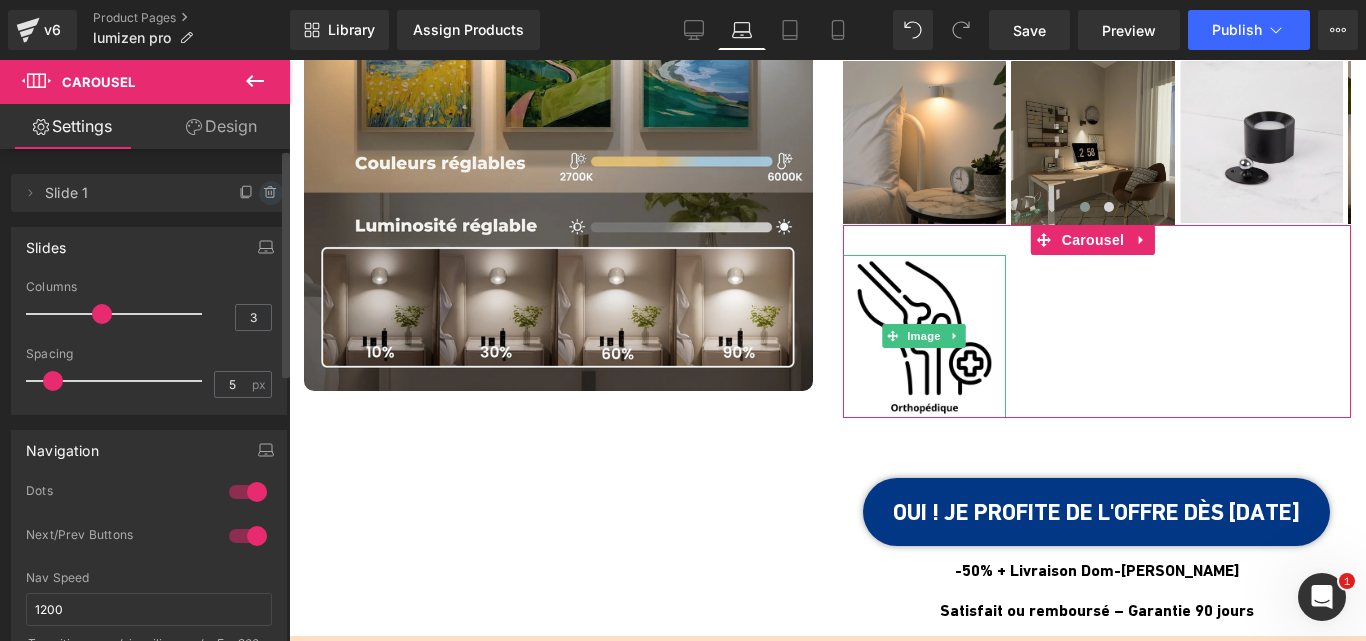 click 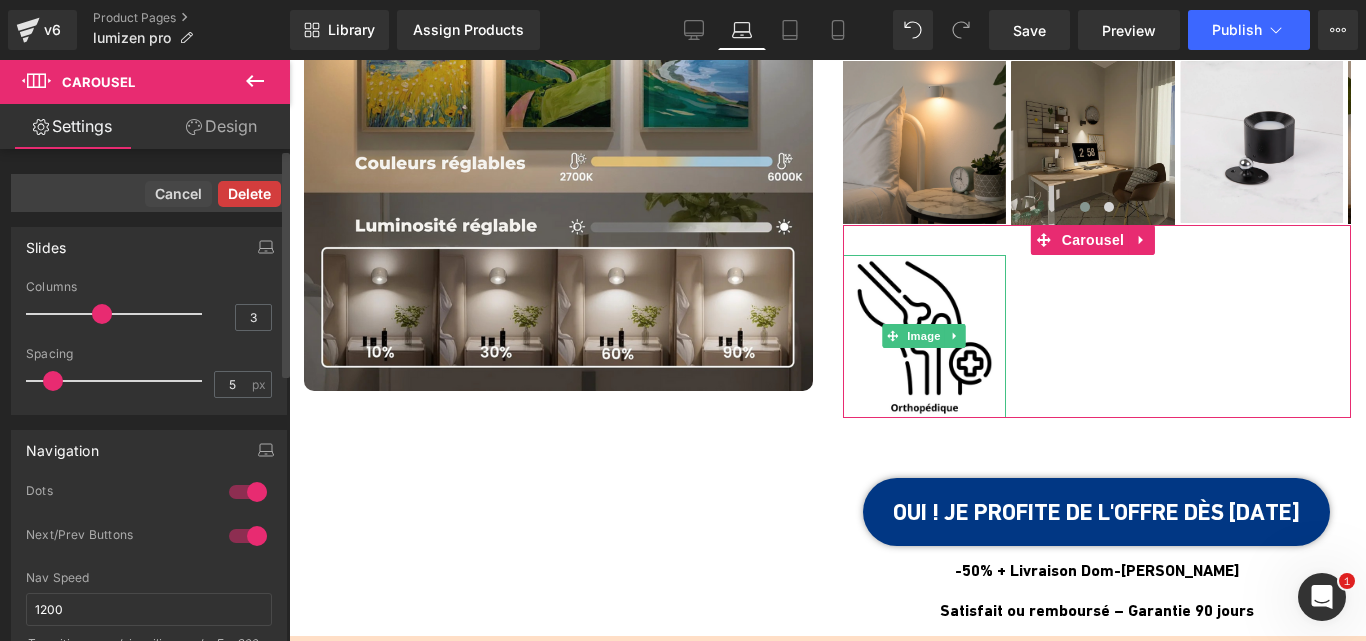 click on "Delete" at bounding box center [249, 194] 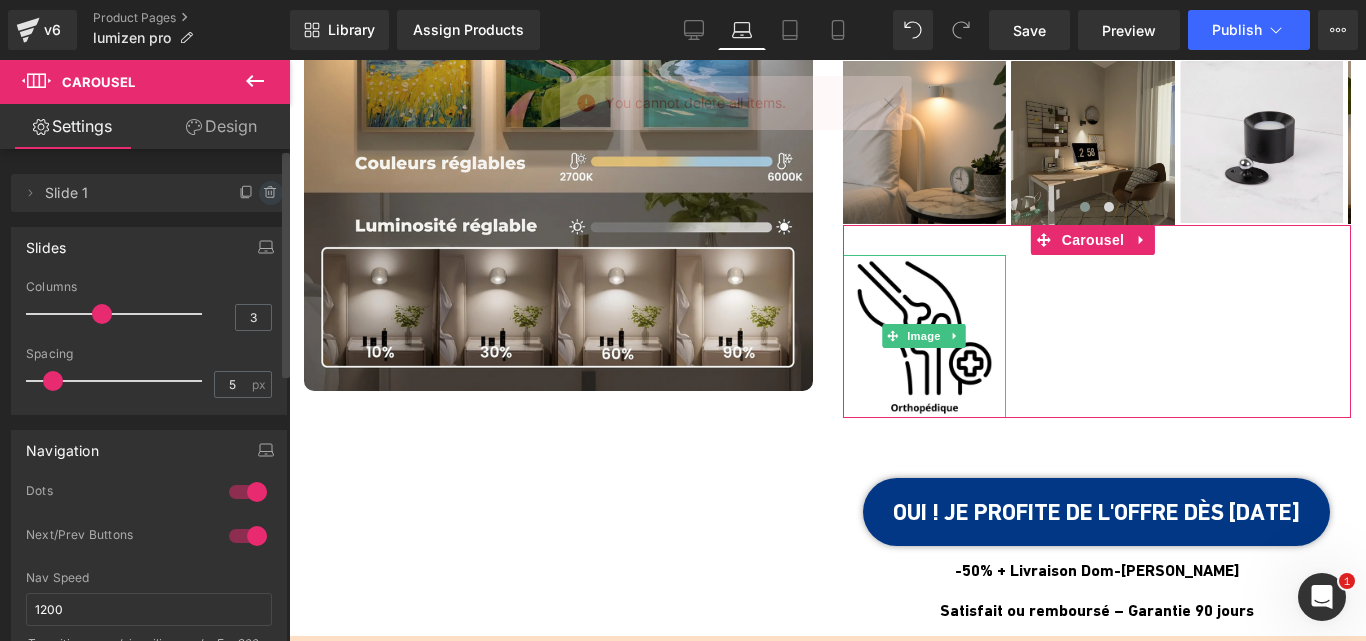click 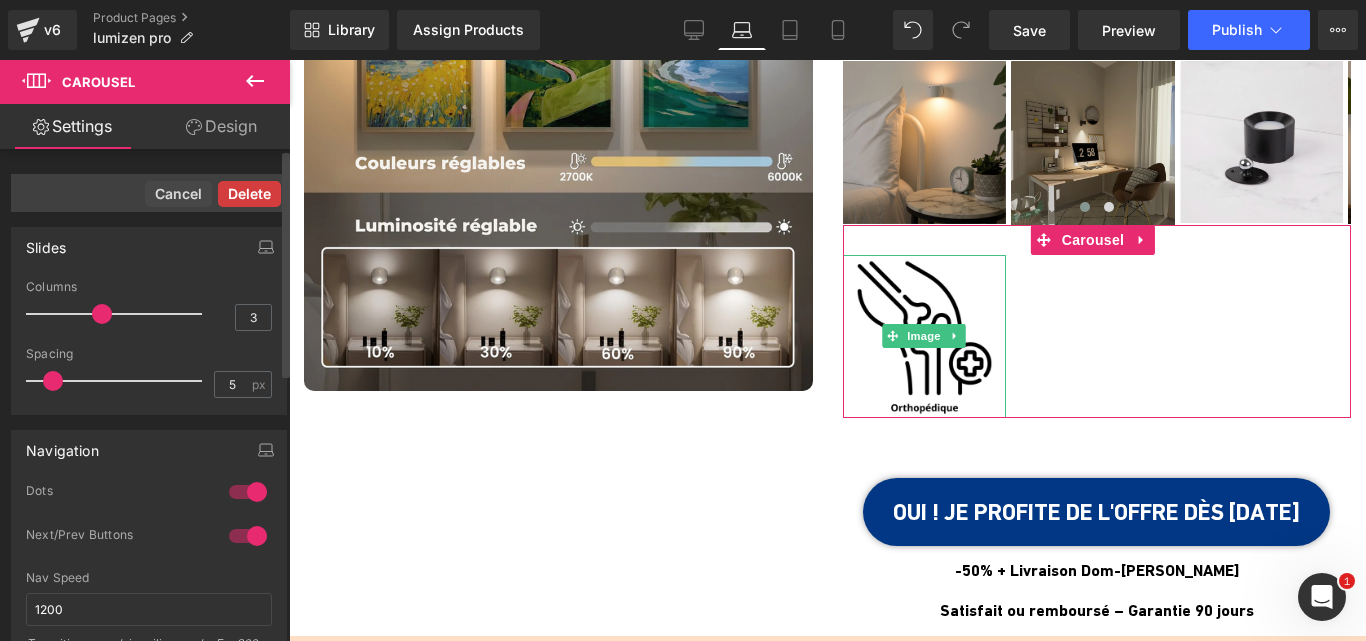 click on "Delete" at bounding box center [249, 194] 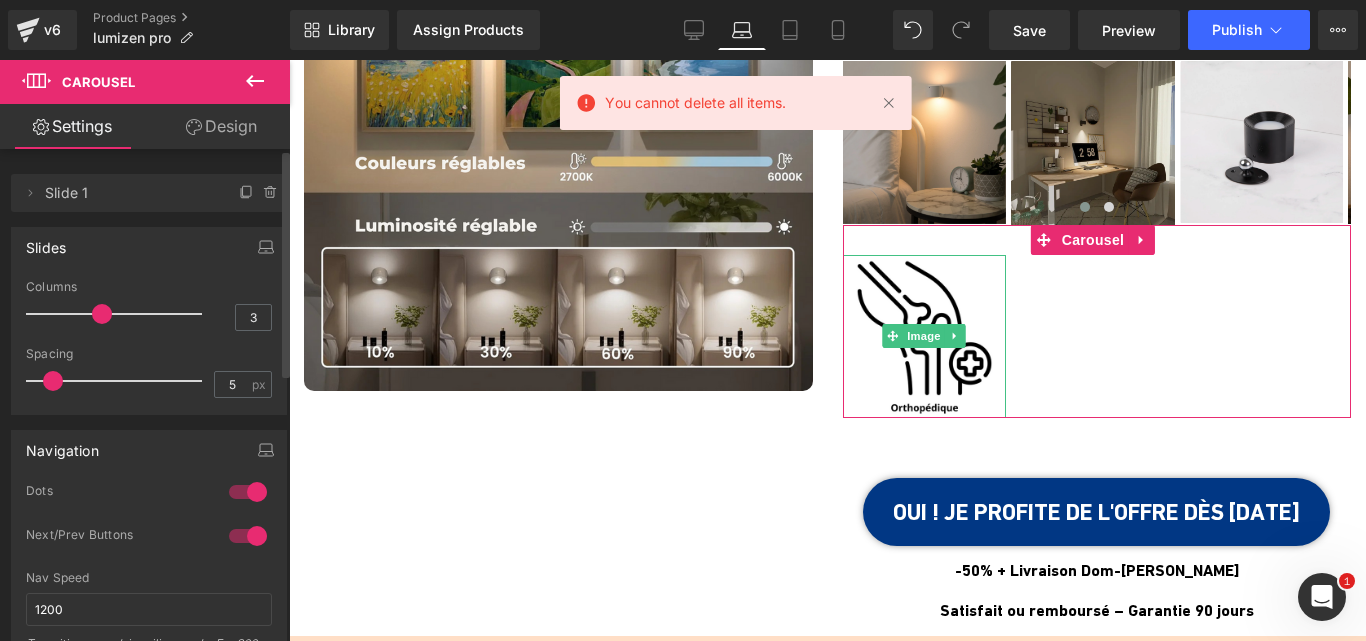 click on "Delete Cancel             Slide 1       Slide 1" at bounding box center (149, 193) 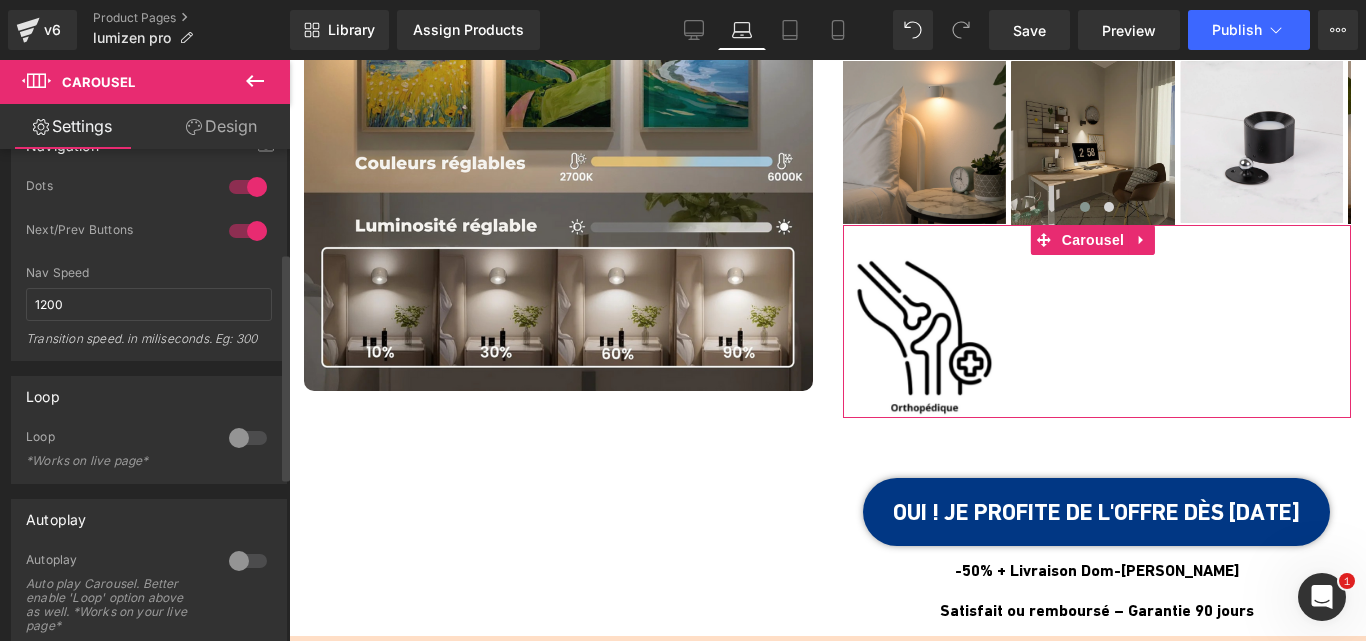 scroll, scrollTop: 0, scrollLeft: 0, axis: both 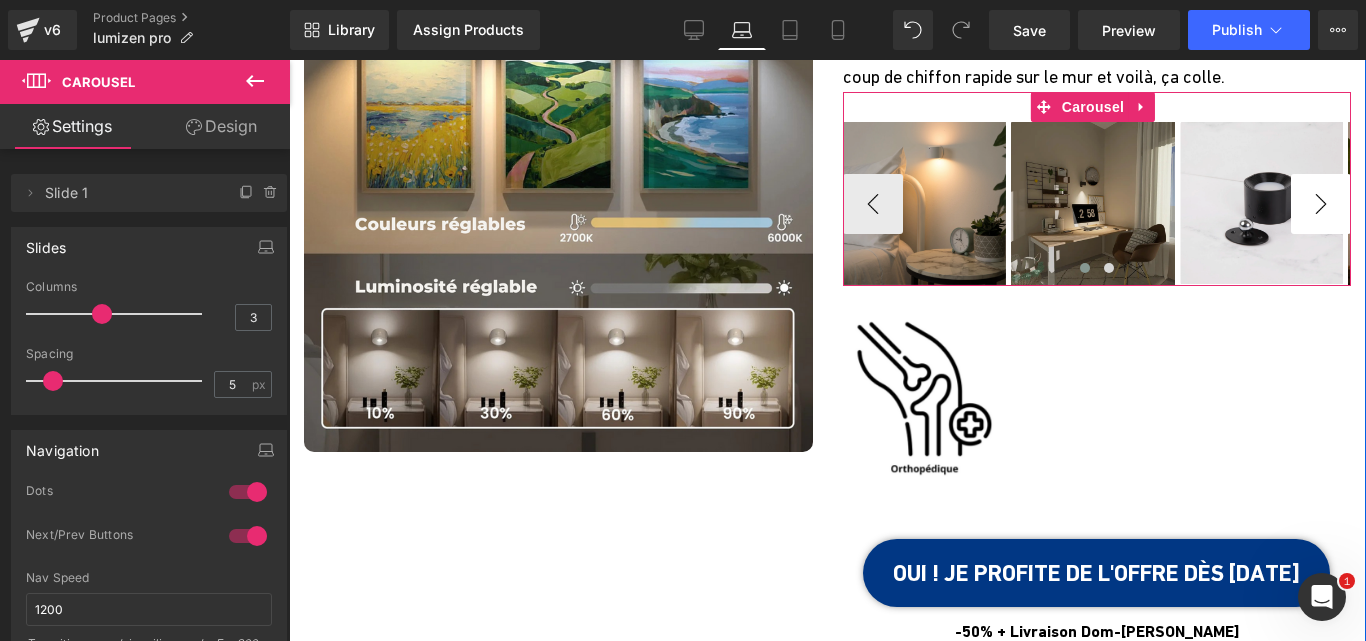 click on "›" at bounding box center [1321, 204] 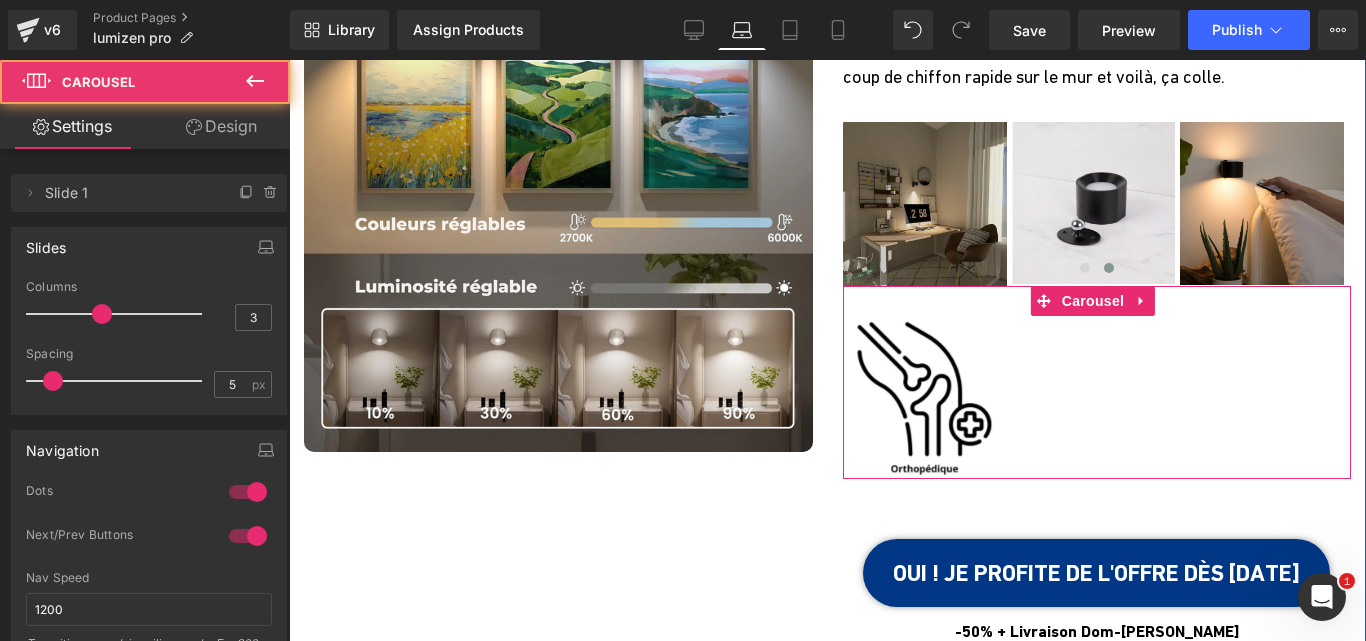 click on "Image
‹ ›
[GEOGRAPHIC_DATA]" at bounding box center (1097, 383) 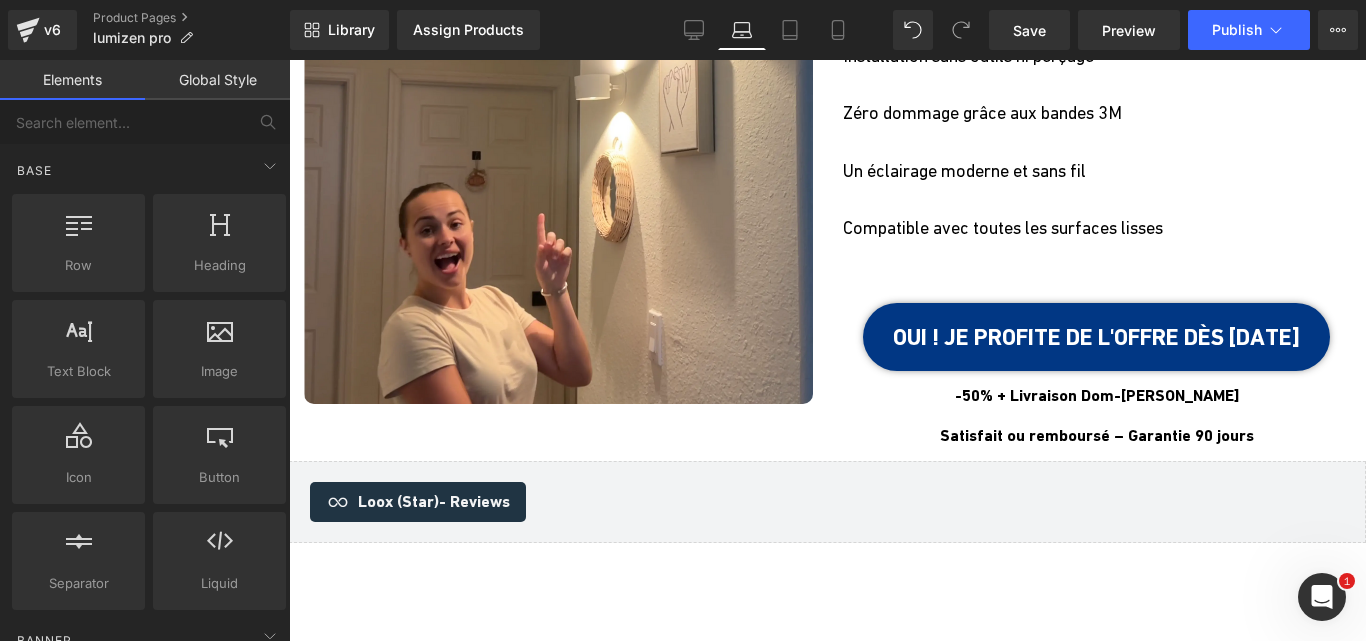 scroll, scrollTop: 7726, scrollLeft: 0, axis: vertical 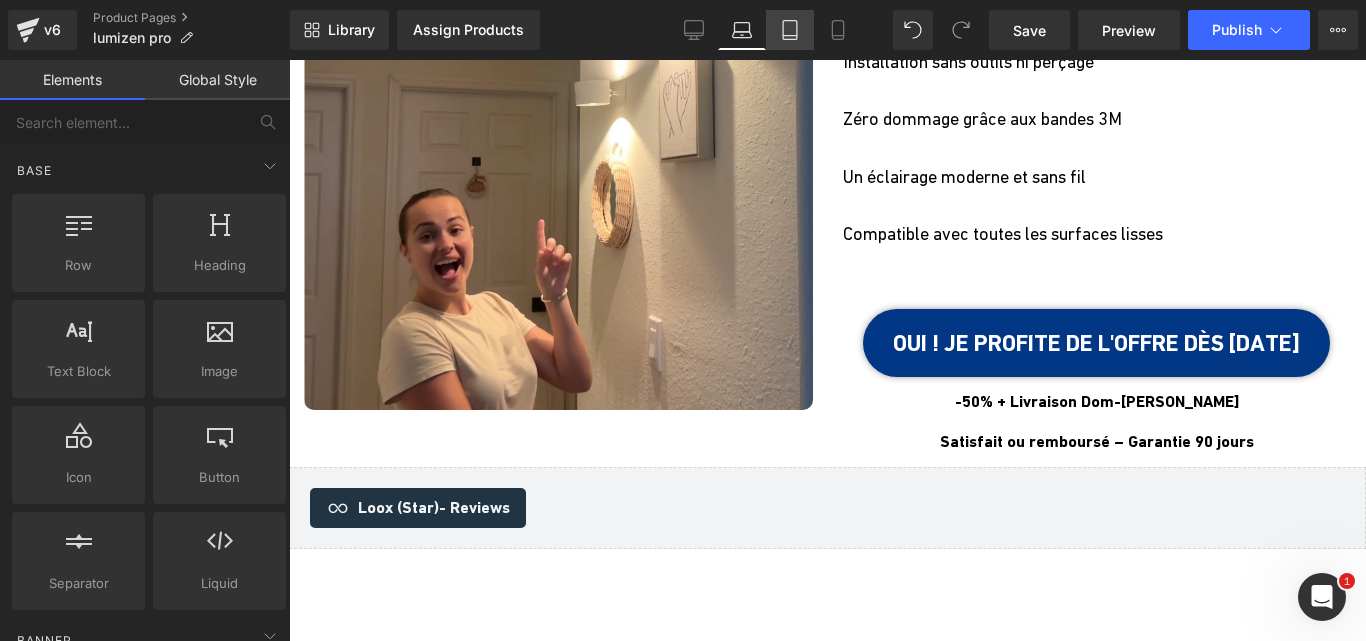 click on "Tablet" at bounding box center (790, 30) 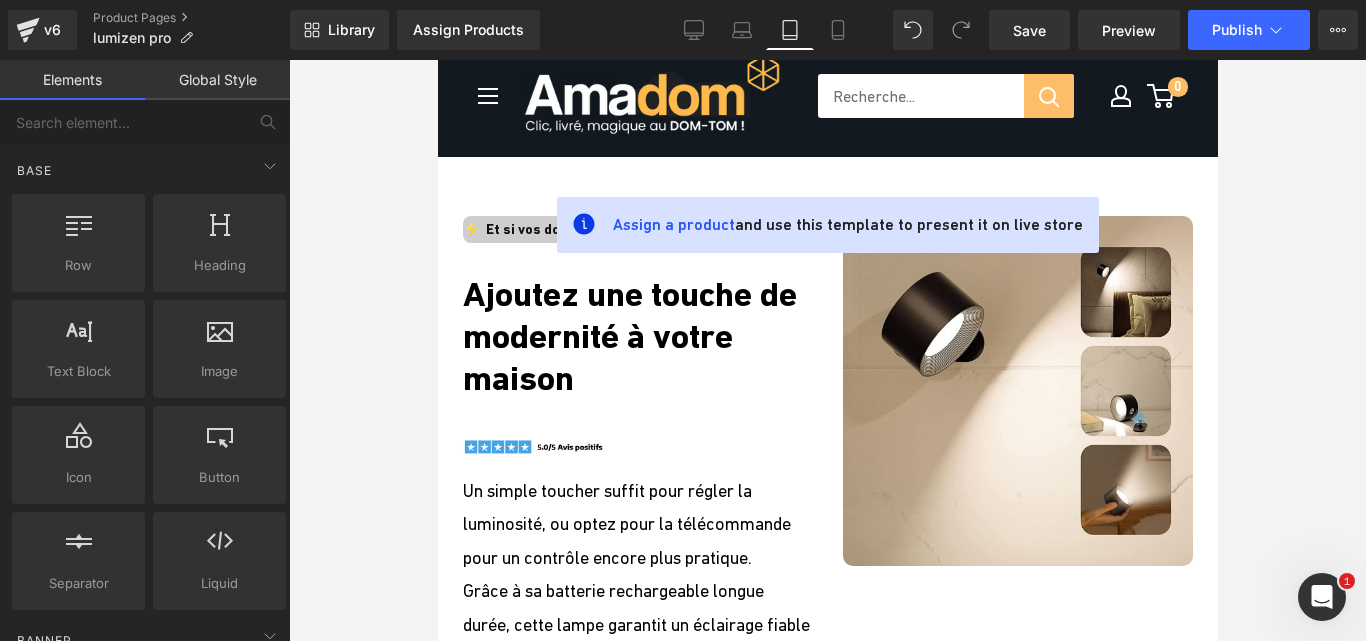 scroll, scrollTop: 0, scrollLeft: 0, axis: both 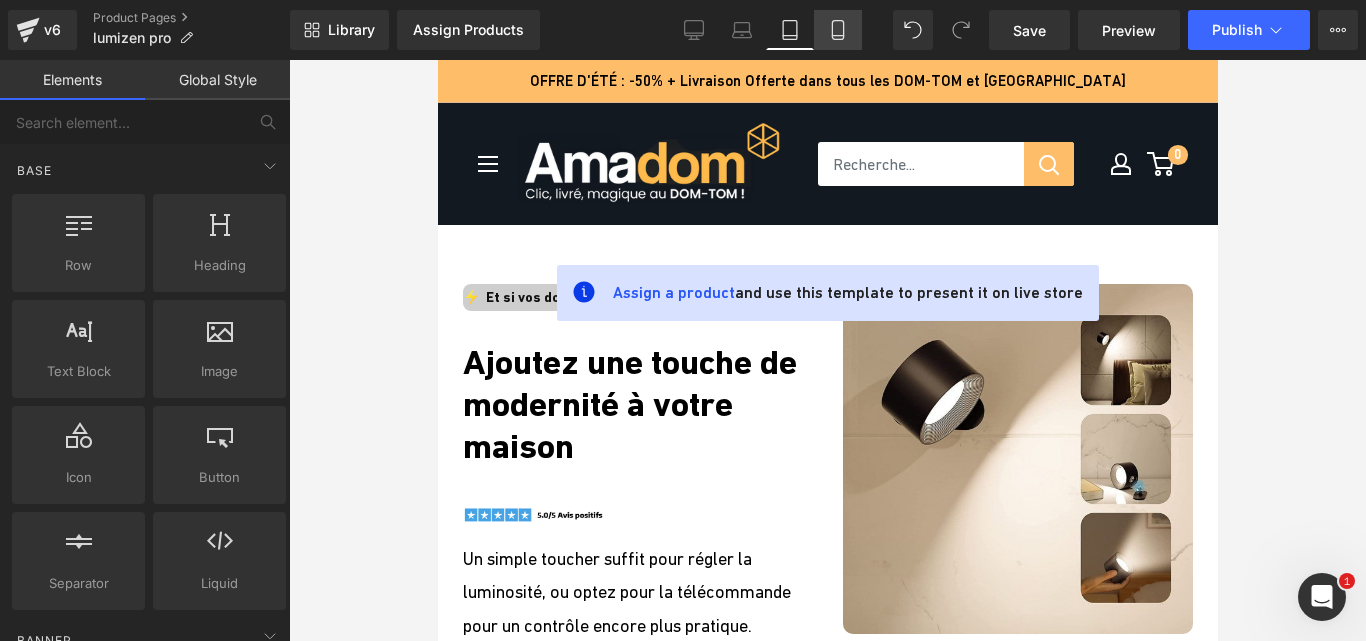 click on "Mobile" at bounding box center (838, 30) 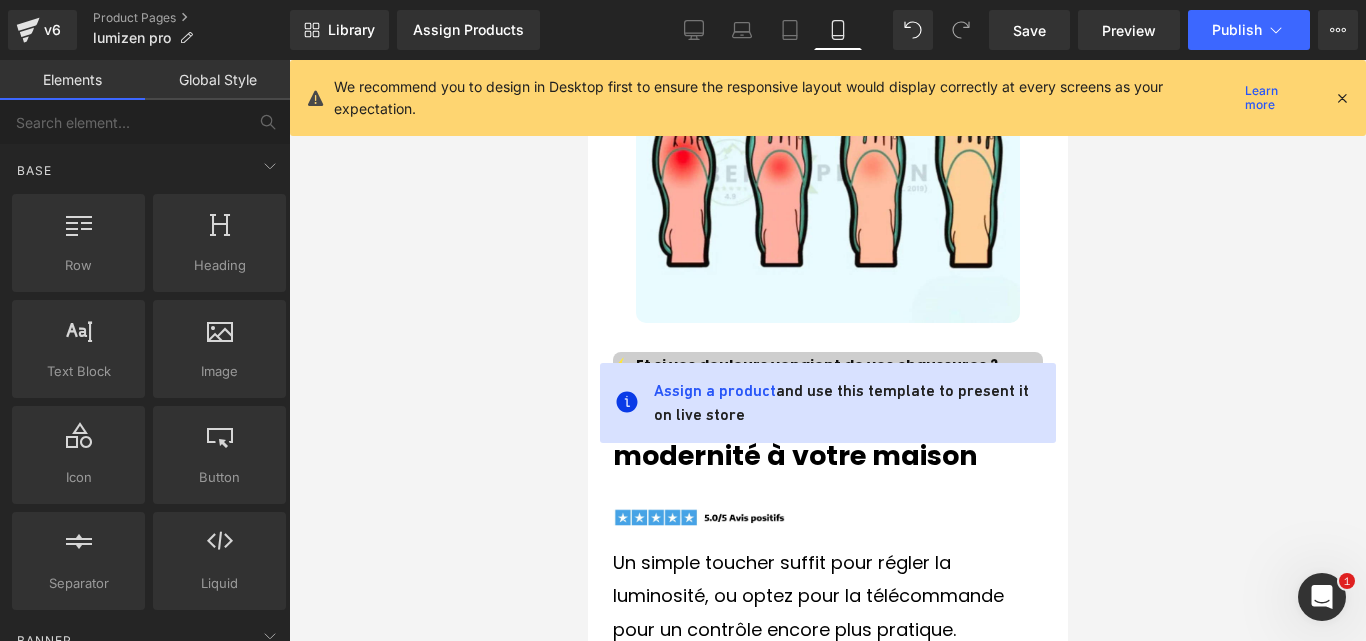 scroll, scrollTop: 244, scrollLeft: 0, axis: vertical 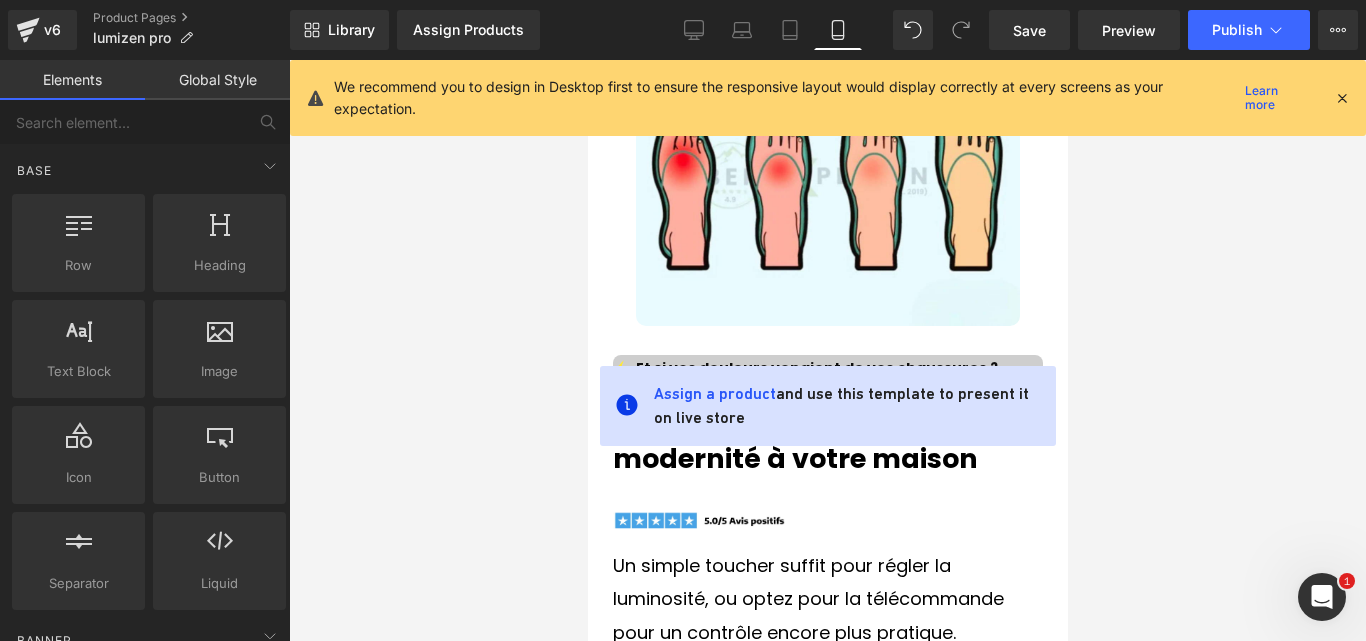 click at bounding box center (827, 350) 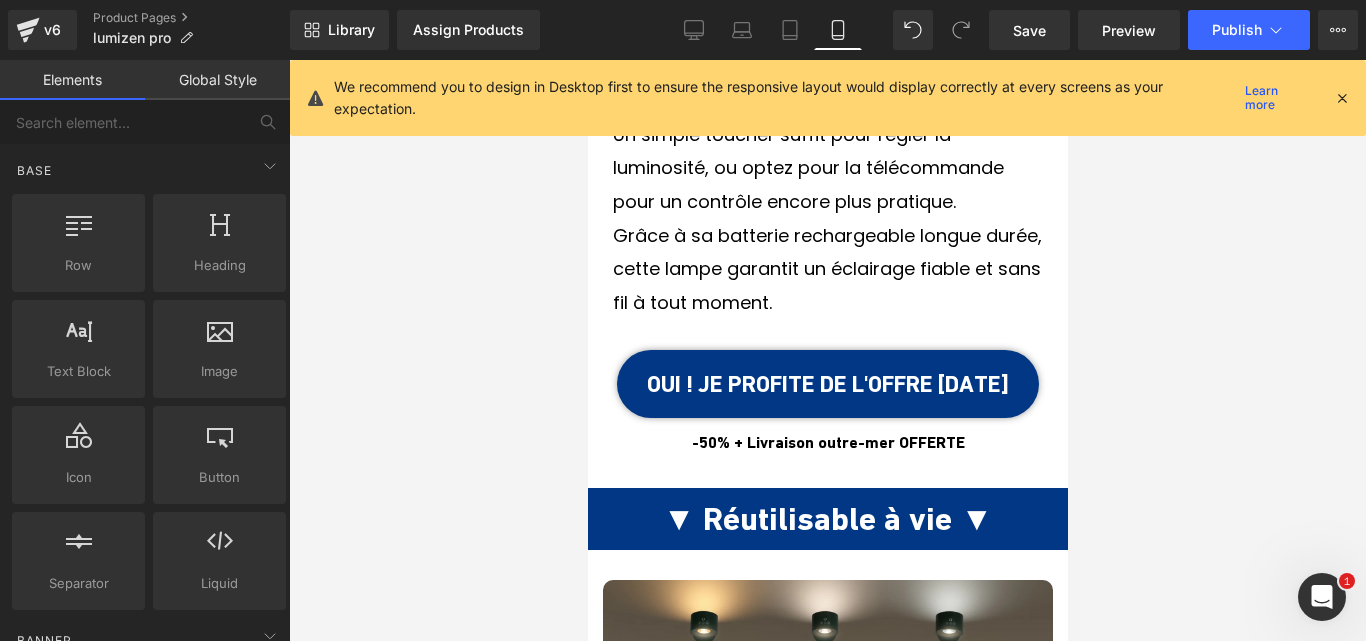 scroll, scrollTop: 674, scrollLeft: 0, axis: vertical 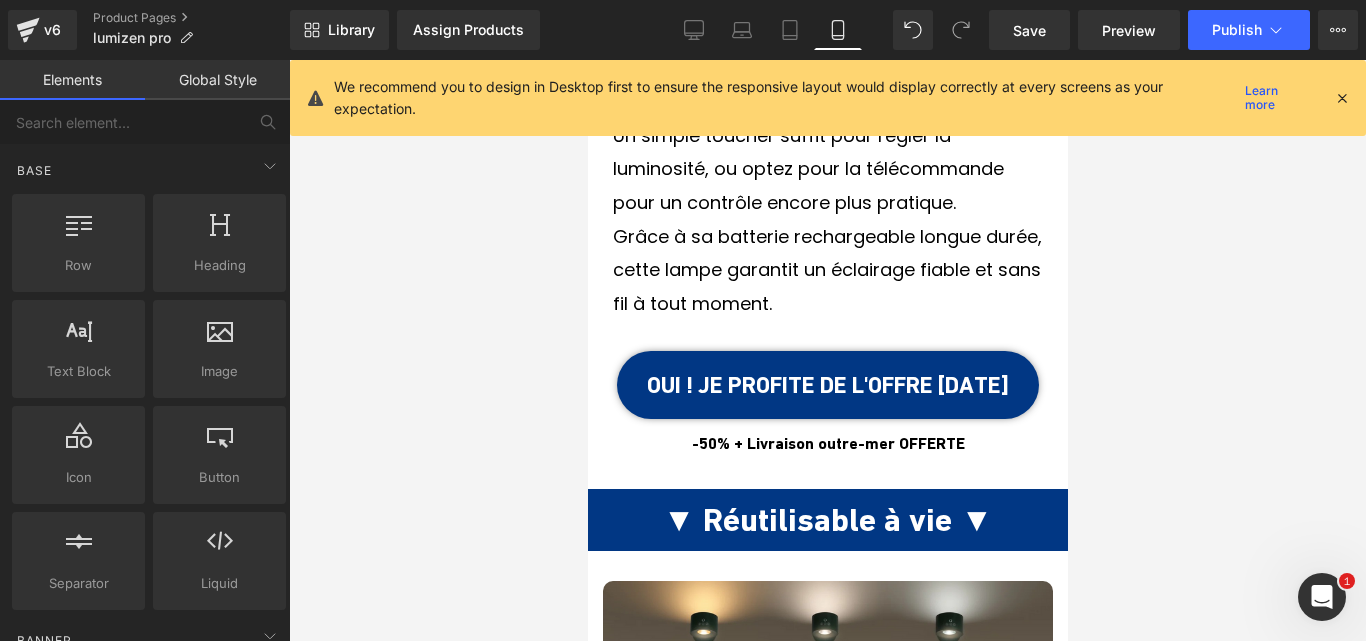 click on "We recommend you to design in Desktop first to ensure the responsive layout would display correctly at every screens as your expectation. Learn more" at bounding box center (842, 98) 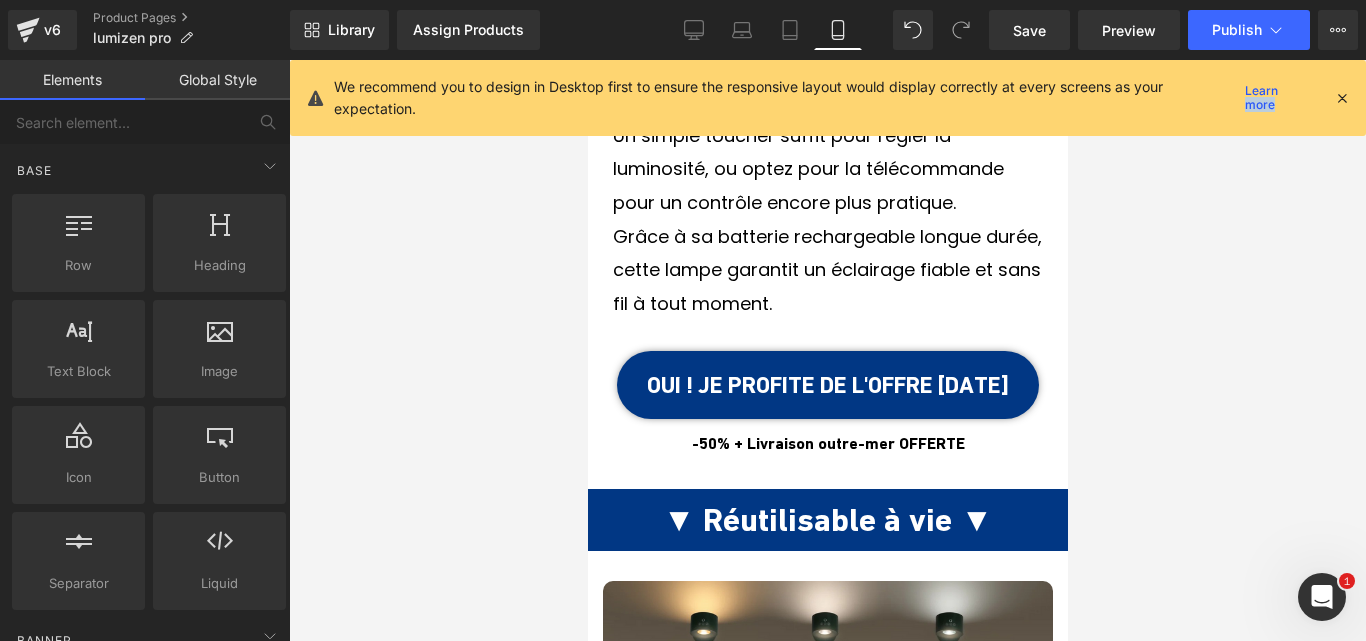 click at bounding box center (1342, 98) 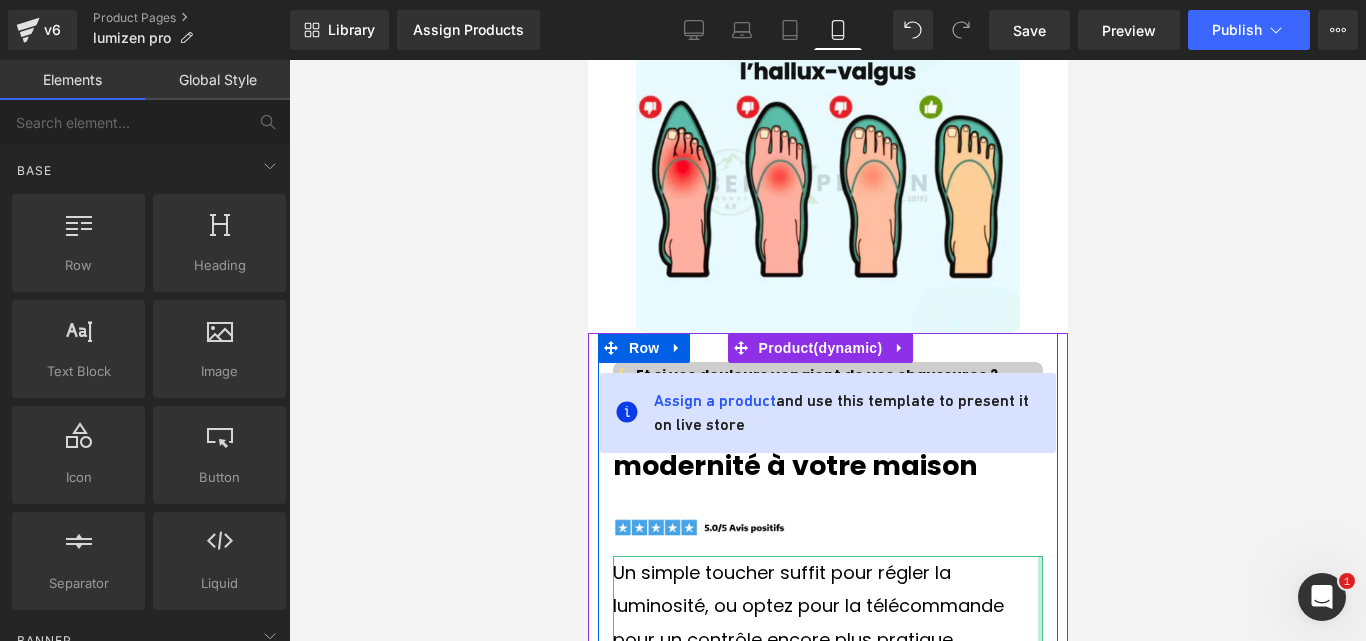 scroll, scrollTop: 0, scrollLeft: 0, axis: both 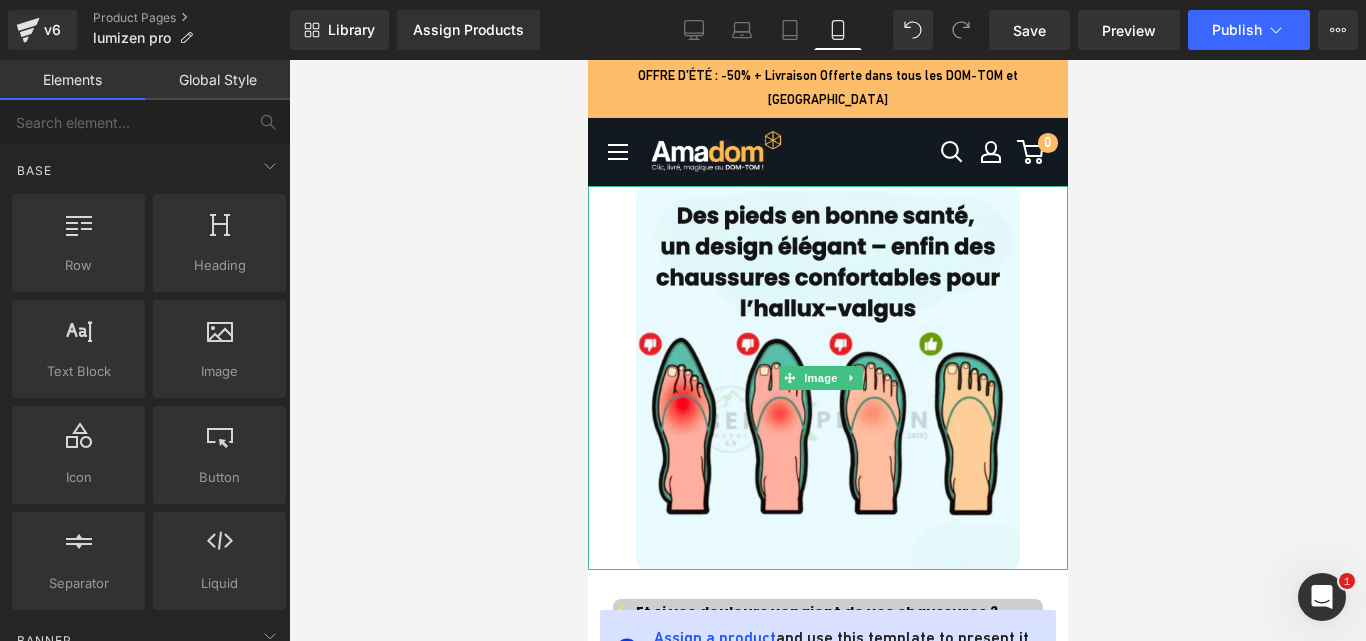 click at bounding box center (827, 378) 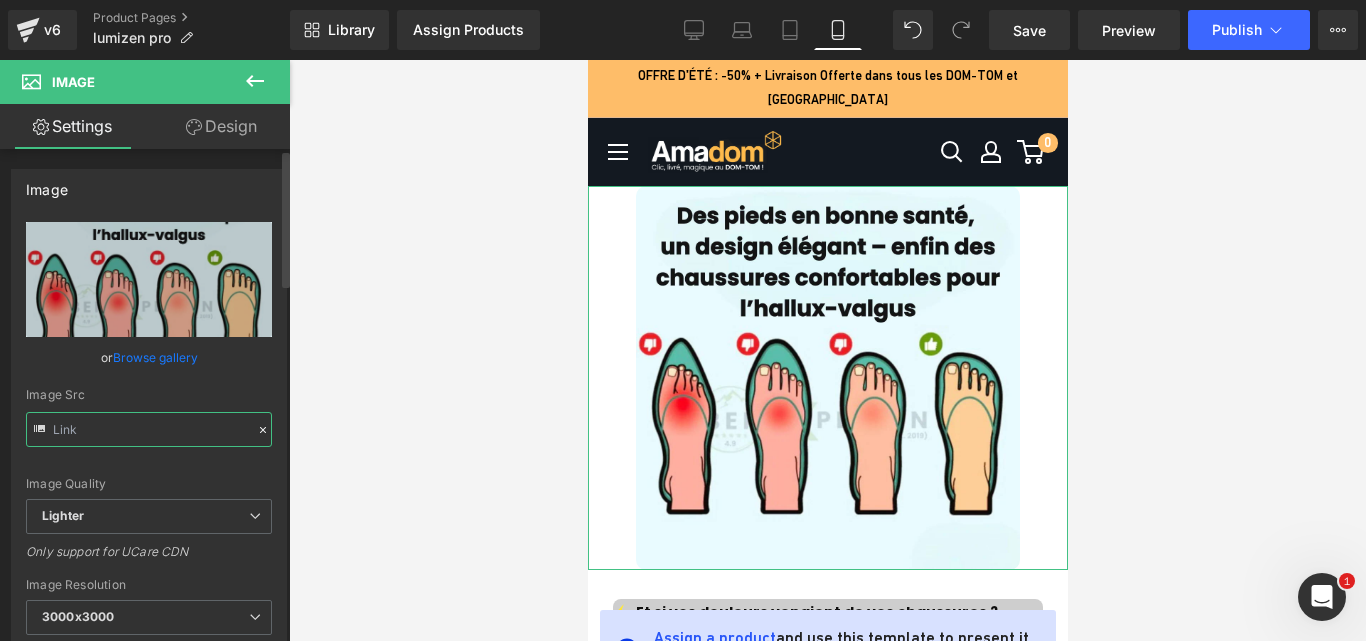 click at bounding box center (149, 429) 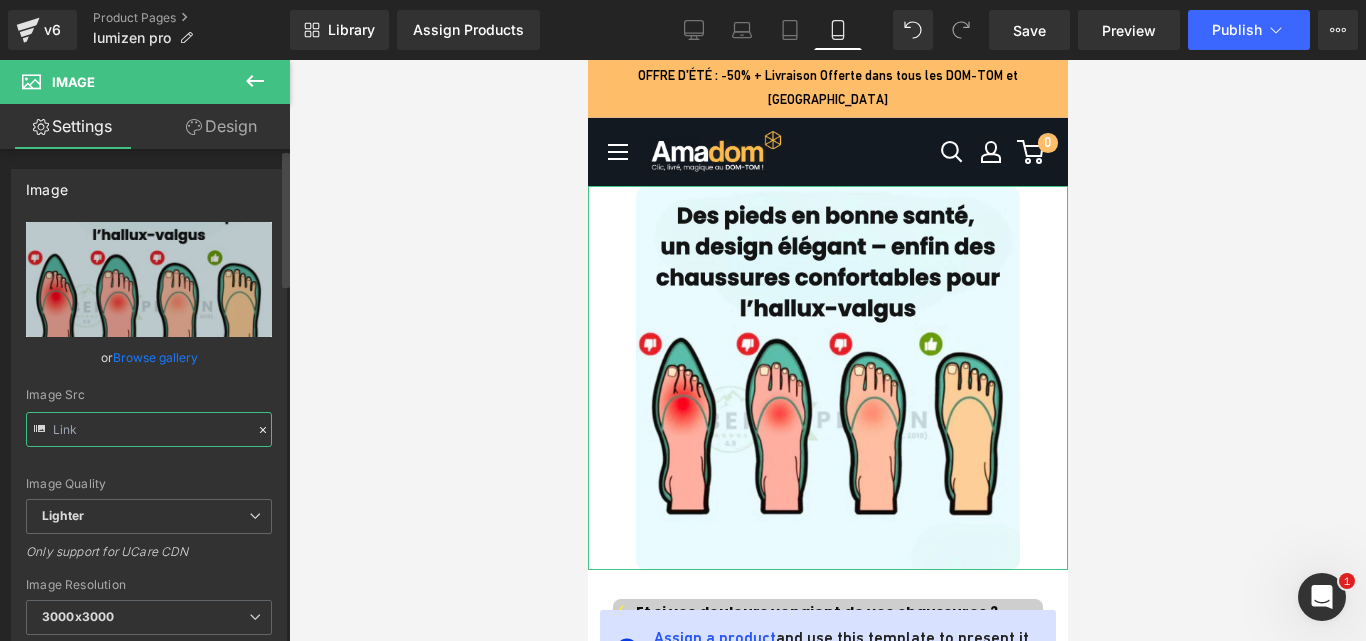 click at bounding box center [149, 429] 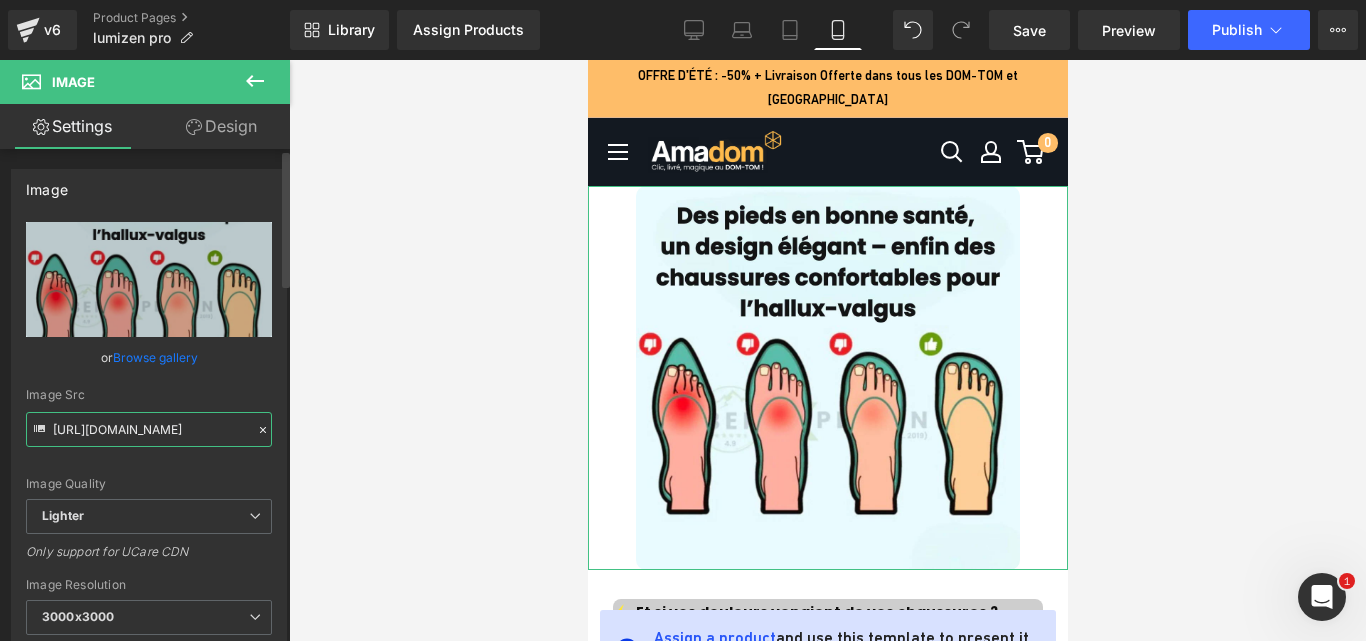 paste on "[DOMAIN_NAME][URL]" 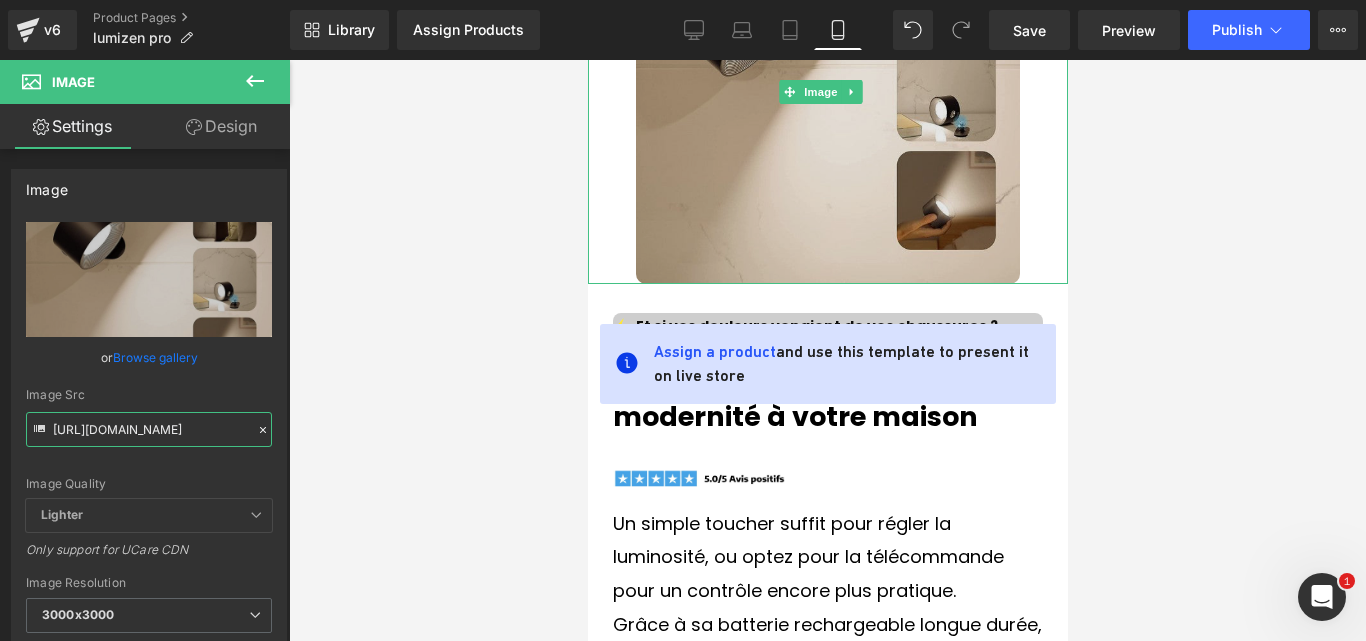 scroll, scrollTop: 287, scrollLeft: 0, axis: vertical 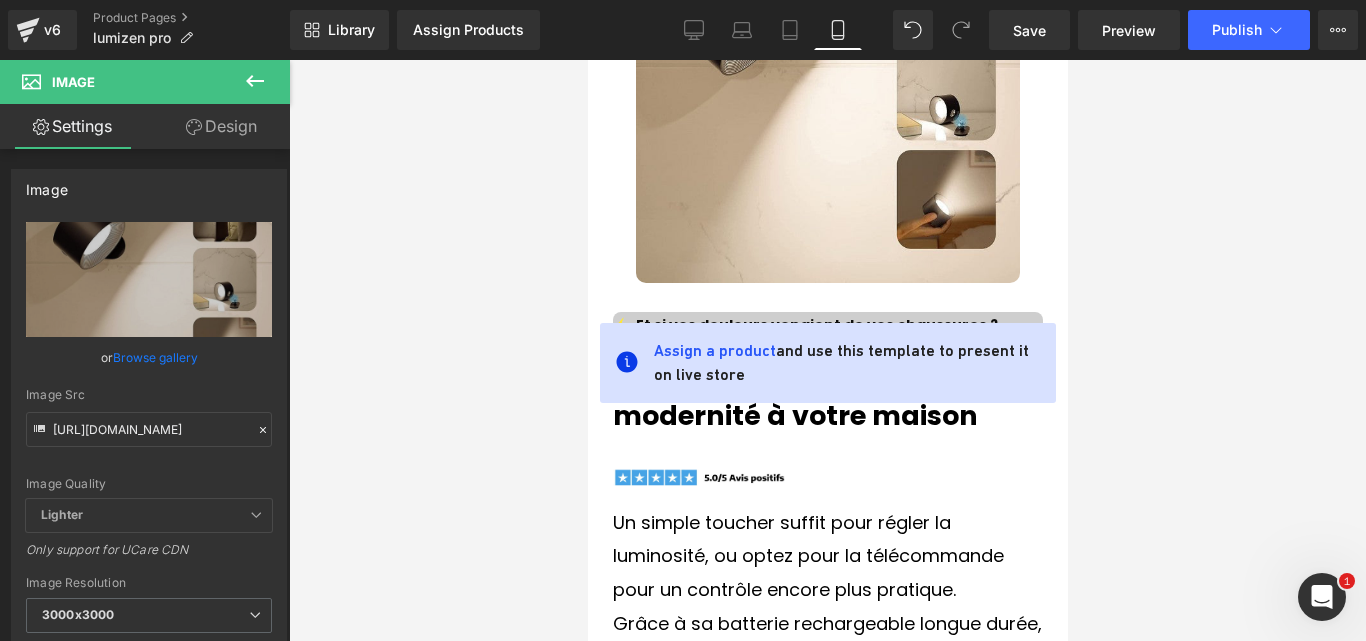 click at bounding box center (827, 350) 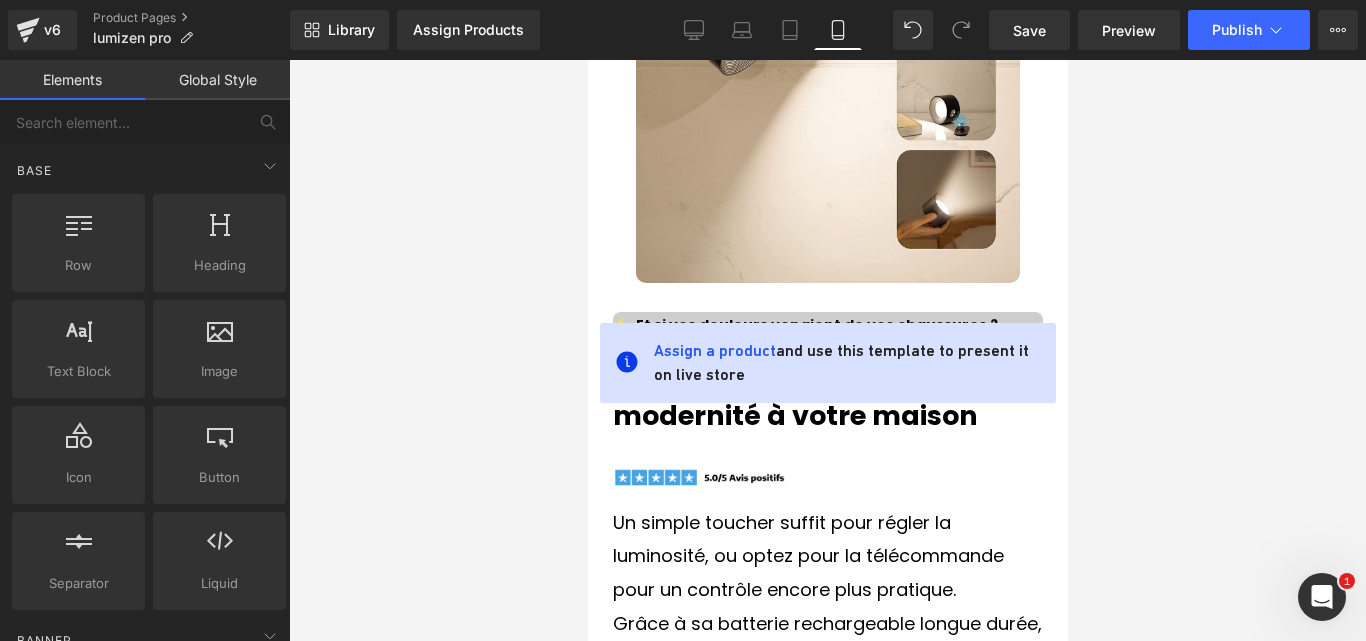 scroll, scrollTop: 0, scrollLeft: 0, axis: both 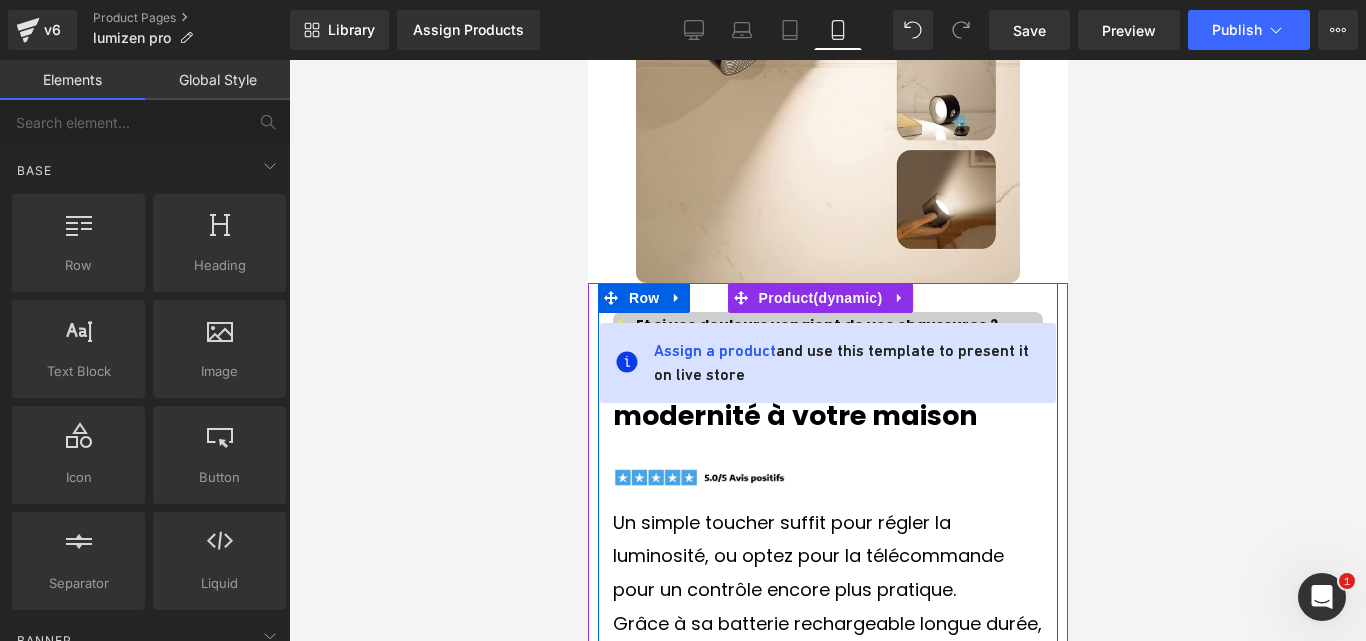 click 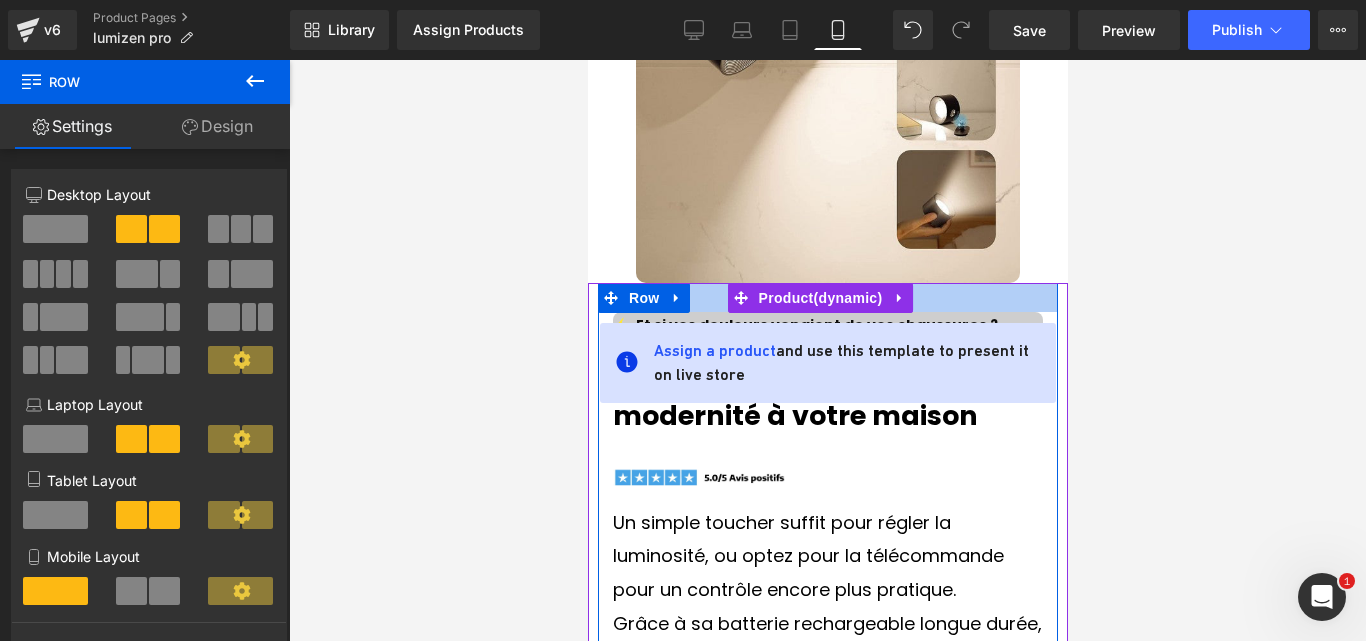 click at bounding box center [827, 297] 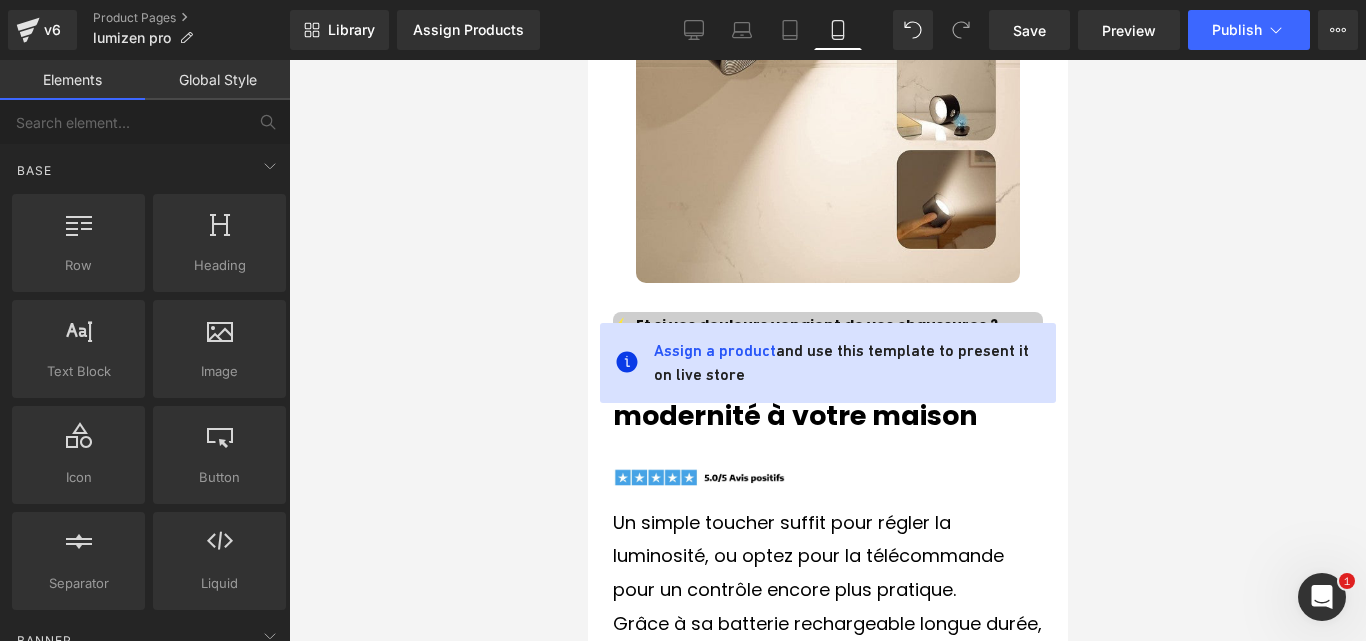 click at bounding box center (827, 350) 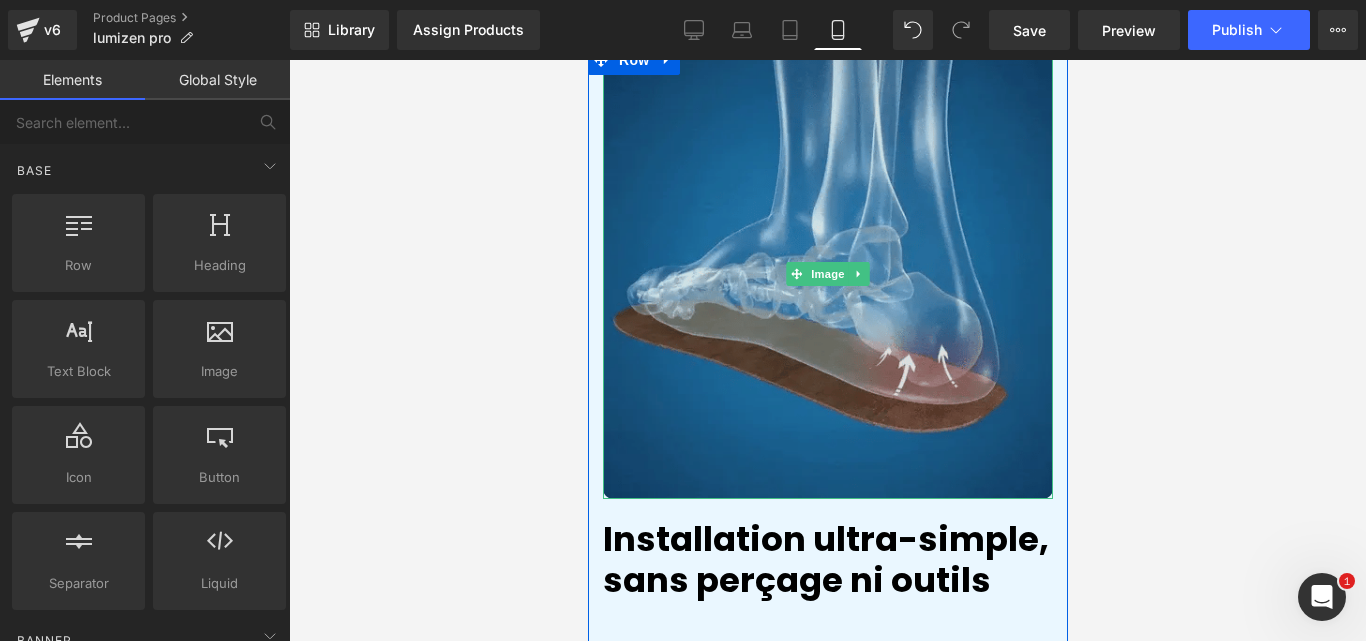 scroll, scrollTop: 2616, scrollLeft: 0, axis: vertical 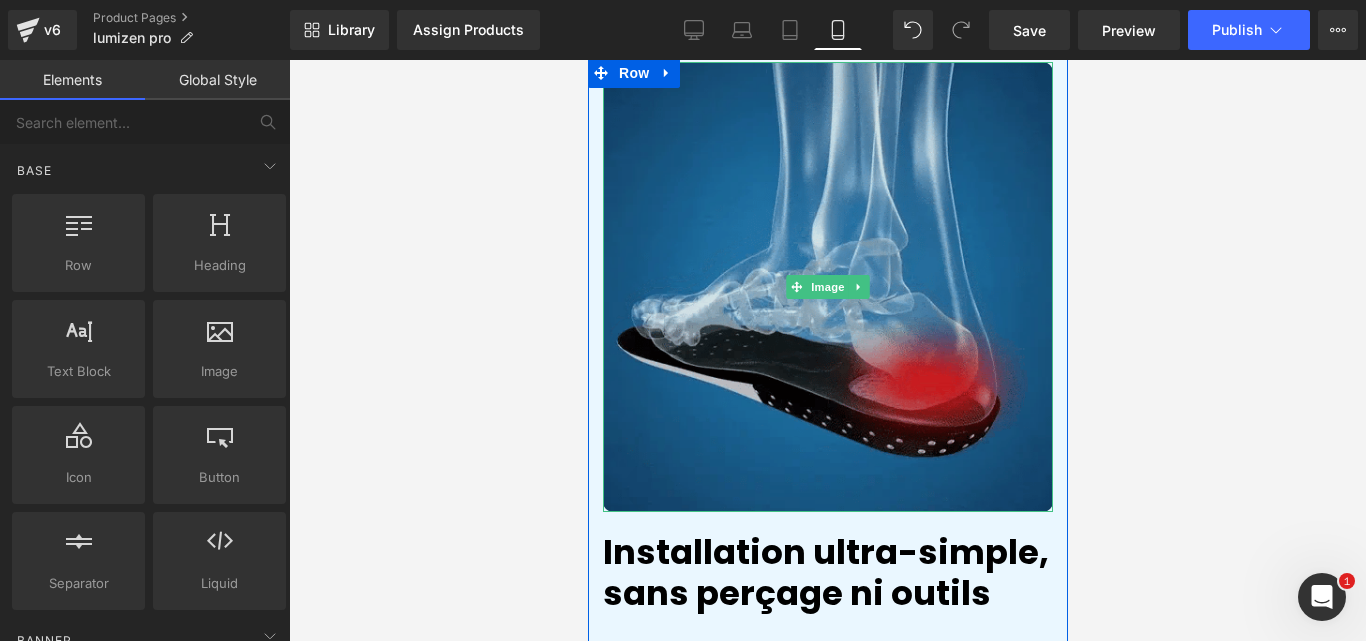 click at bounding box center (827, 287) 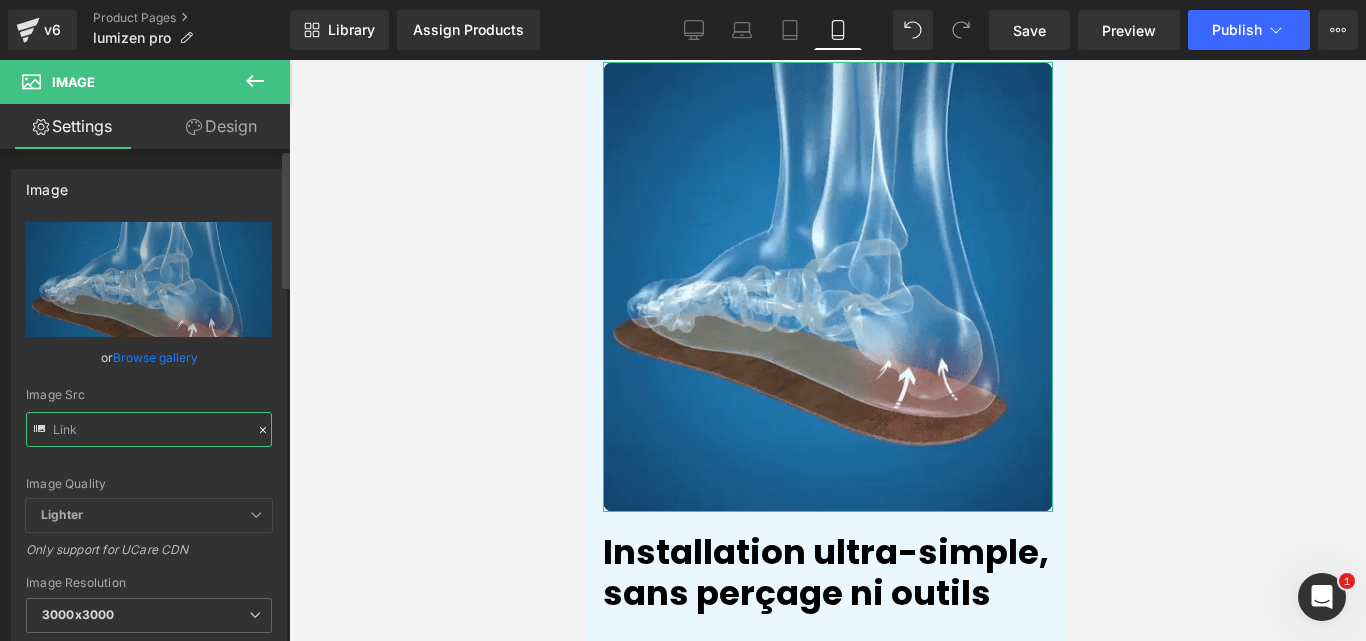 click at bounding box center (149, 429) 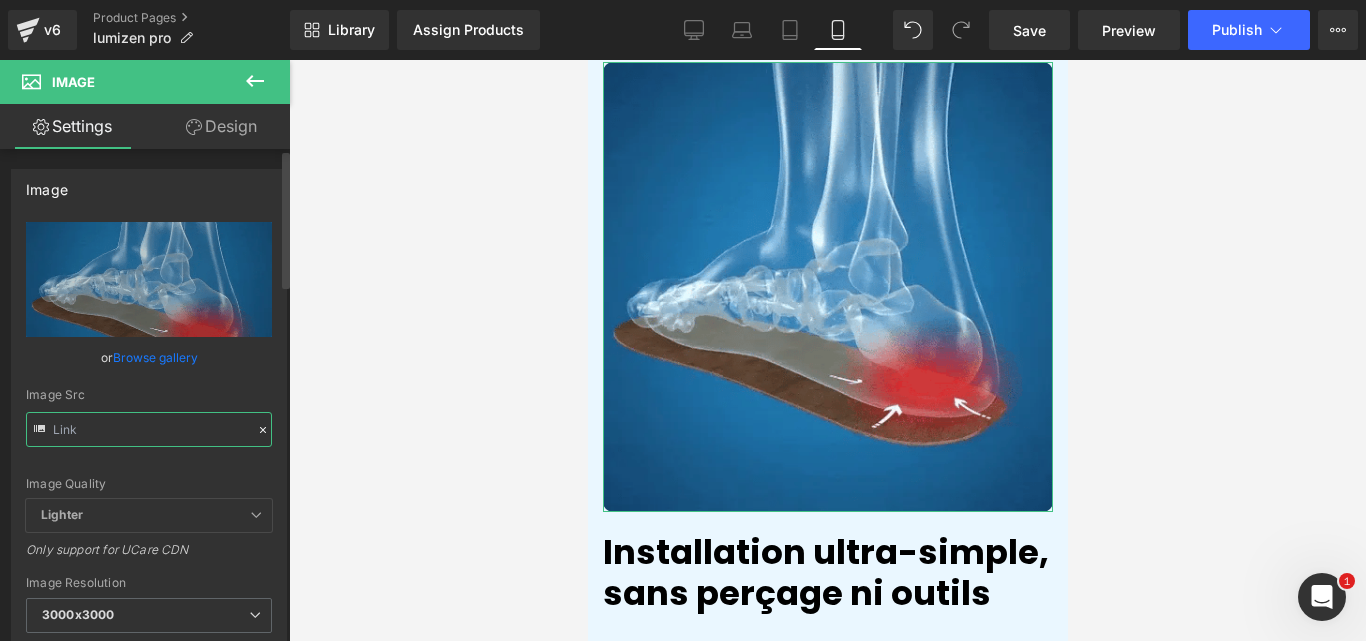 click at bounding box center (149, 429) 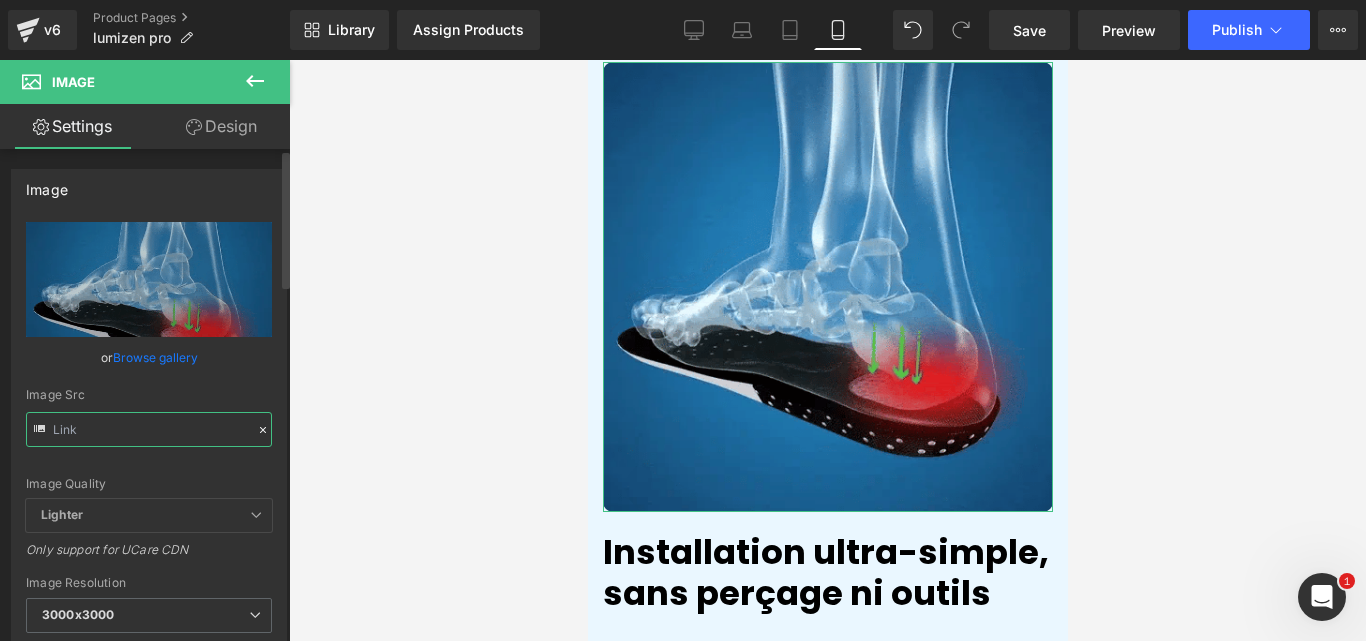 click at bounding box center [149, 429] 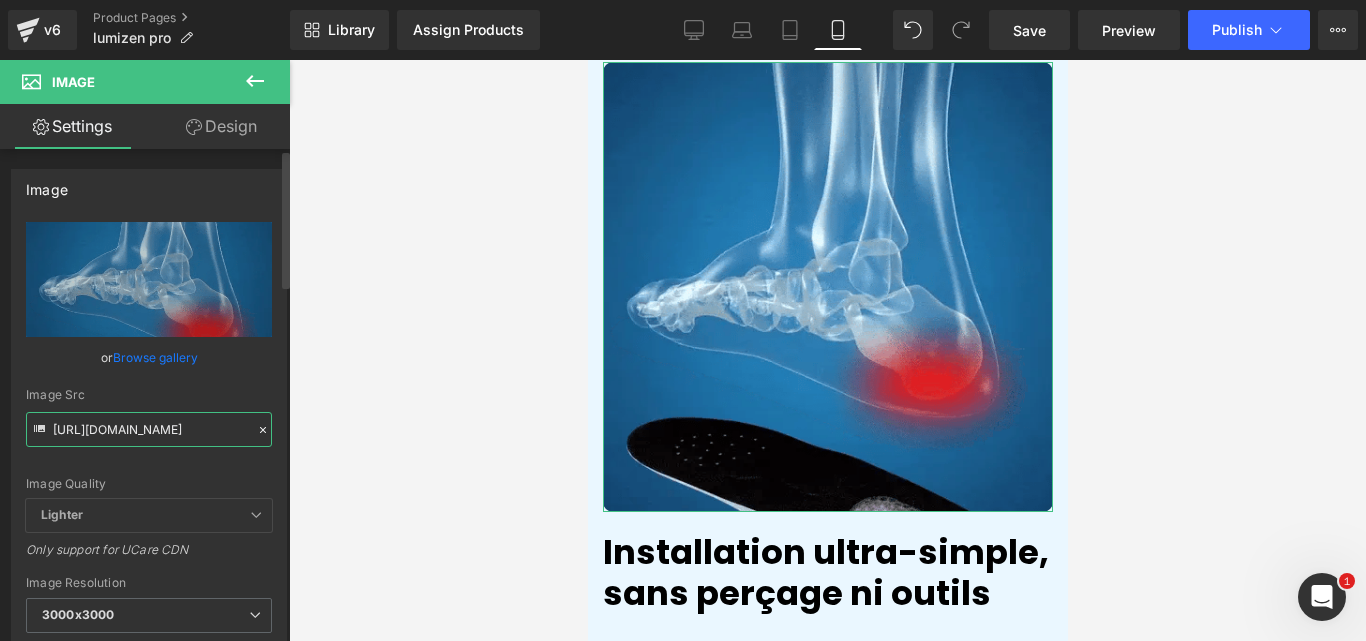 paste on "[DOMAIN_NAME][URL][DOMAIN_NAME]" 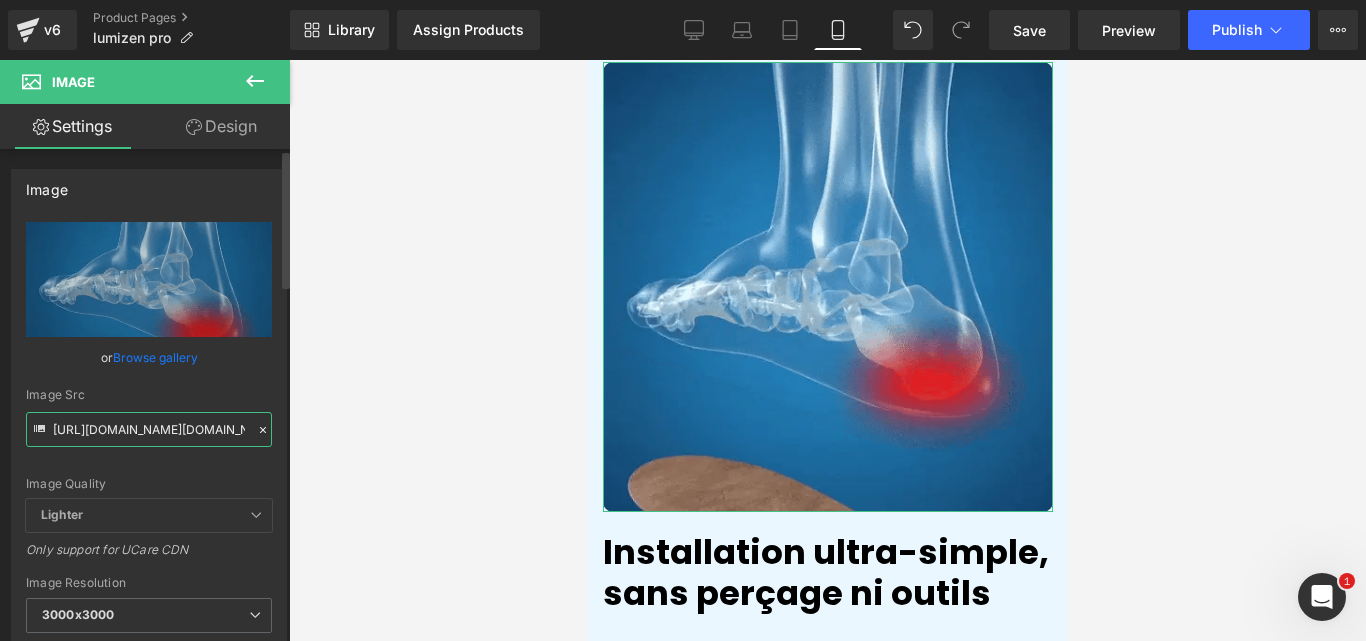 scroll, scrollTop: 0, scrollLeft: 554, axis: horizontal 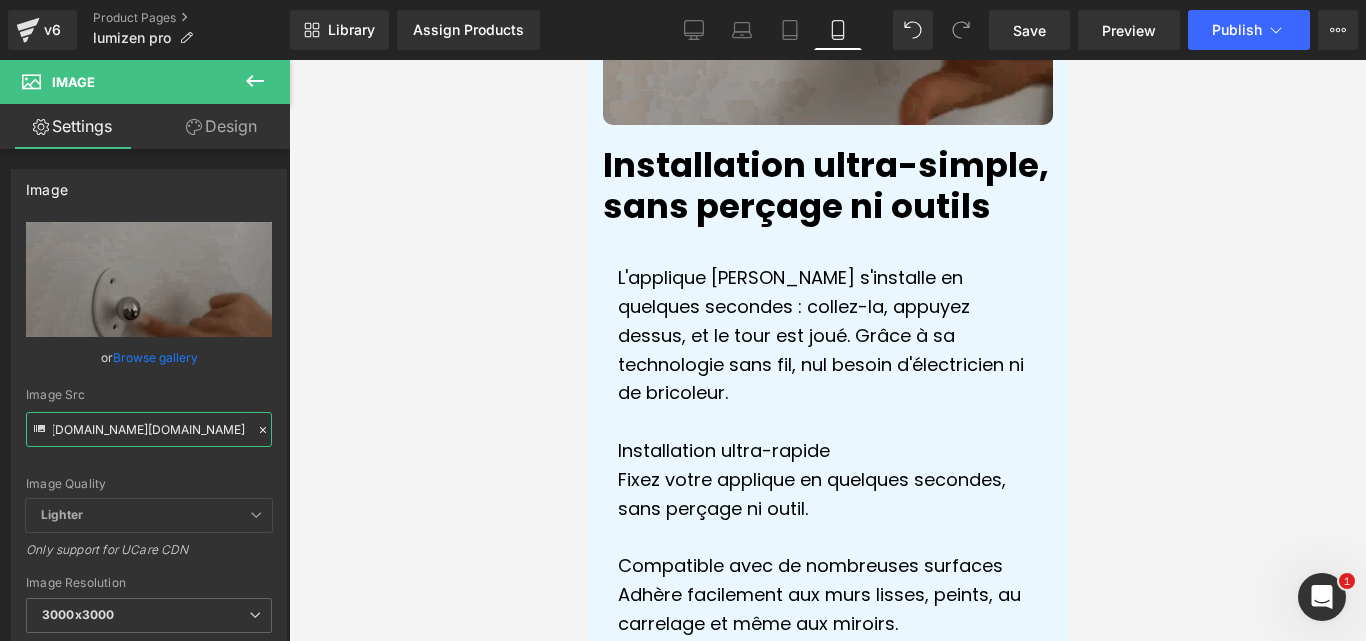 type on "[URL][DOMAIN_NAME][DOMAIN_NAME]" 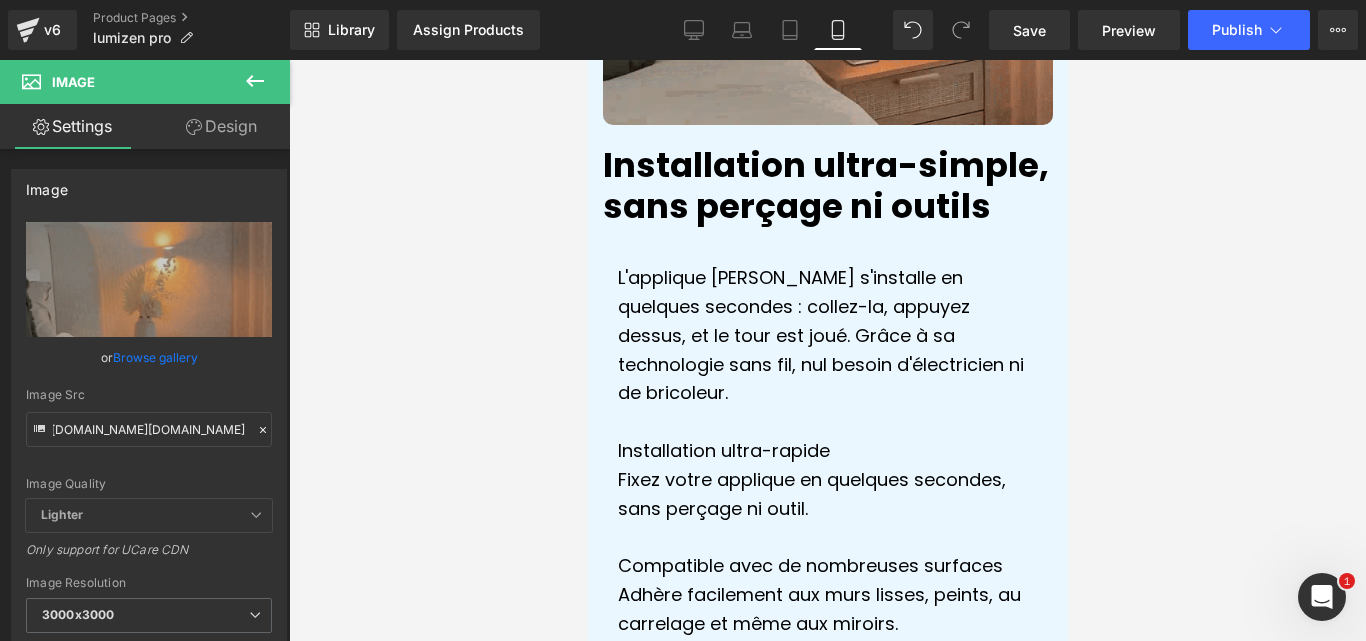 scroll, scrollTop: 0, scrollLeft: 0, axis: both 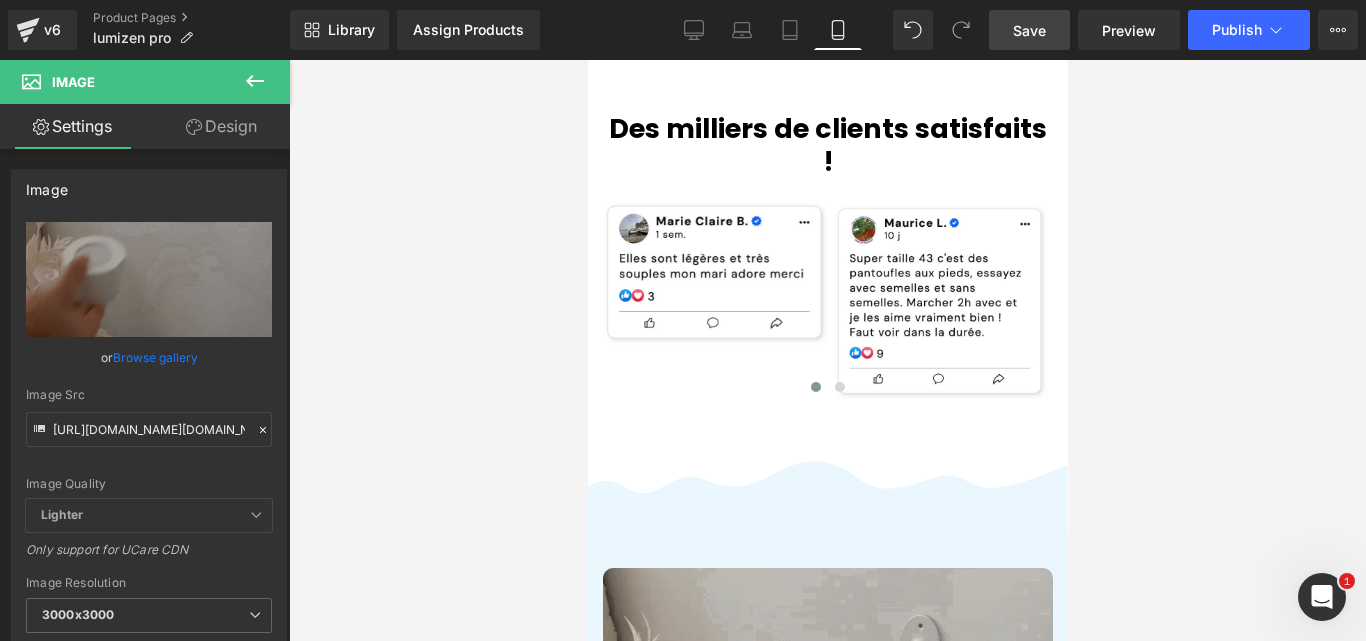 click on "Save" at bounding box center [1029, 30] 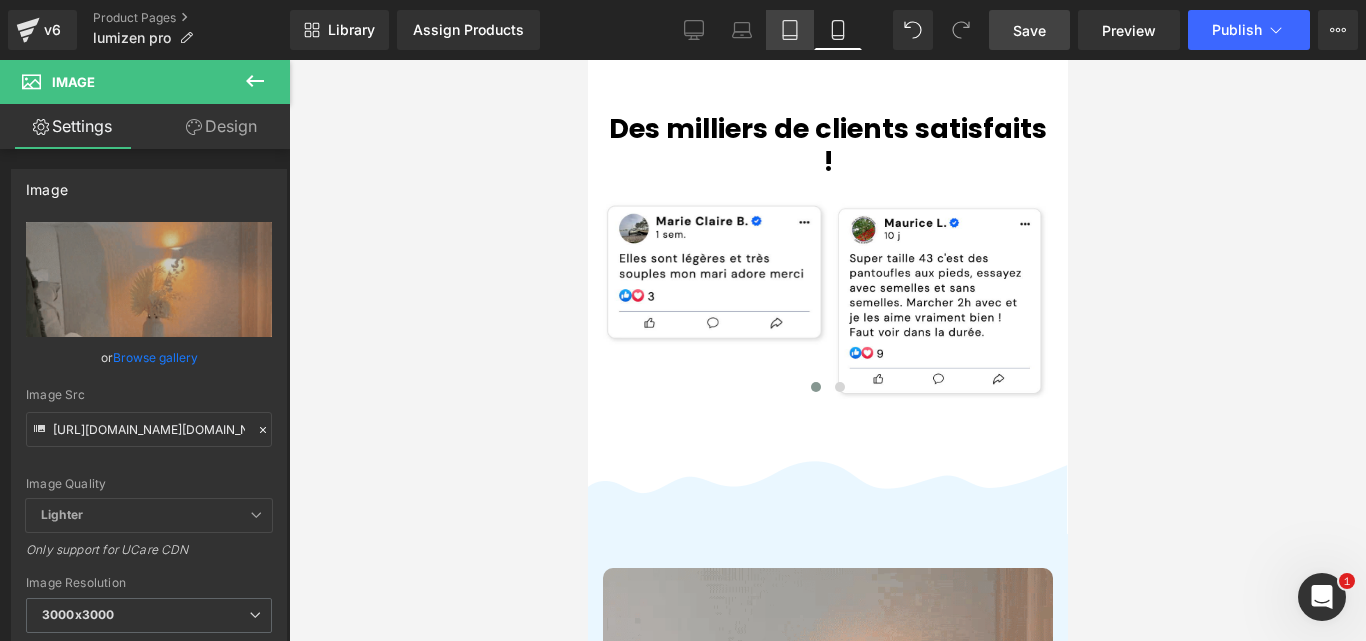 drag, startPoint x: 787, startPoint y: 25, endPoint x: 372, endPoint y: 204, distance: 451.95798 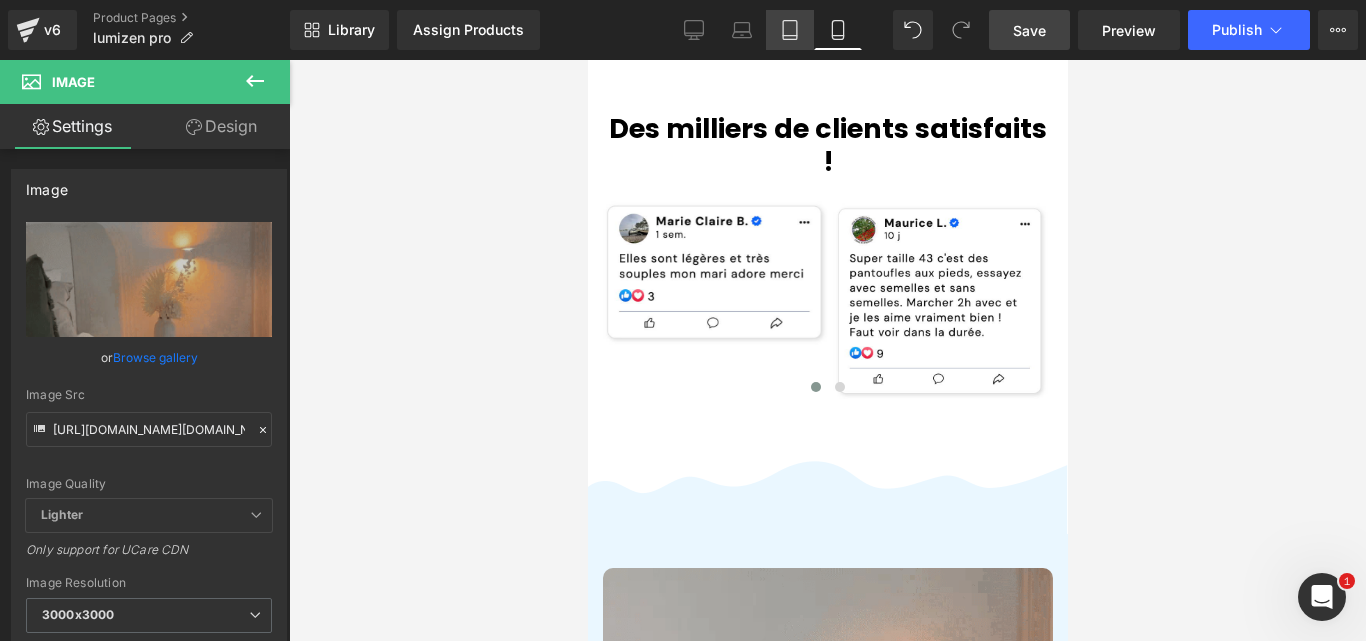 click 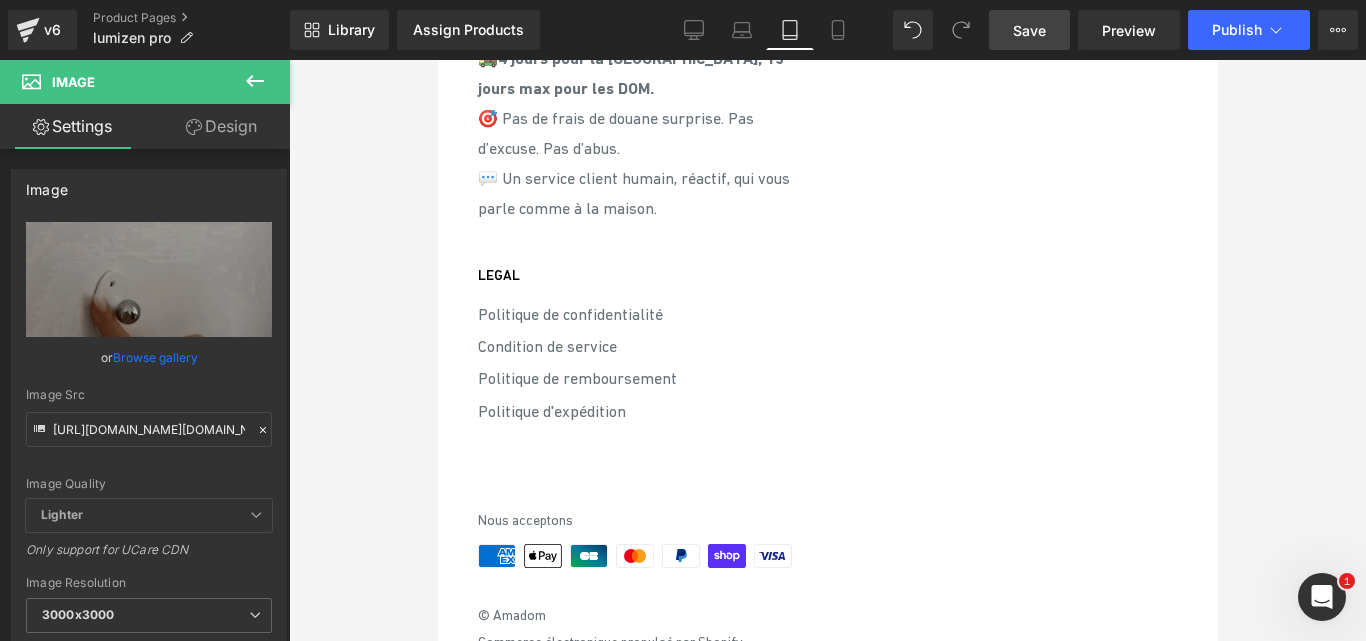 scroll, scrollTop: 9791, scrollLeft: 0, axis: vertical 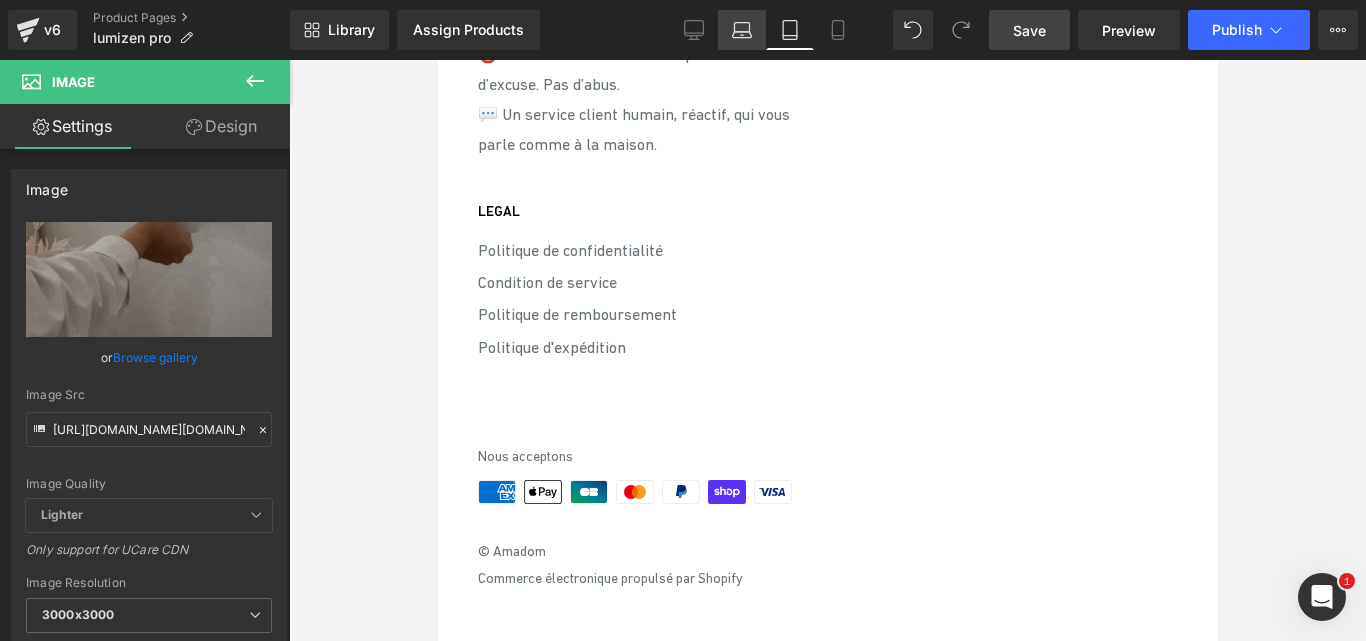 click on "Laptop" at bounding box center (742, 30) 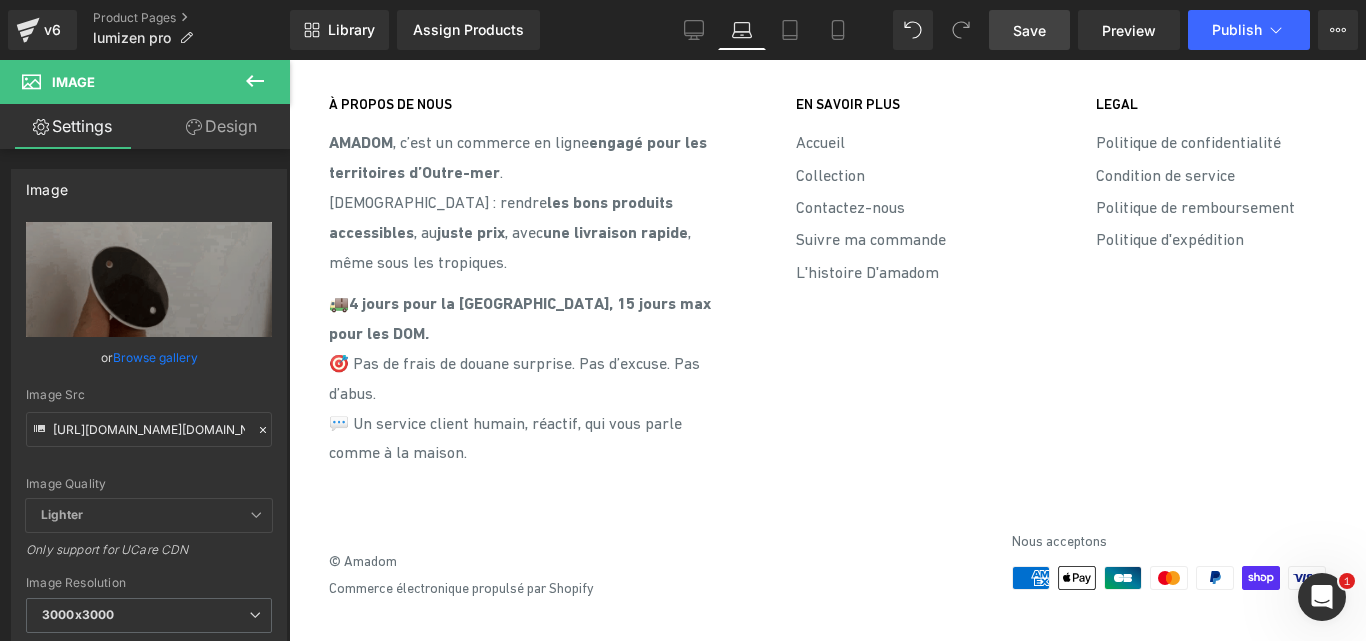 scroll, scrollTop: 0, scrollLeft: 0, axis: both 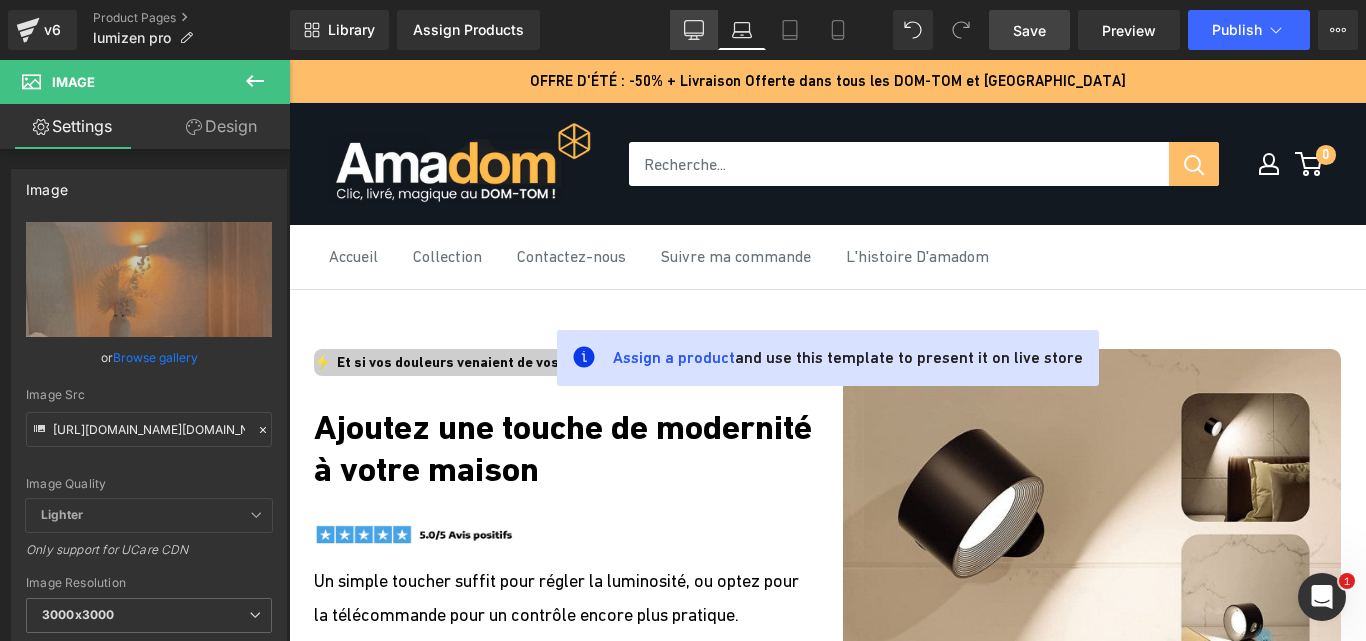 drag, startPoint x: 698, startPoint y: 27, endPoint x: 526, endPoint y: 36, distance: 172.2353 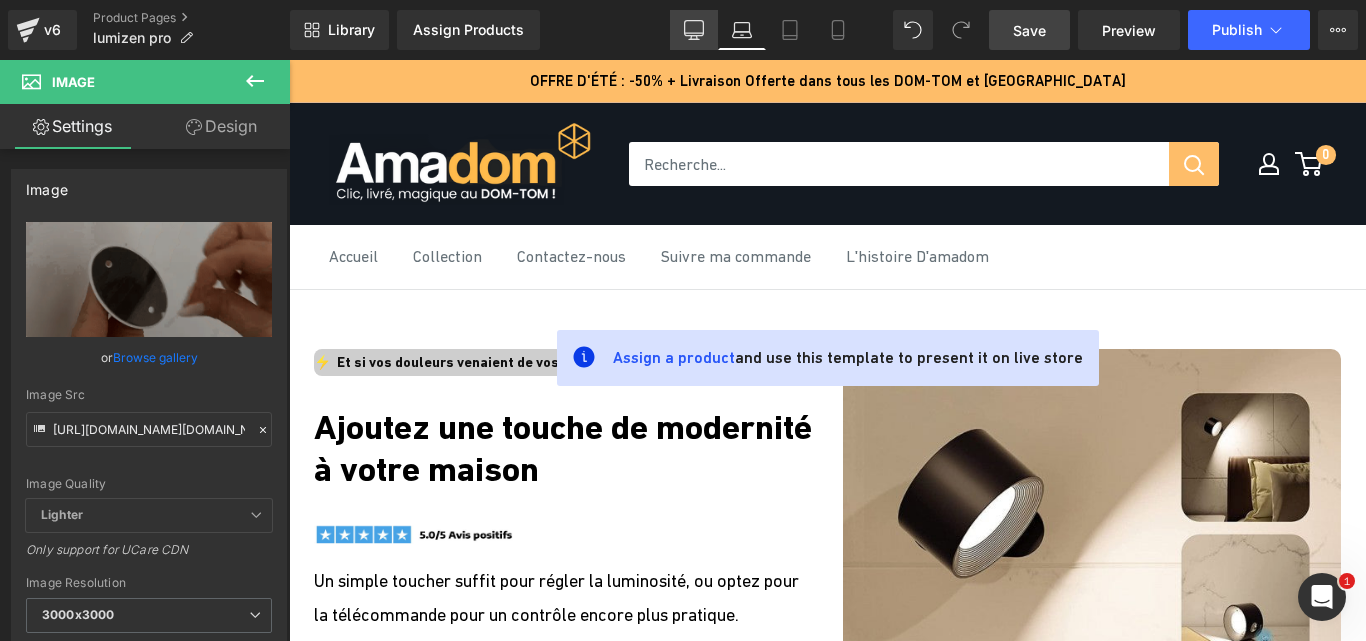 click 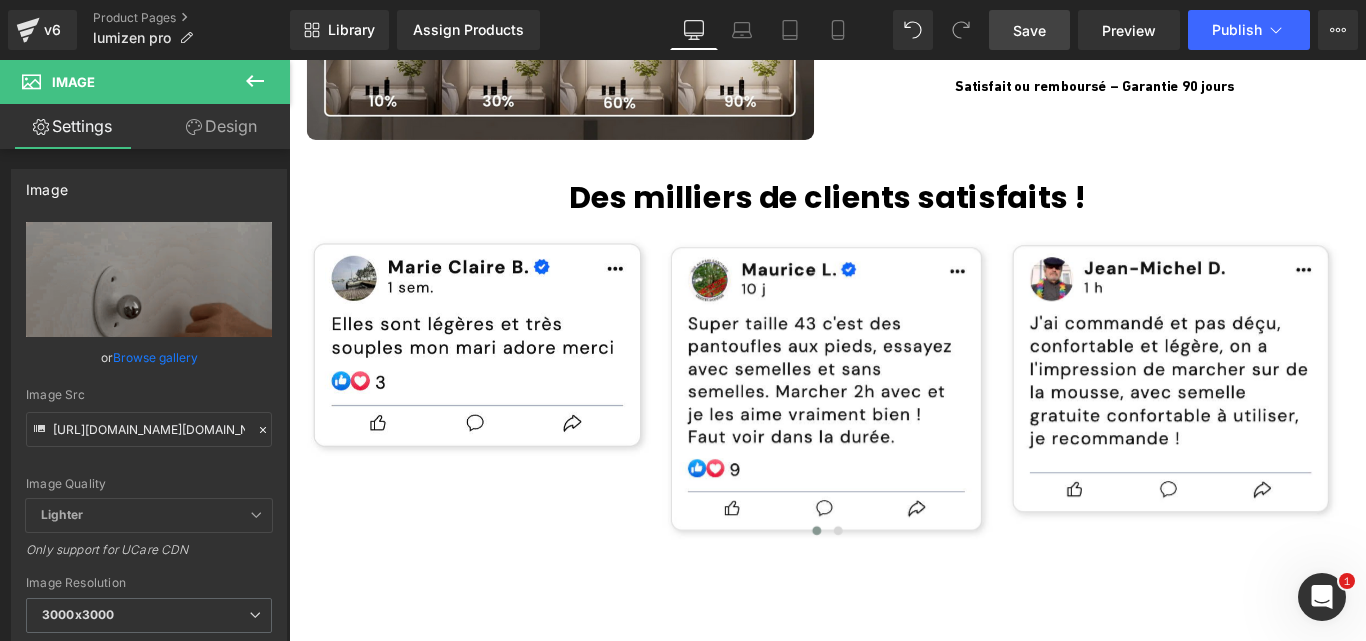 scroll, scrollTop: 1448, scrollLeft: 0, axis: vertical 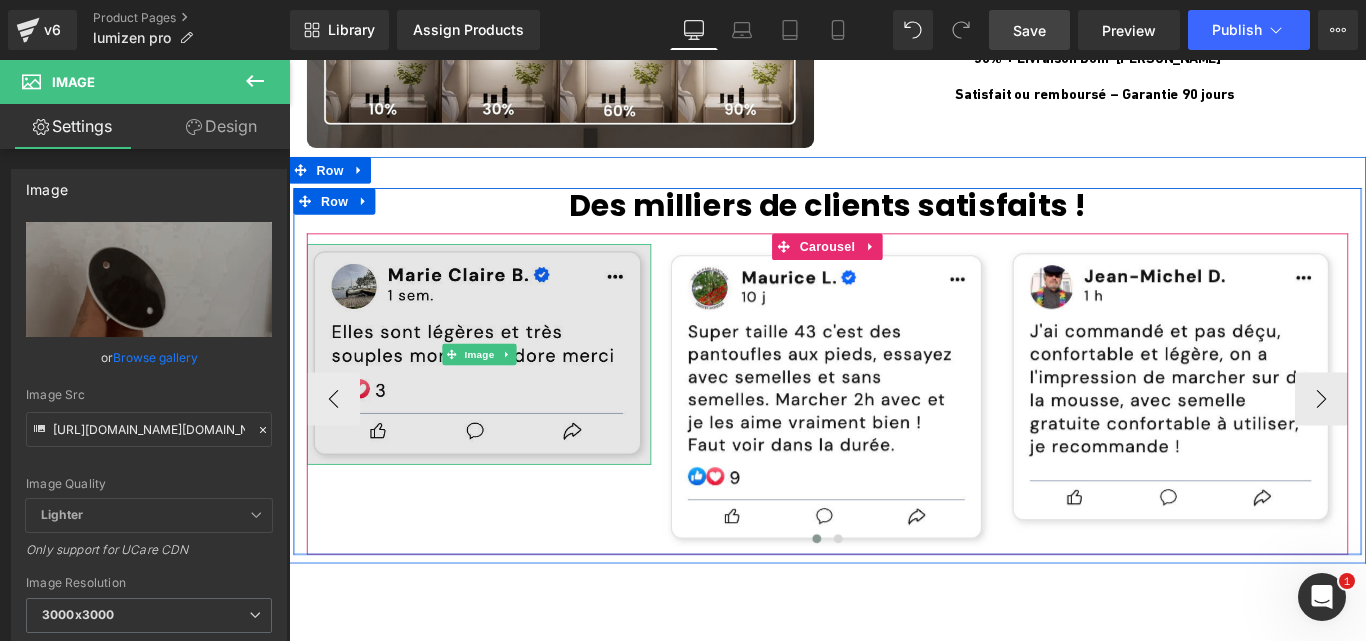 click at bounding box center (502, 391) 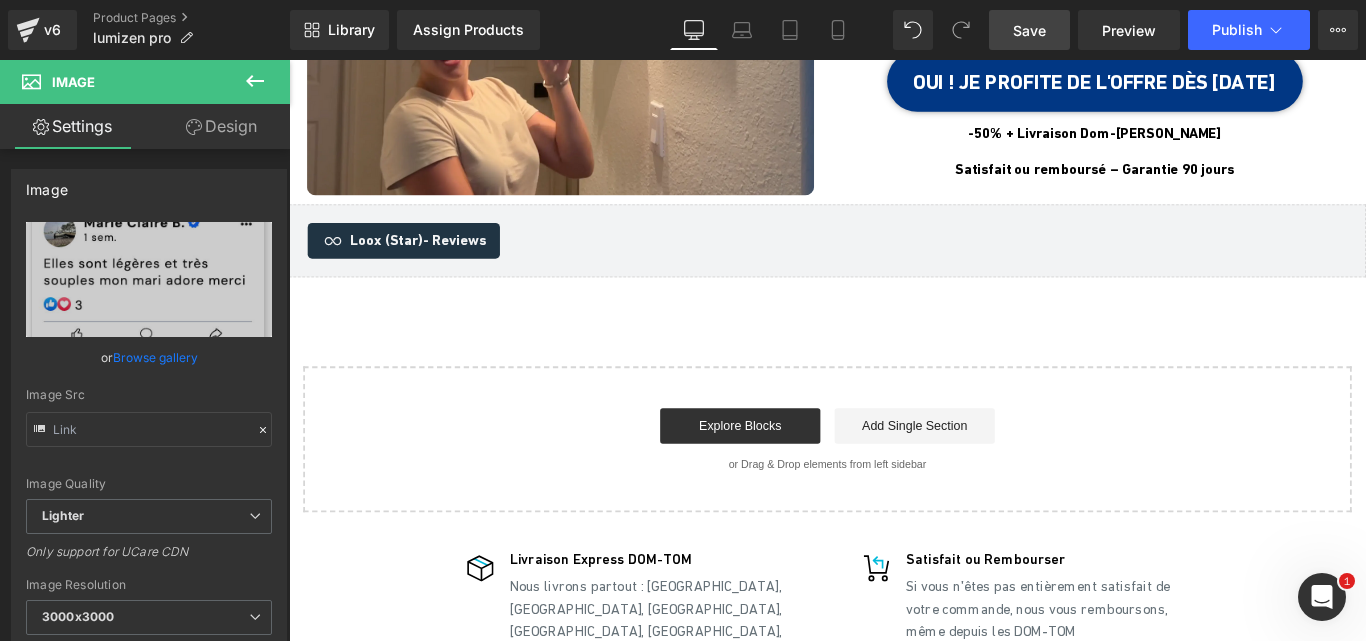 scroll, scrollTop: 8303, scrollLeft: 0, axis: vertical 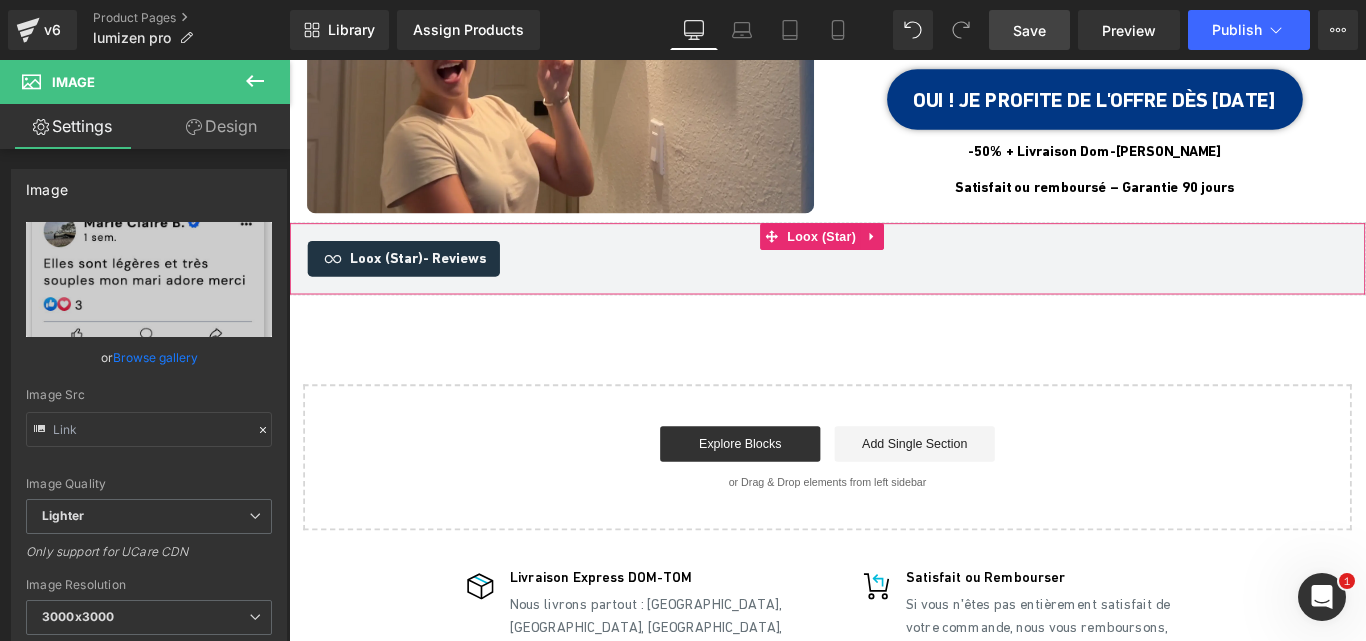 click on "Loox (Star)  - Reviews" at bounding box center (894, 283) 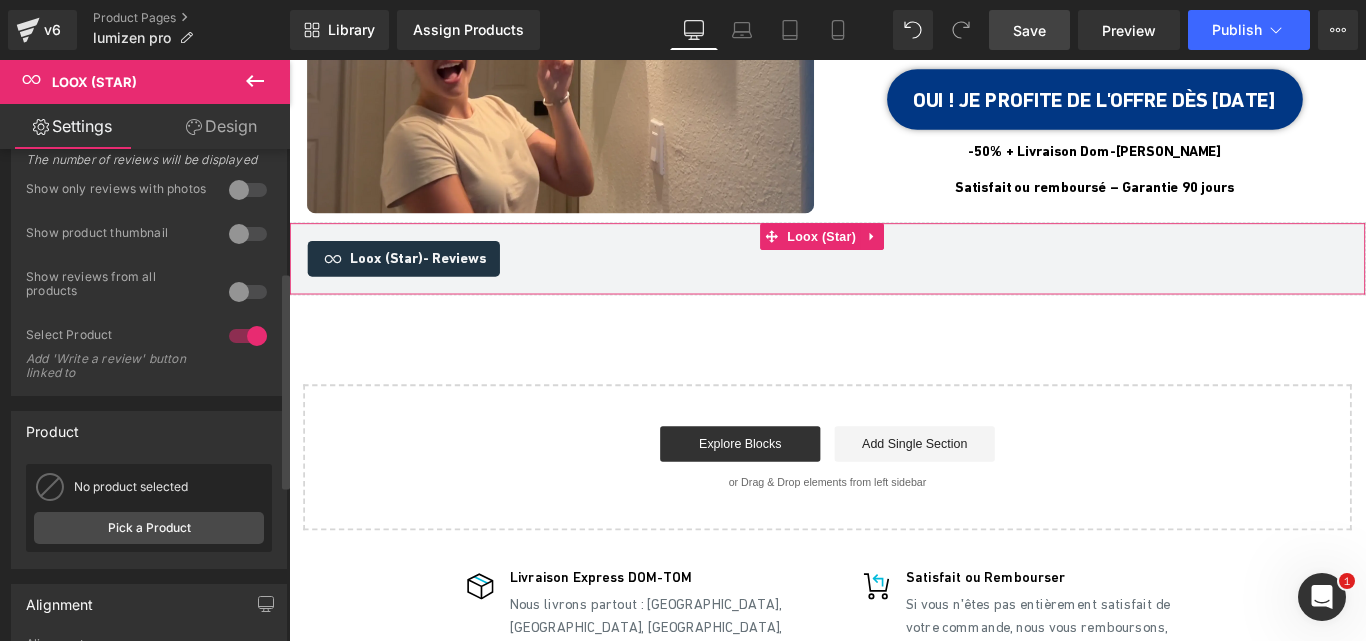 scroll, scrollTop: 280, scrollLeft: 0, axis: vertical 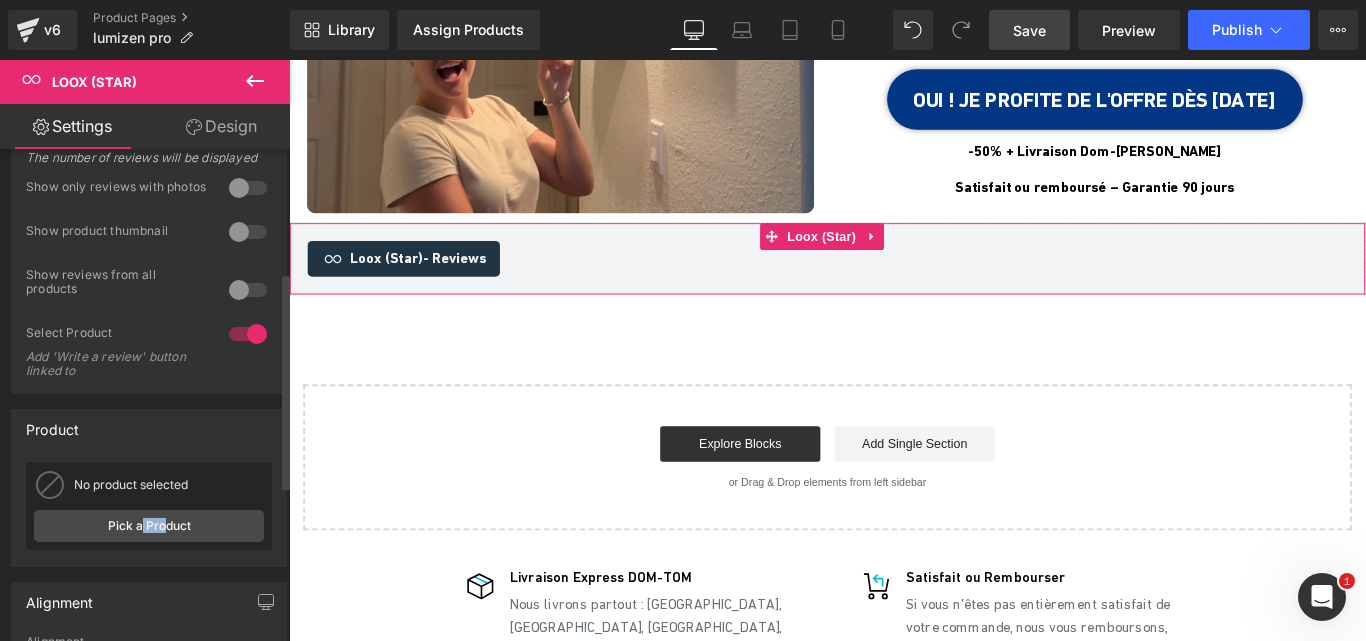 drag, startPoint x: 137, startPoint y: 557, endPoint x: 159, endPoint y: 520, distance: 43.046486 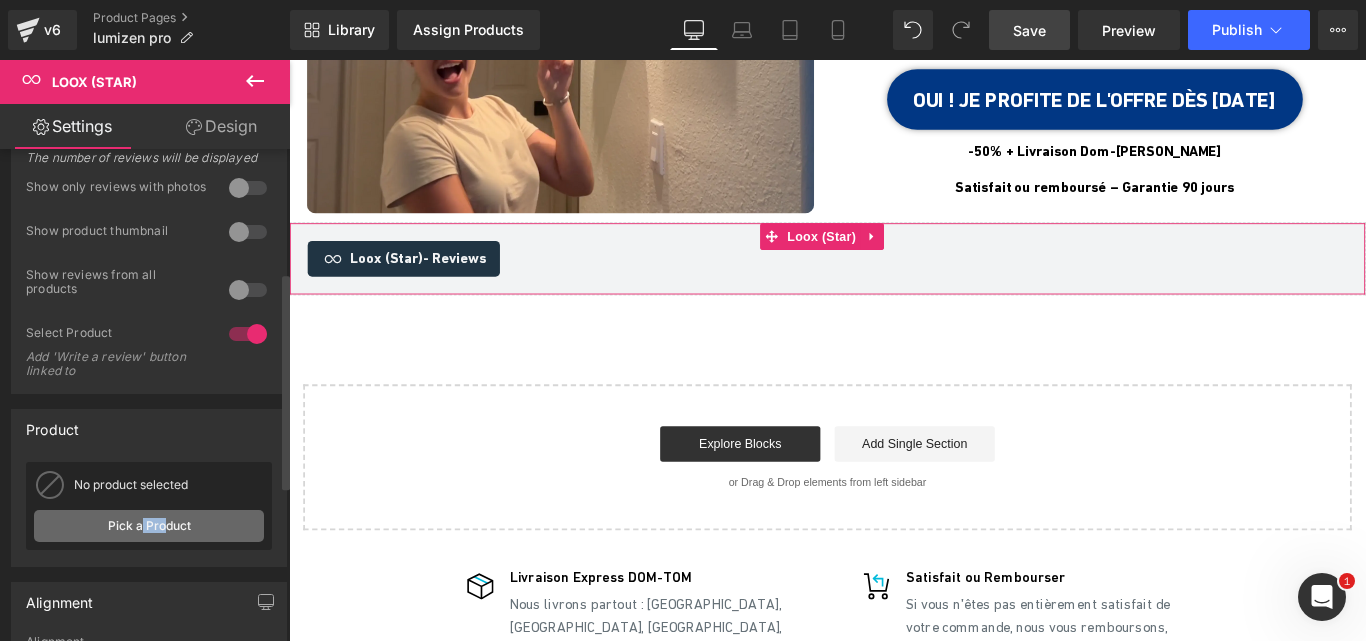 click on "Pick a Product" at bounding box center (149, 526) 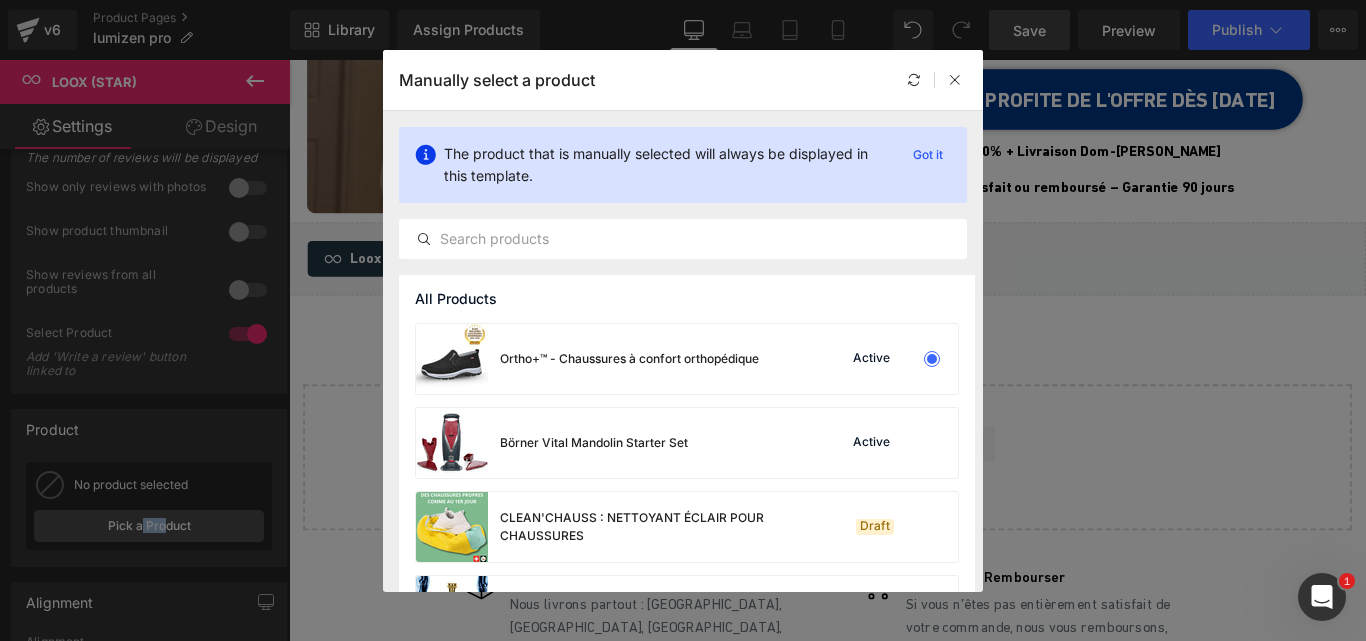 scroll, scrollTop: 0, scrollLeft: 0, axis: both 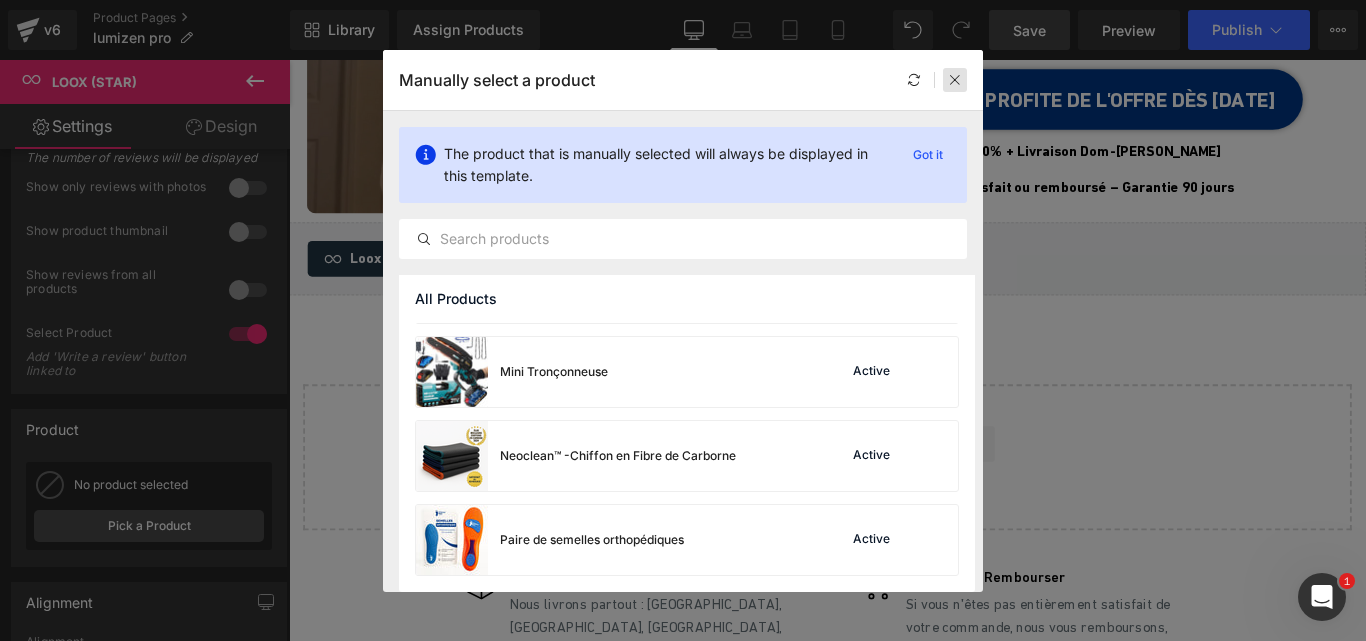 click at bounding box center (955, 80) 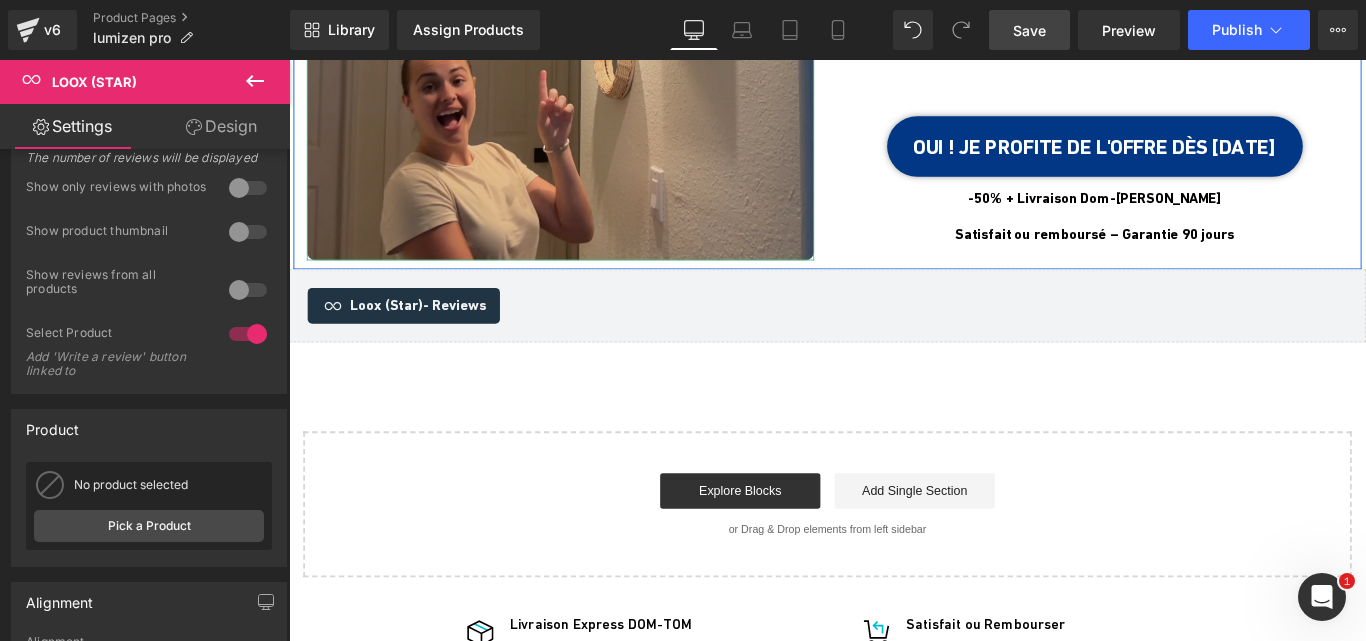 scroll, scrollTop: 8249, scrollLeft: 0, axis: vertical 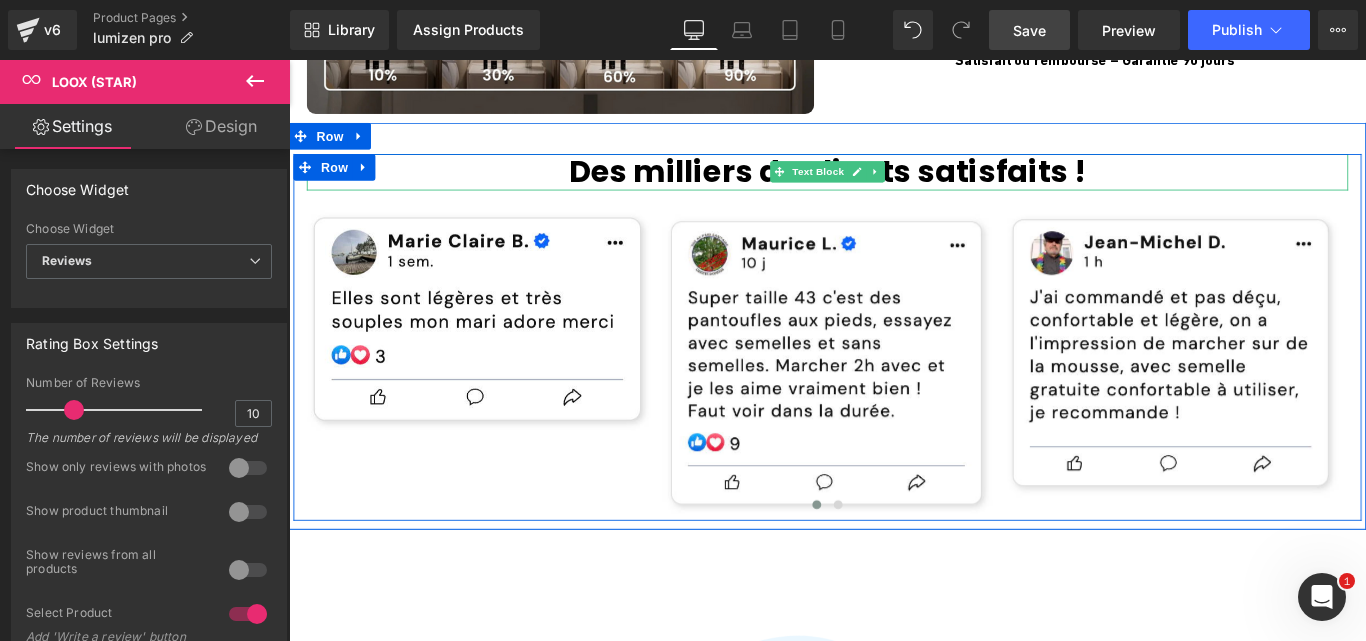 click on "Des milliers de clients satisfaits !" at bounding box center [894, 186] 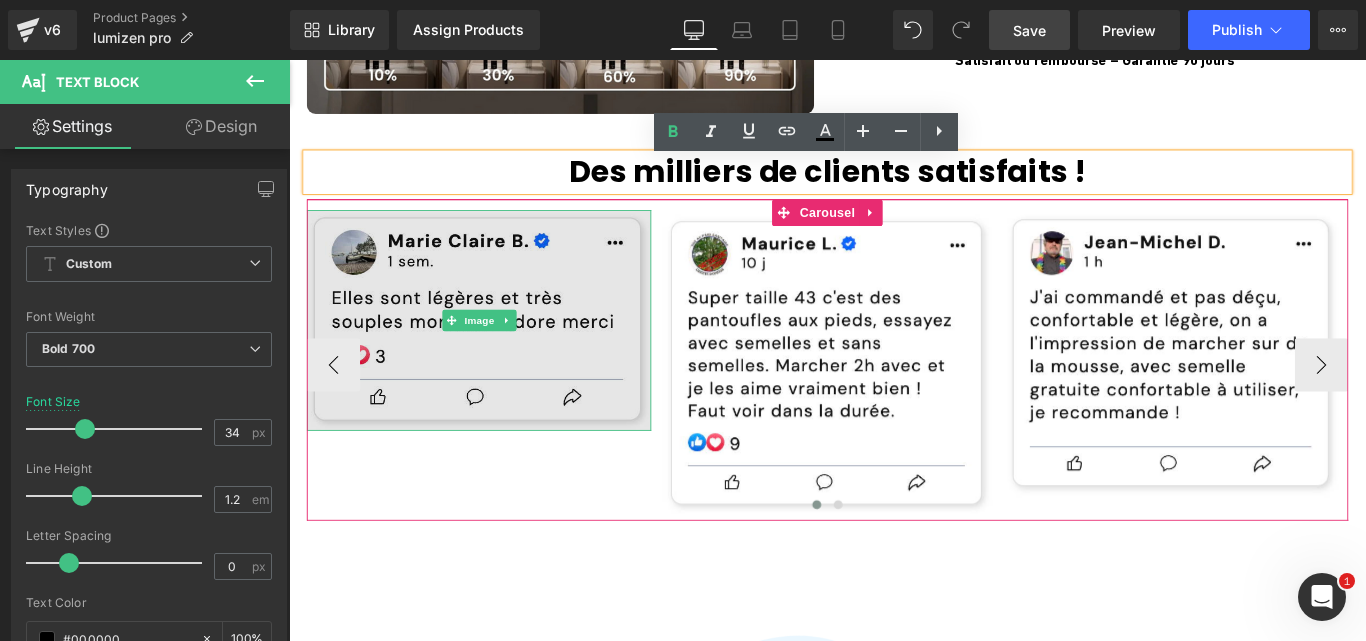 click at bounding box center [502, 353] 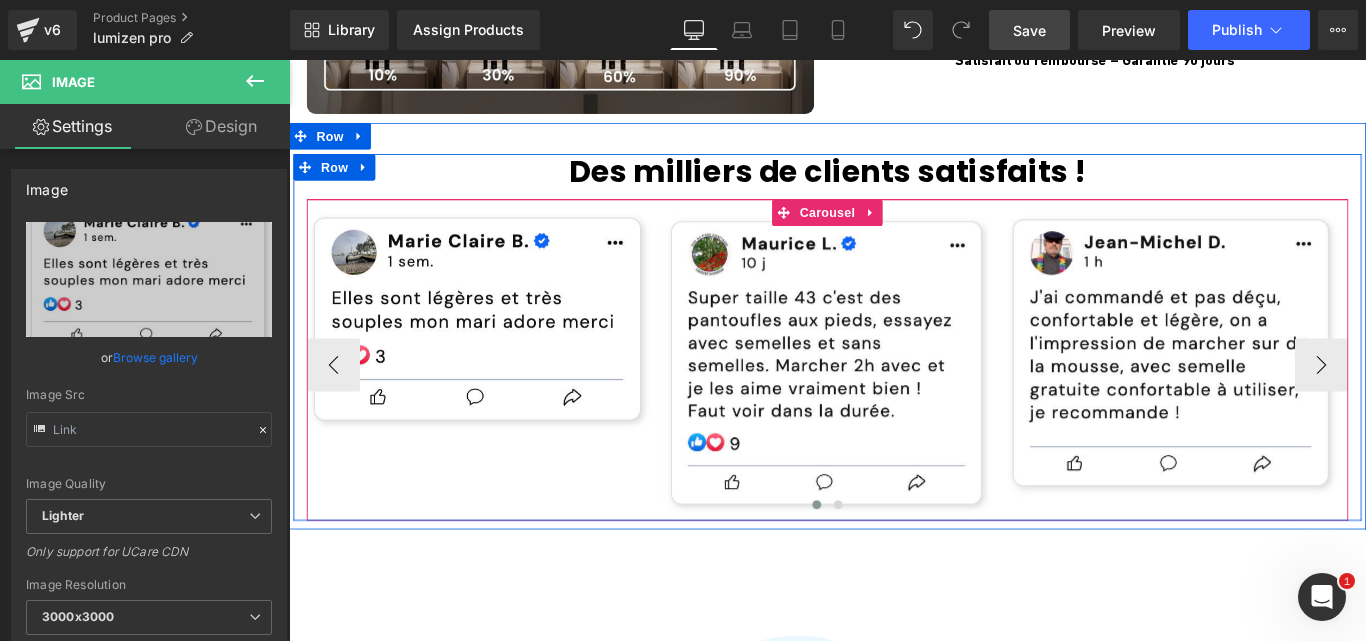 click on "Image
Image
Image
Image" at bounding box center (1092, 403) 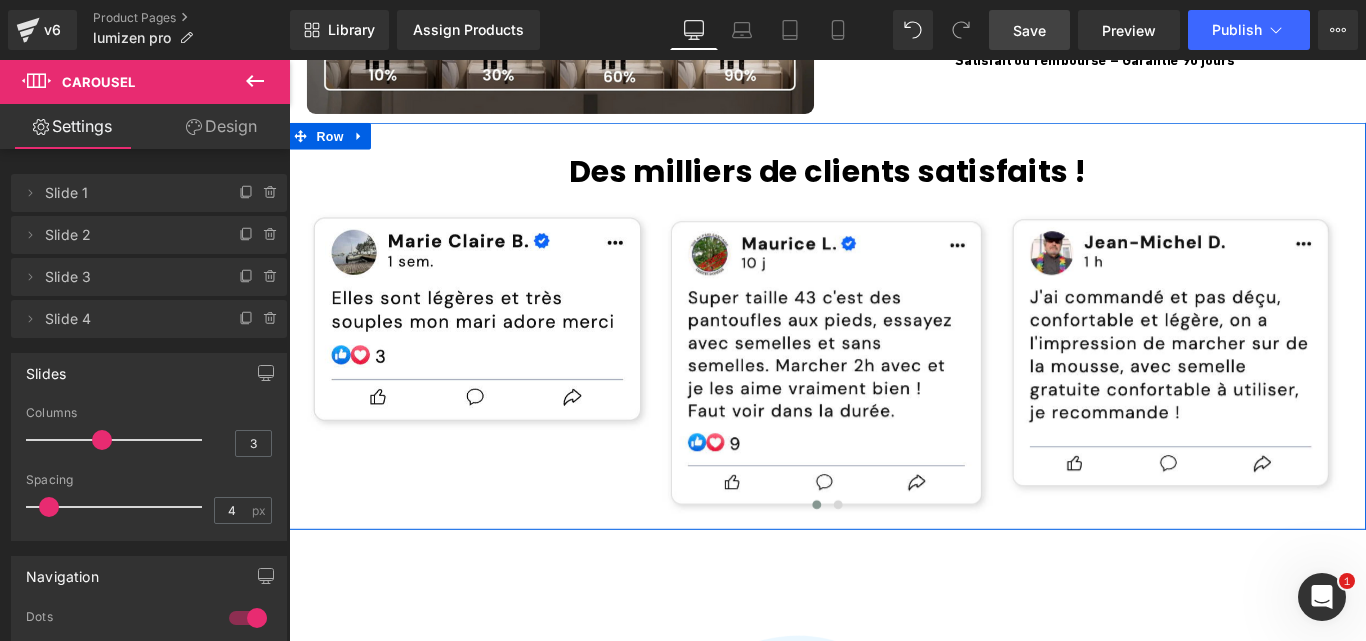 click on "Des milliers de clients satisfaits ! Text Block
Image
Image
Image
Image
‹ ›" at bounding box center (894, 359) 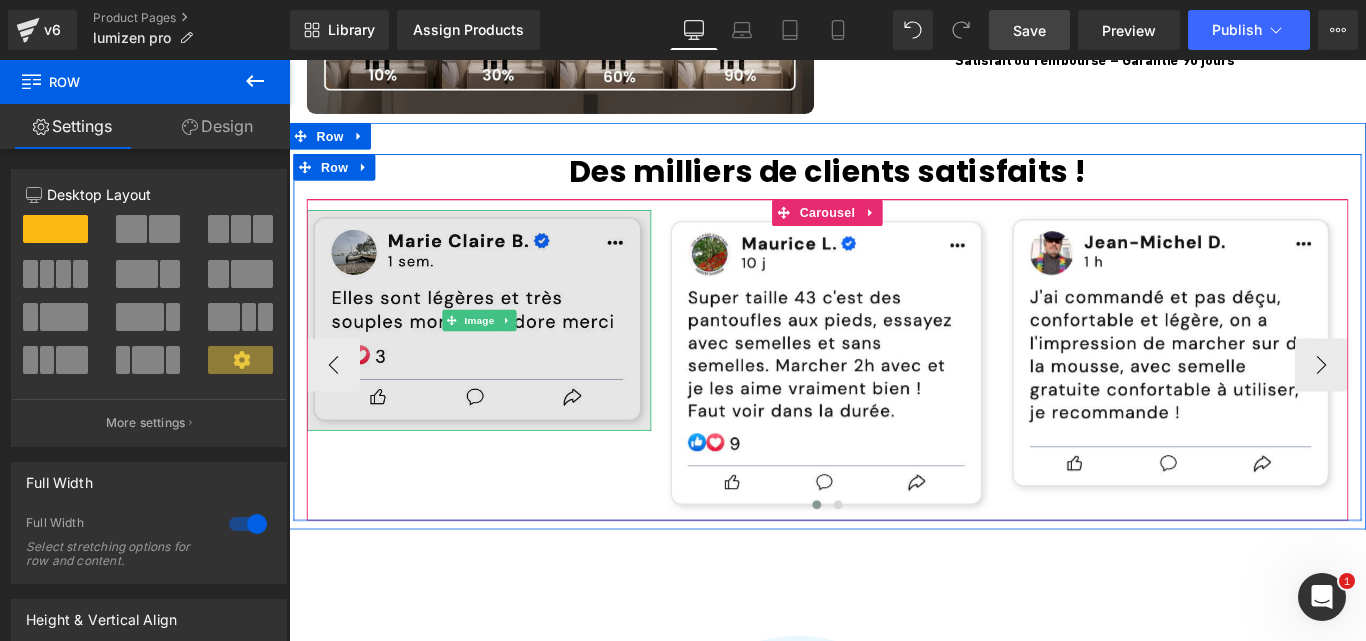 click at bounding box center (502, 353) 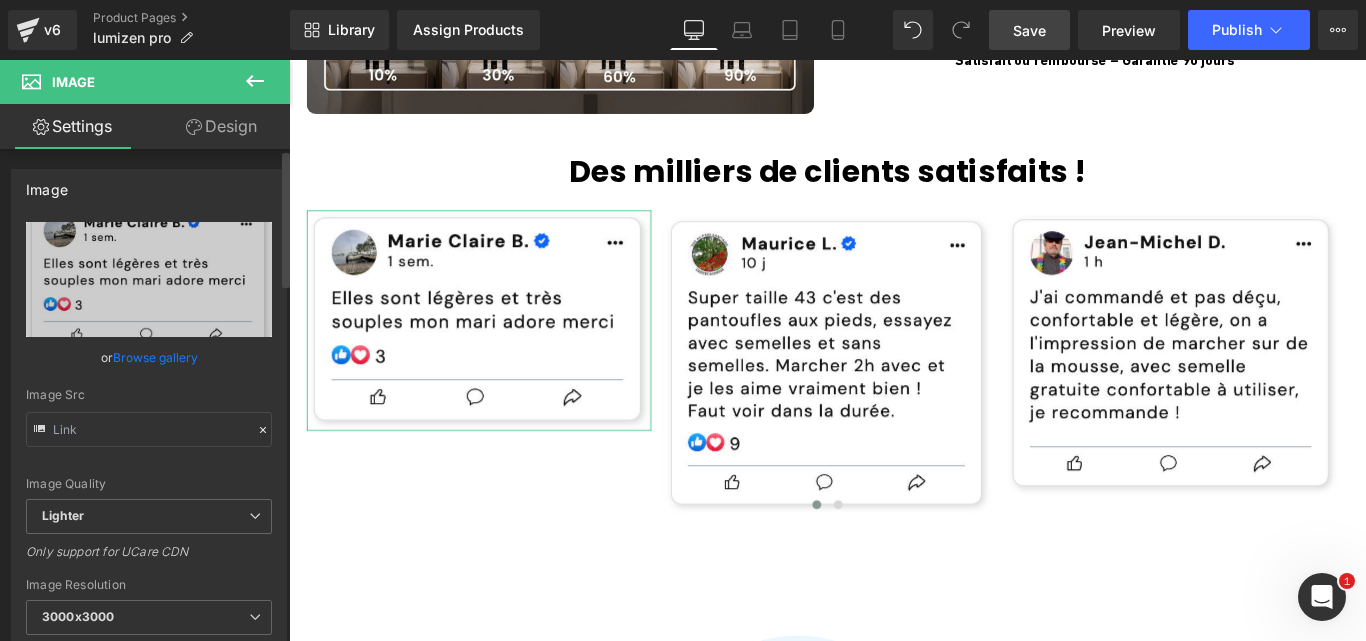 click on "Browse gallery" at bounding box center [155, 357] 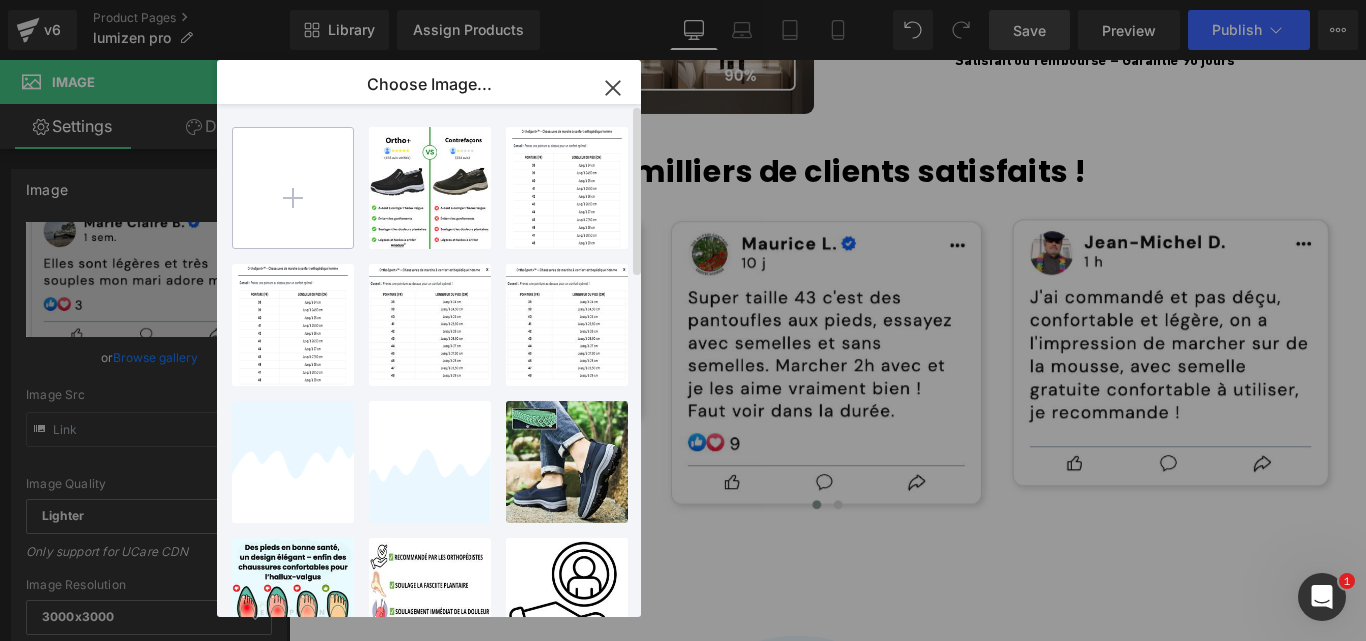 click at bounding box center [293, 188] 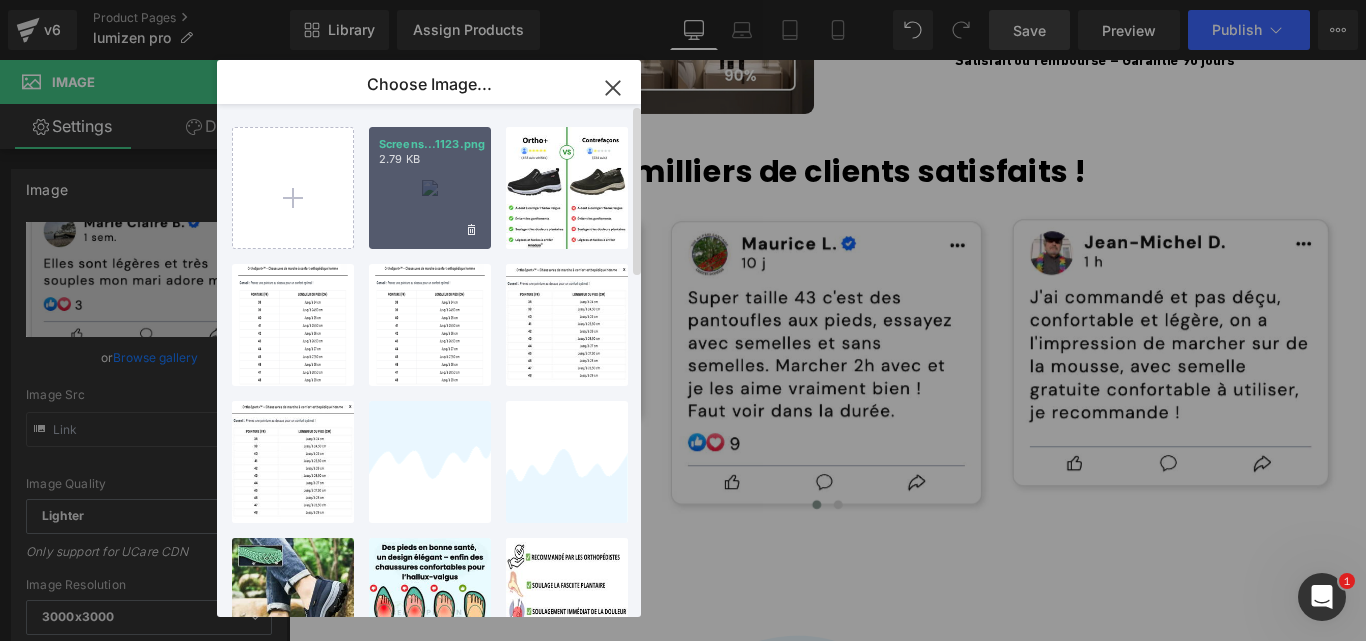 click on "Screens...1123.png 2.79 KB" at bounding box center (430, 188) 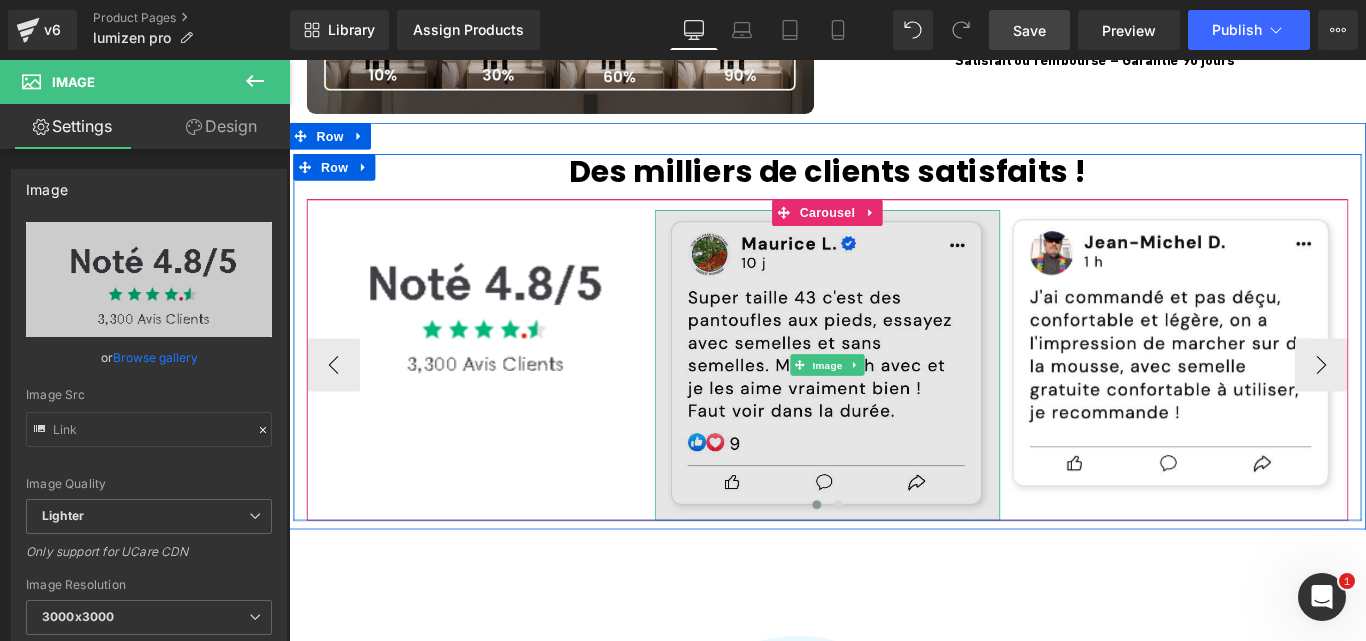click at bounding box center (893, 403) 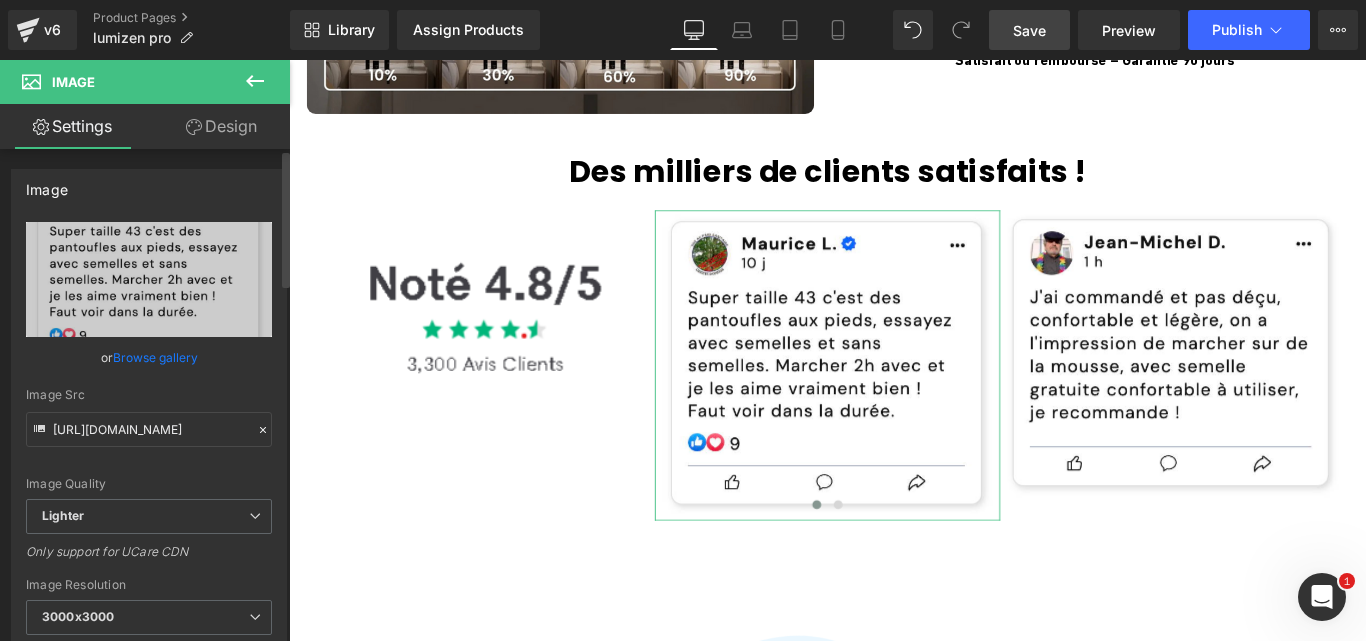 click on "Browse gallery" at bounding box center (155, 357) 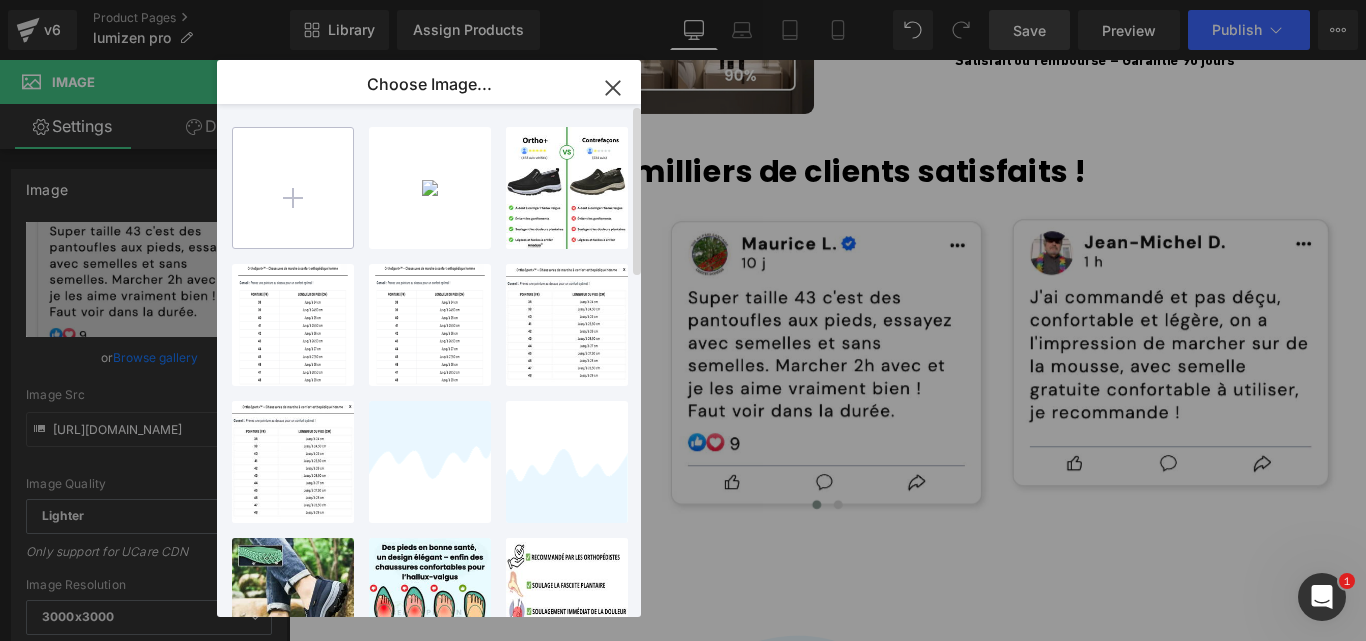 click at bounding box center (293, 188) 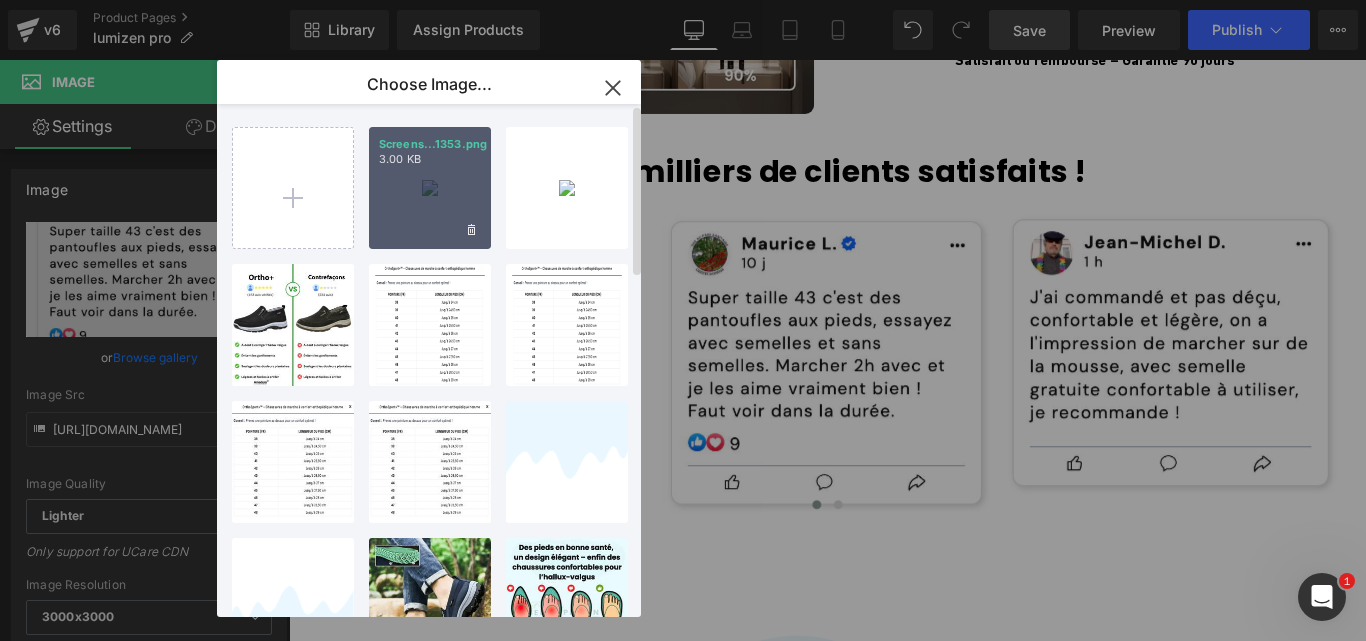 click on "Screens...1353.png 3.00 KB" at bounding box center [430, 188] 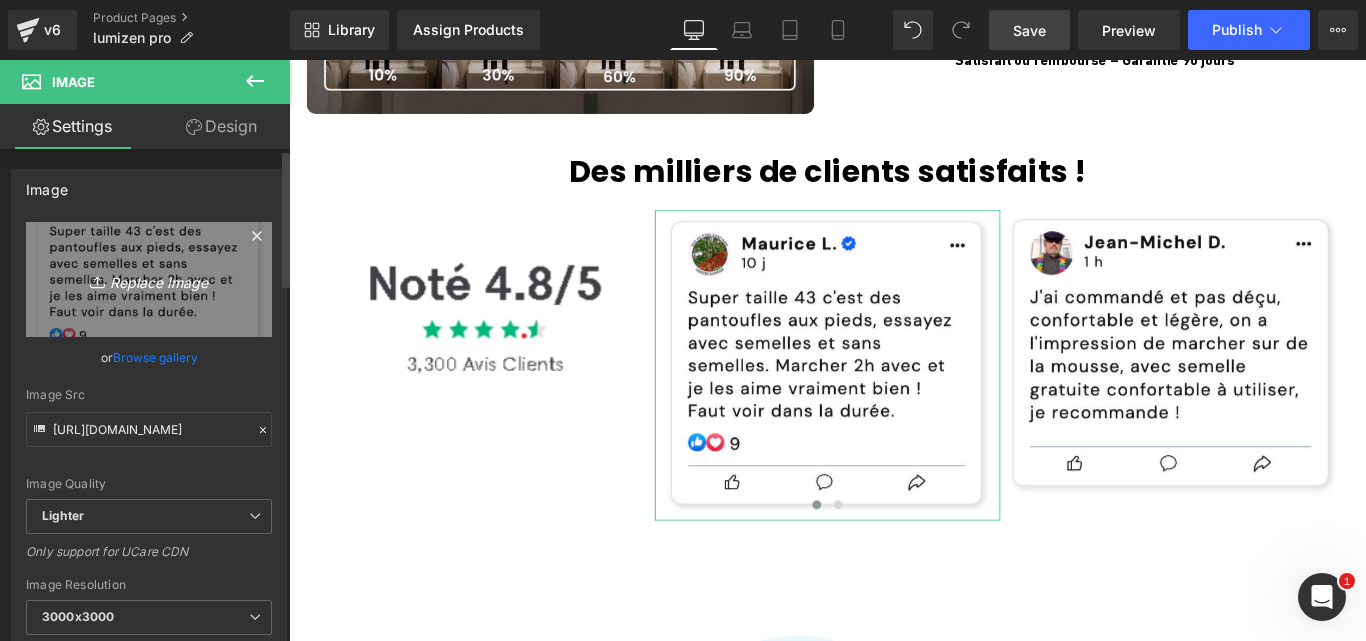 click on "Replace Image" at bounding box center (149, 279) 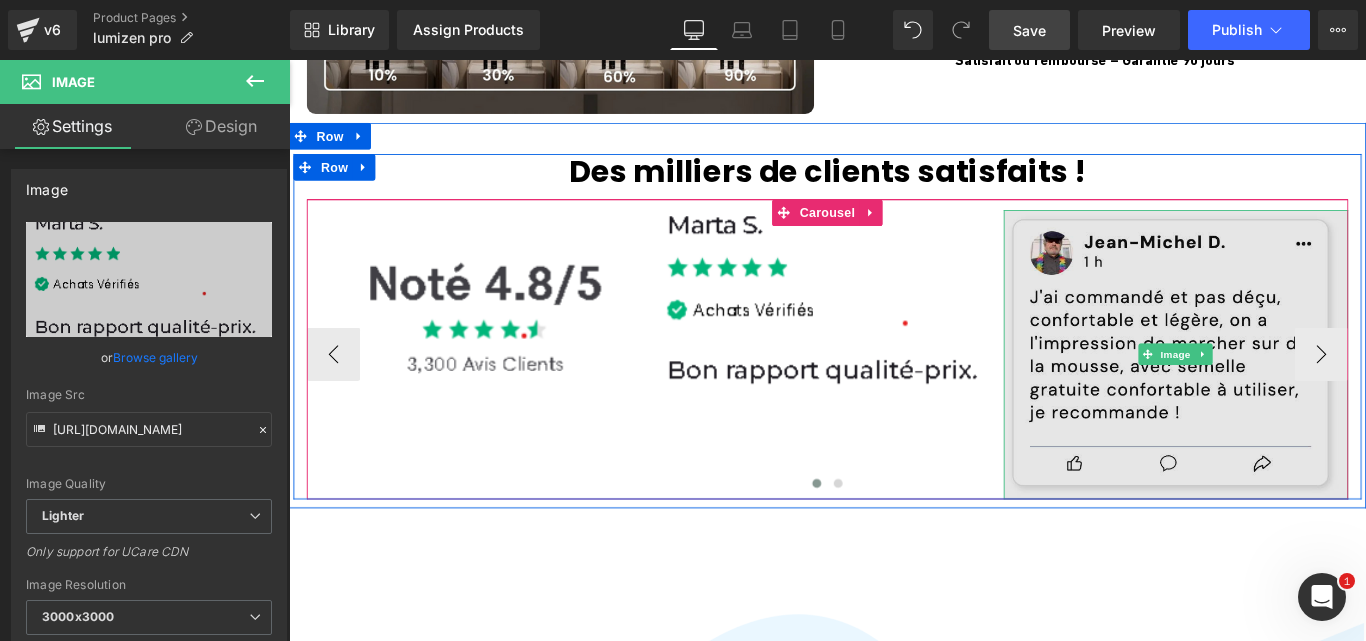 click at bounding box center [1285, 391] 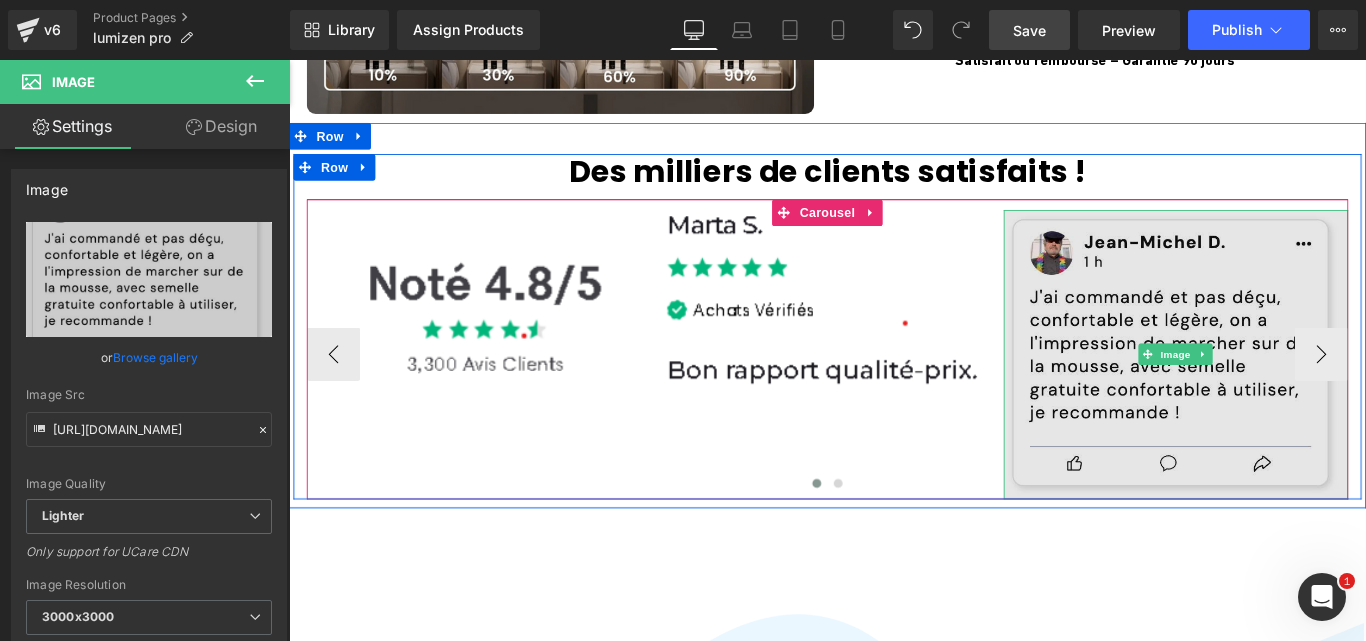 click at bounding box center (1285, 391) 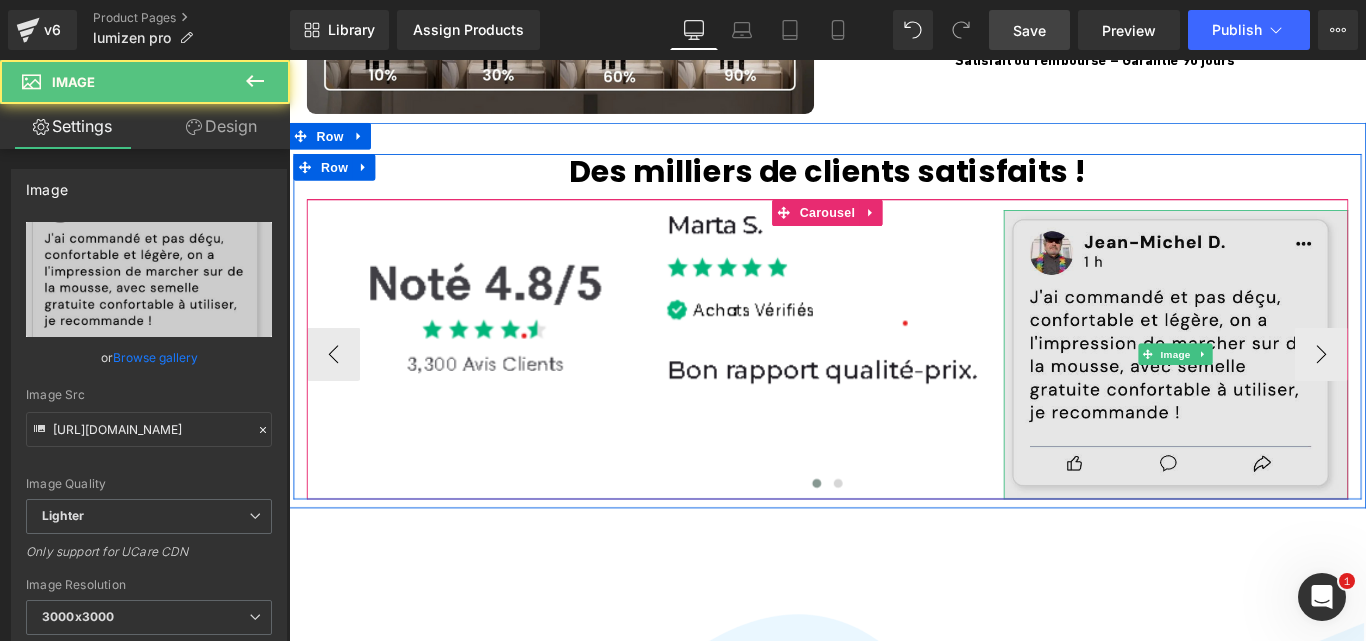 click at bounding box center (1285, 391) 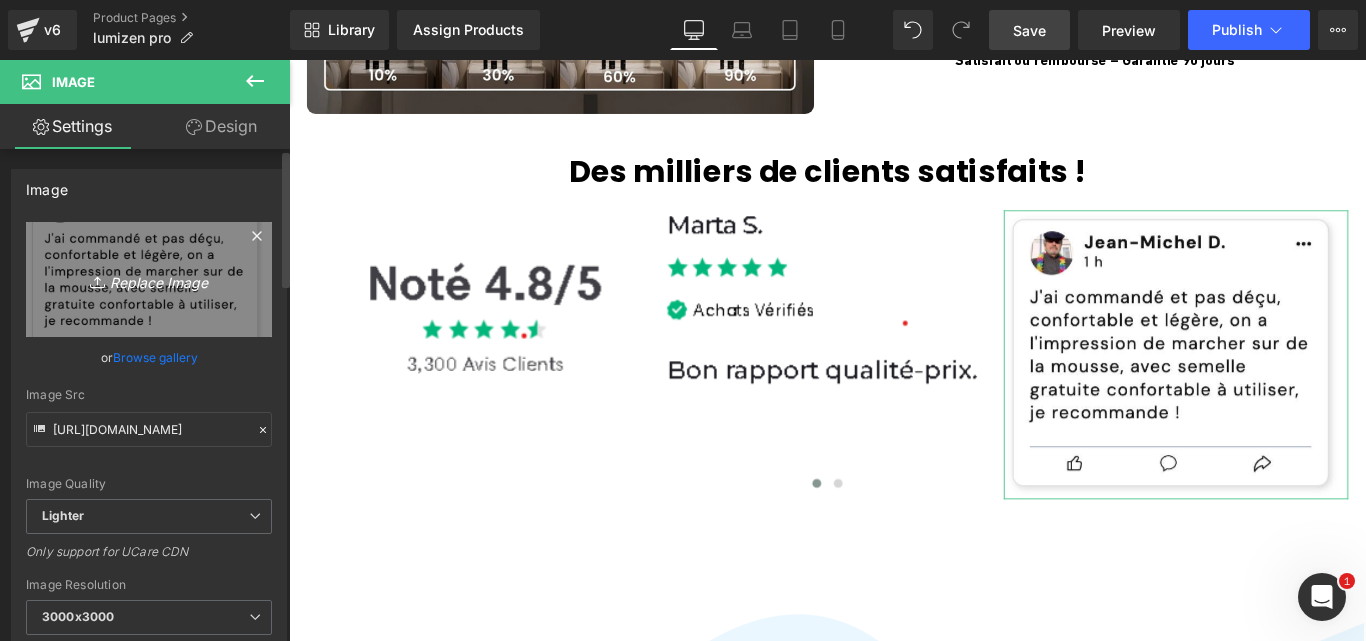 click on "Replace Image" at bounding box center [149, 279] 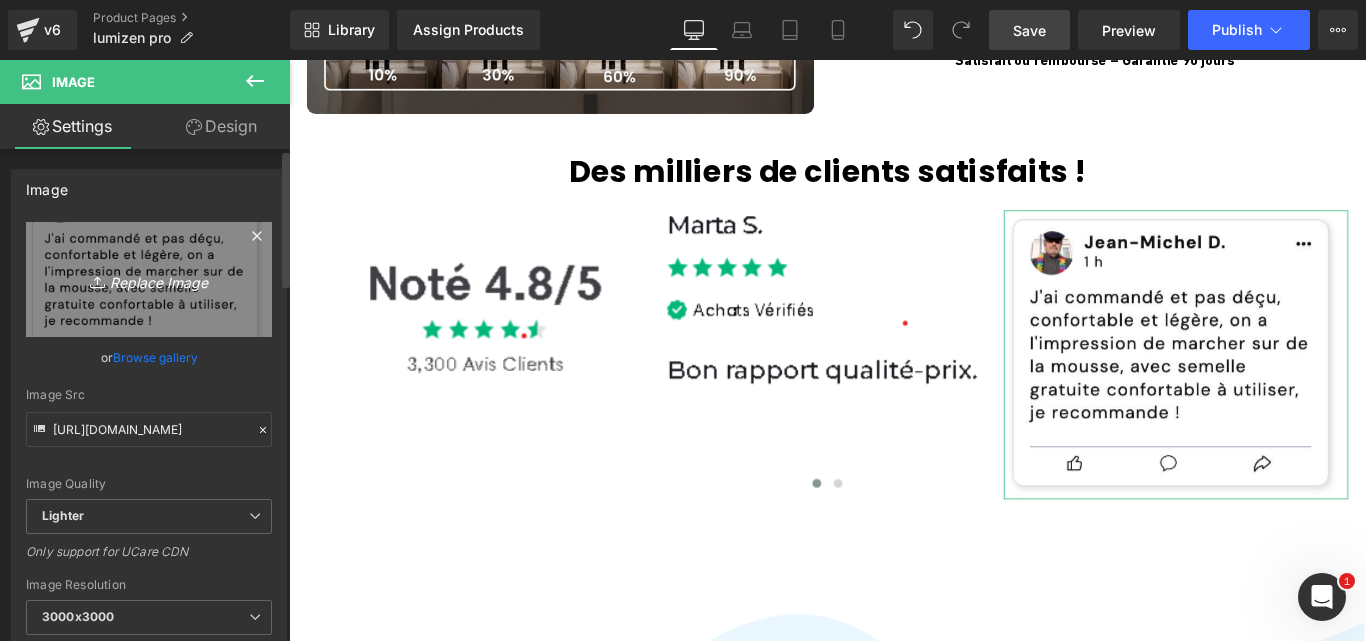 type on "C:\fakepath\Screenshot [DATE] 142356.png" 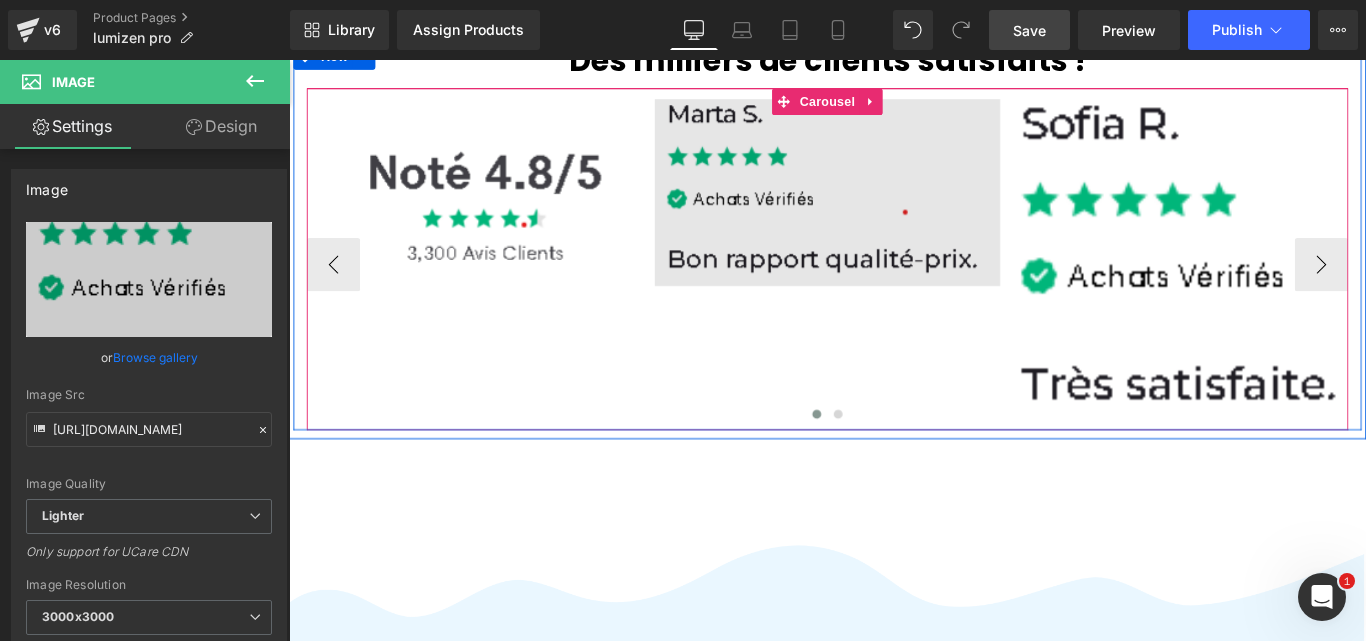 scroll, scrollTop: 1557, scrollLeft: 0, axis: vertical 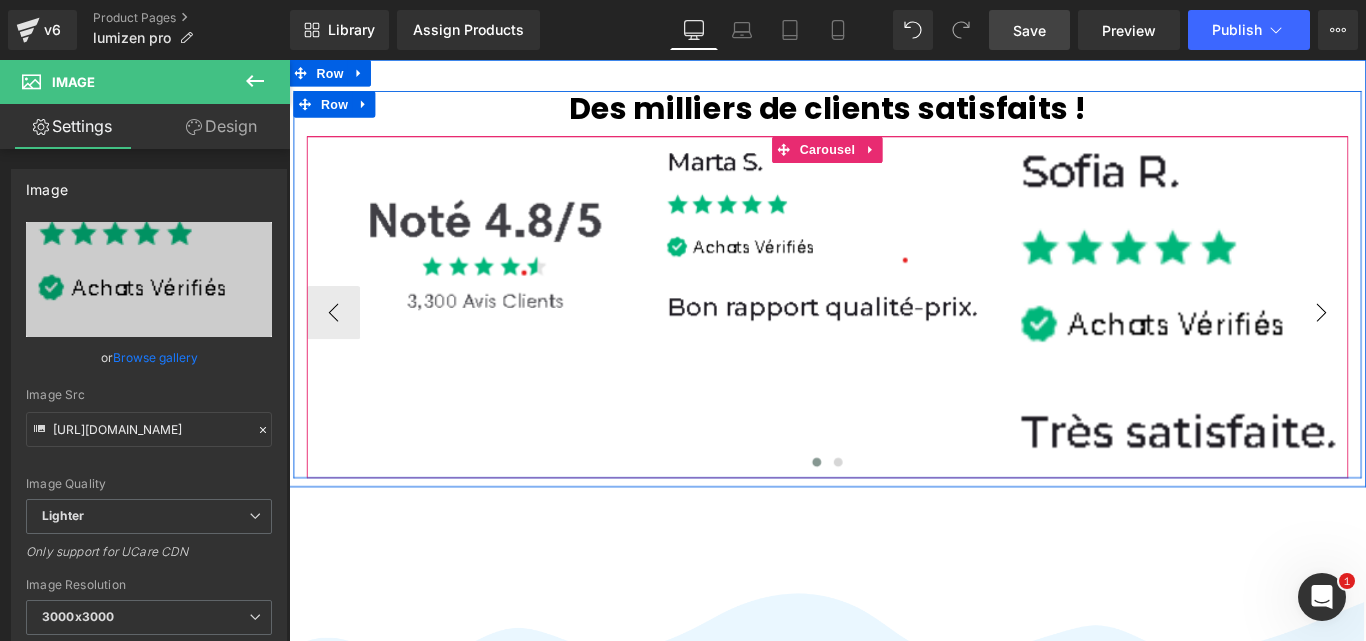 click on "›" at bounding box center [1449, 344] 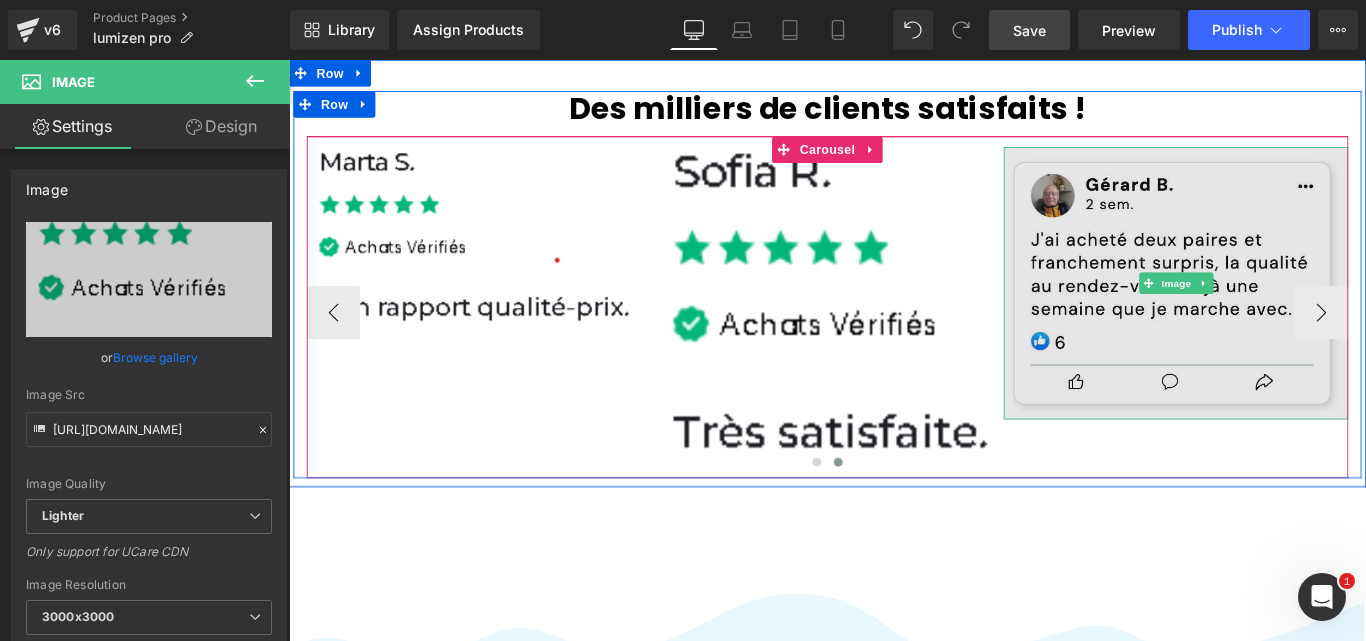 click at bounding box center [1285, 311] 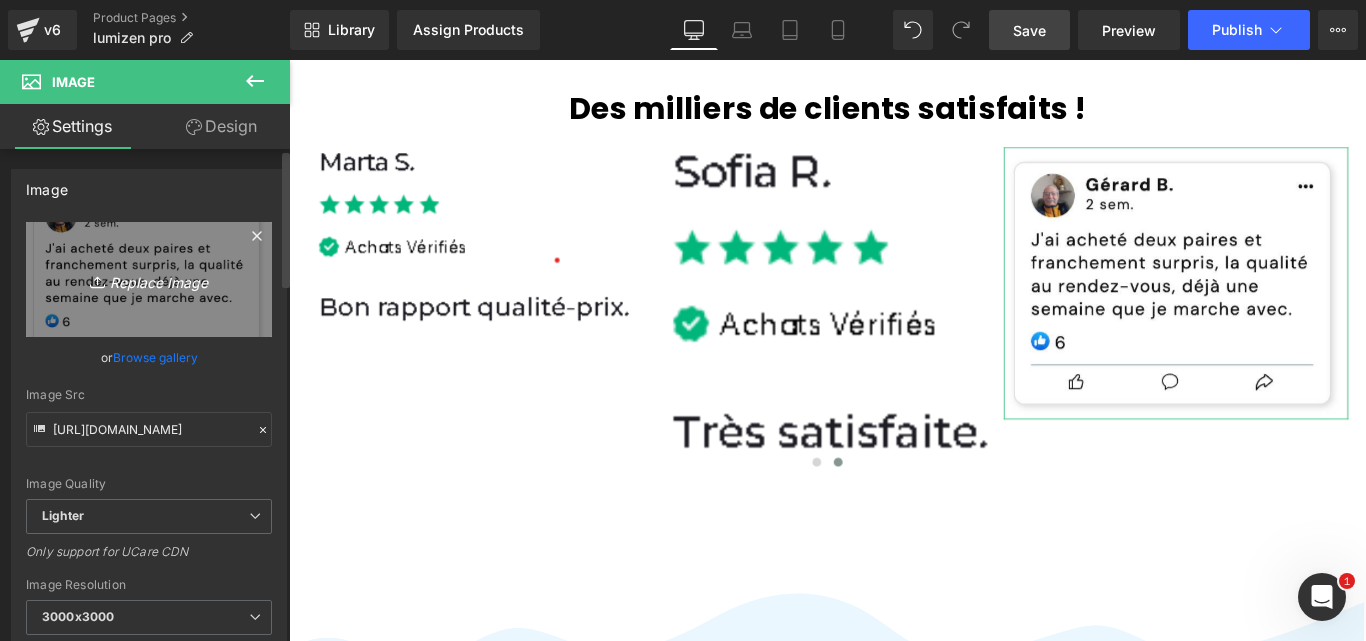 click on "Replace Image" at bounding box center (149, 279) 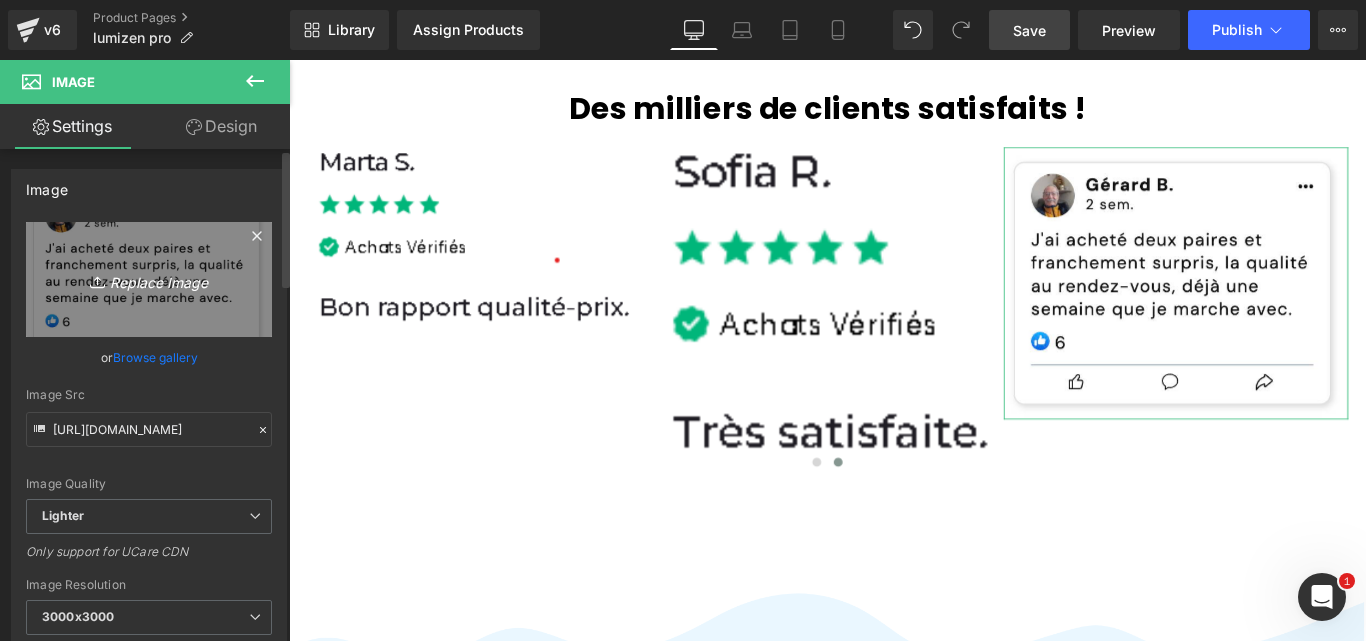 type on "C:\fakepath\Screenshot [DATE] 142509.png" 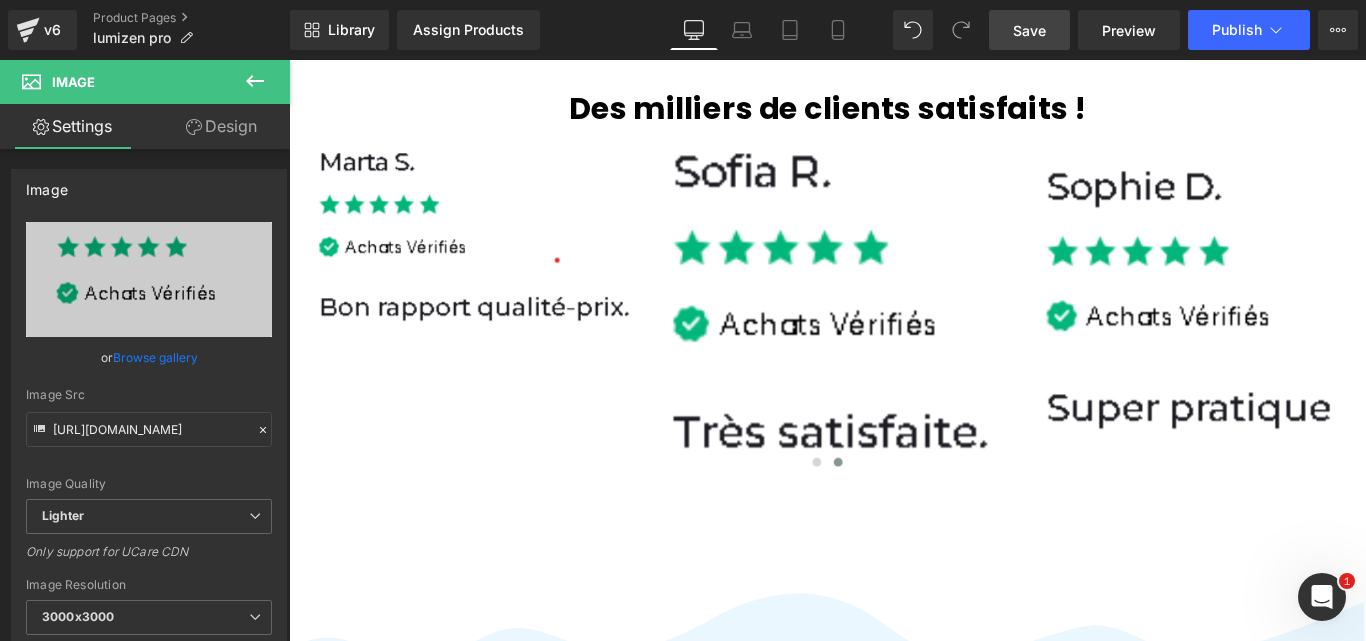 click on "Save" at bounding box center (1029, 30) 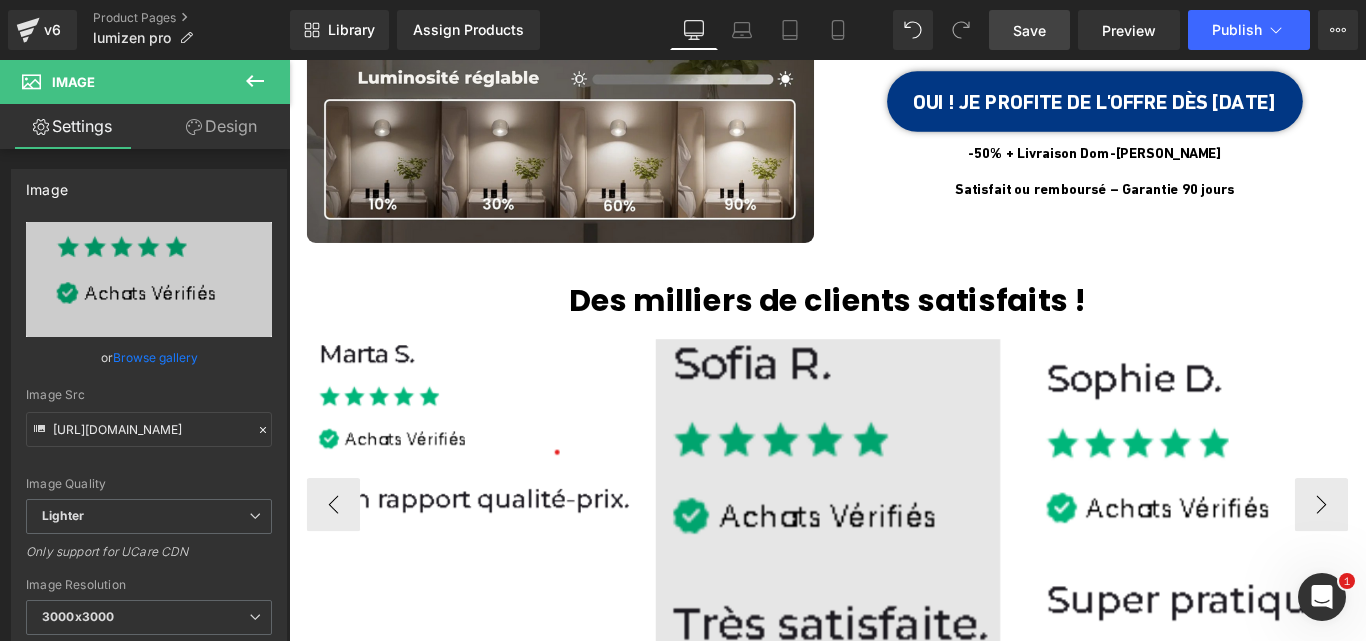 scroll, scrollTop: 1340, scrollLeft: 0, axis: vertical 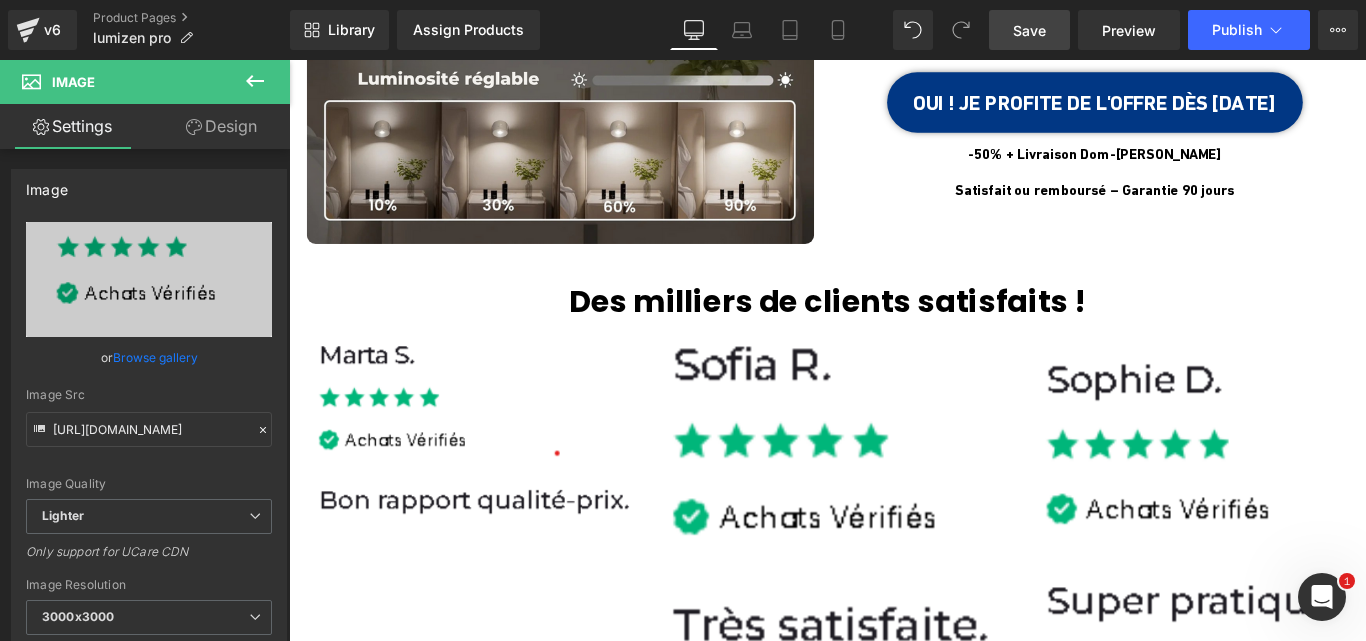 click on "Save" at bounding box center (1029, 30) 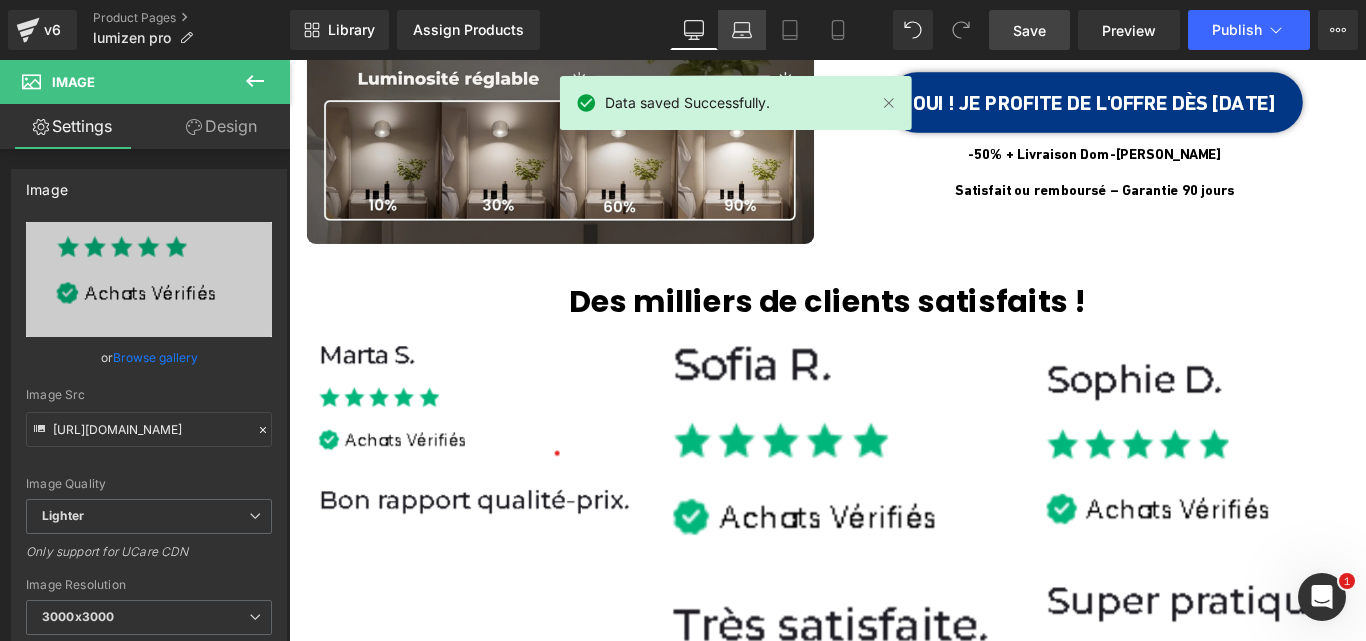 click on "Laptop" at bounding box center (742, 30) 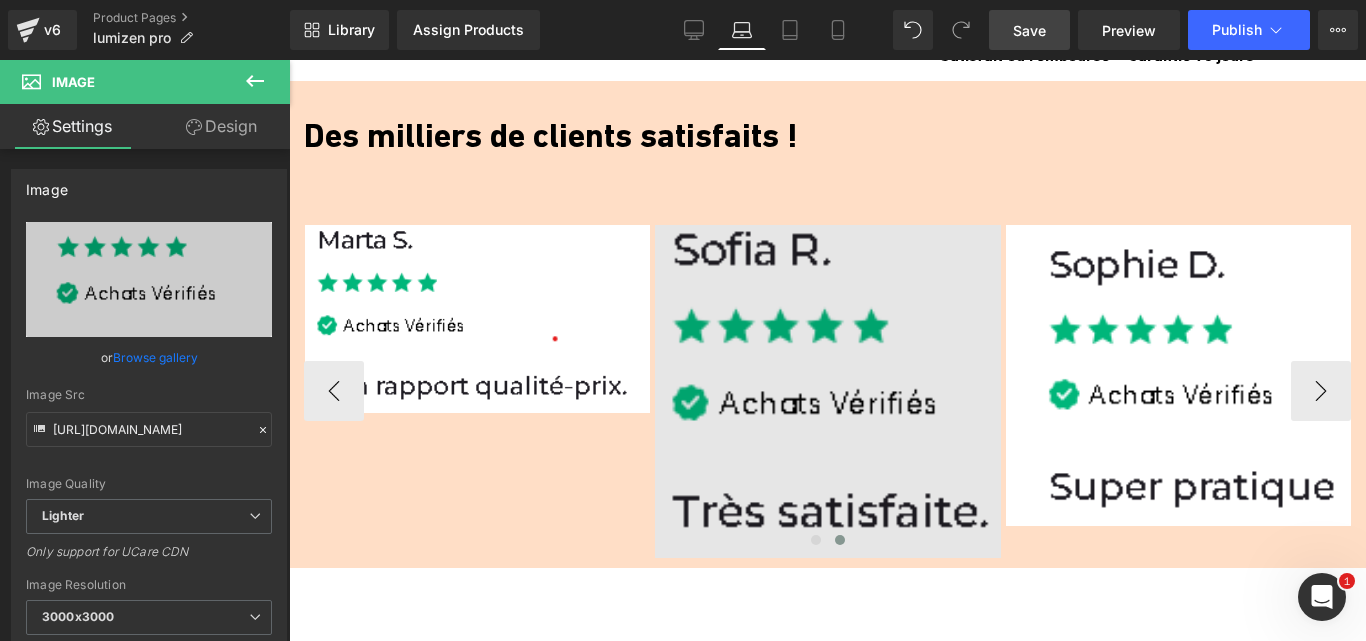 scroll, scrollTop: 1446, scrollLeft: 0, axis: vertical 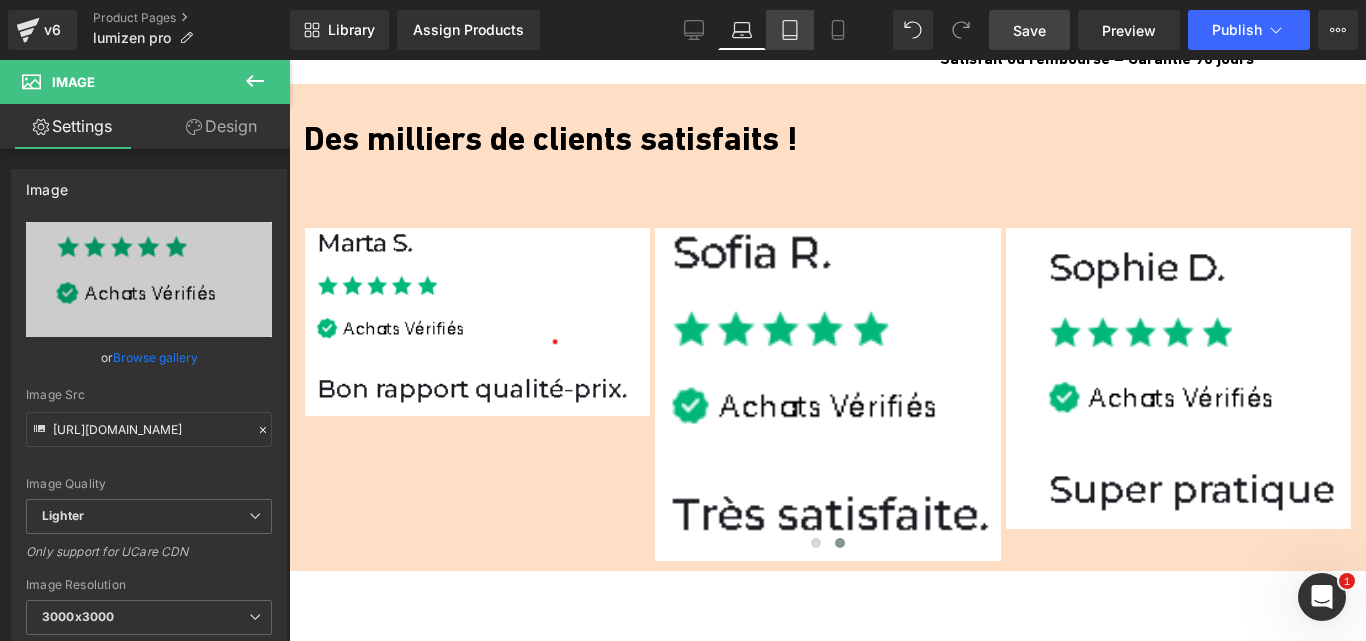 click on "Tablet" at bounding box center [790, 30] 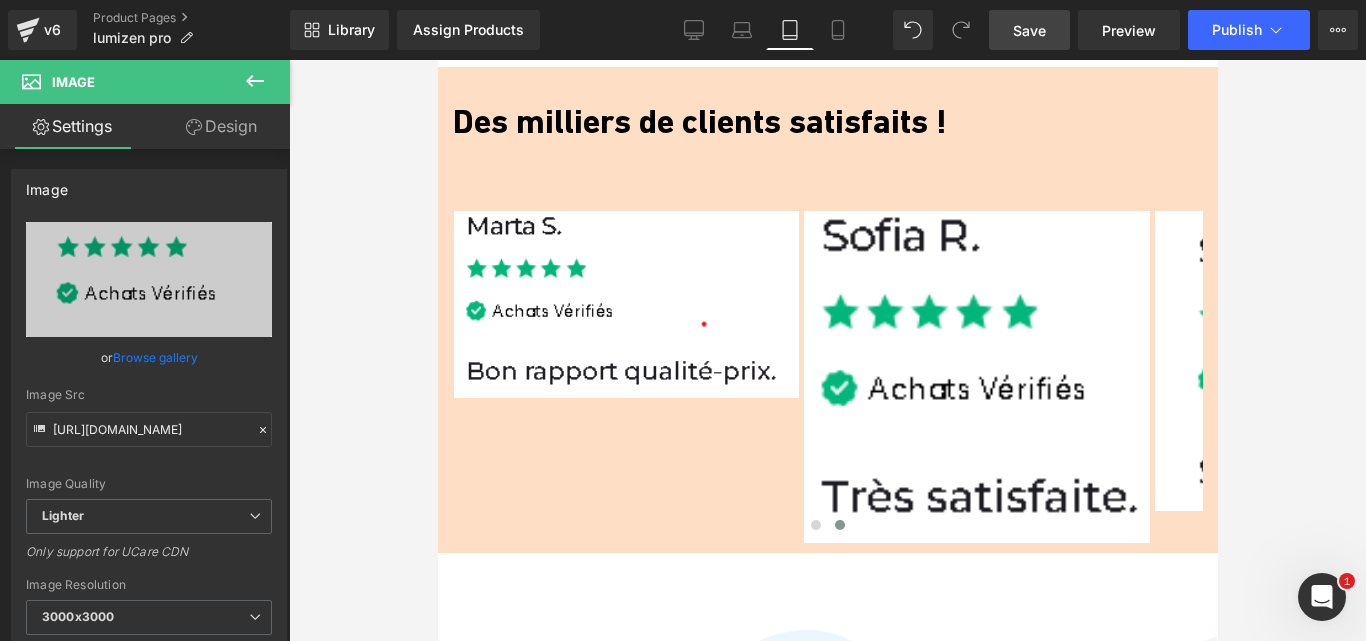 scroll, scrollTop: 1615, scrollLeft: 0, axis: vertical 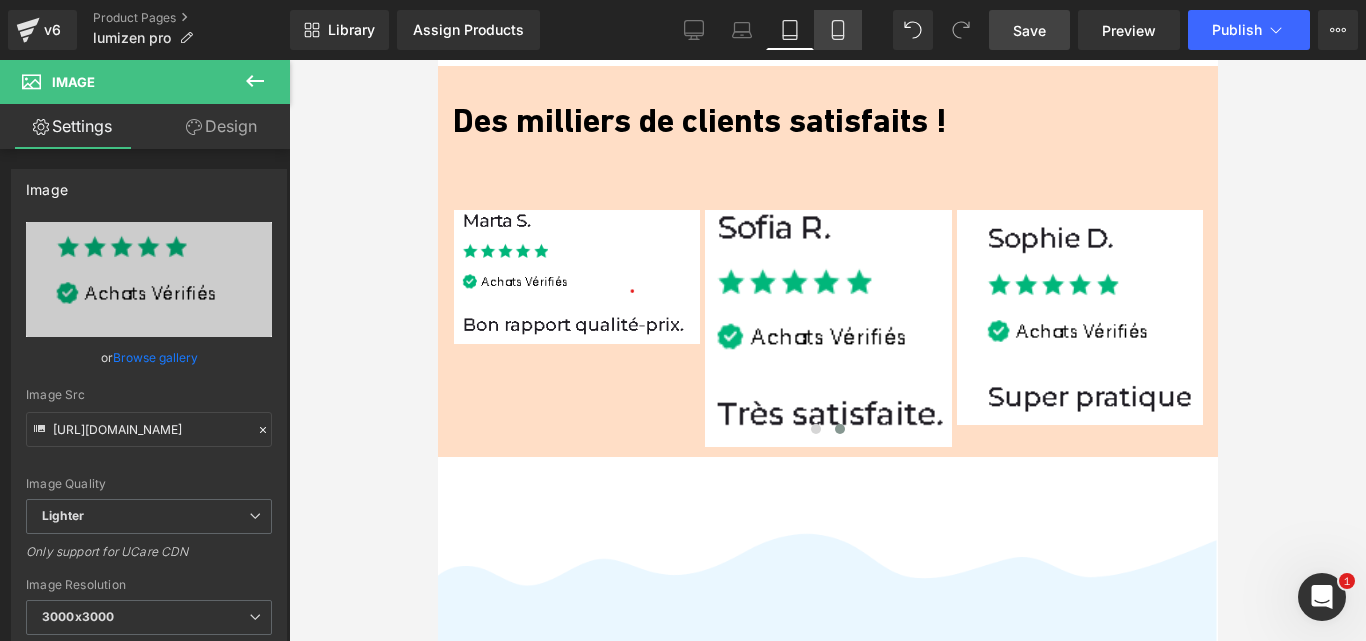 click 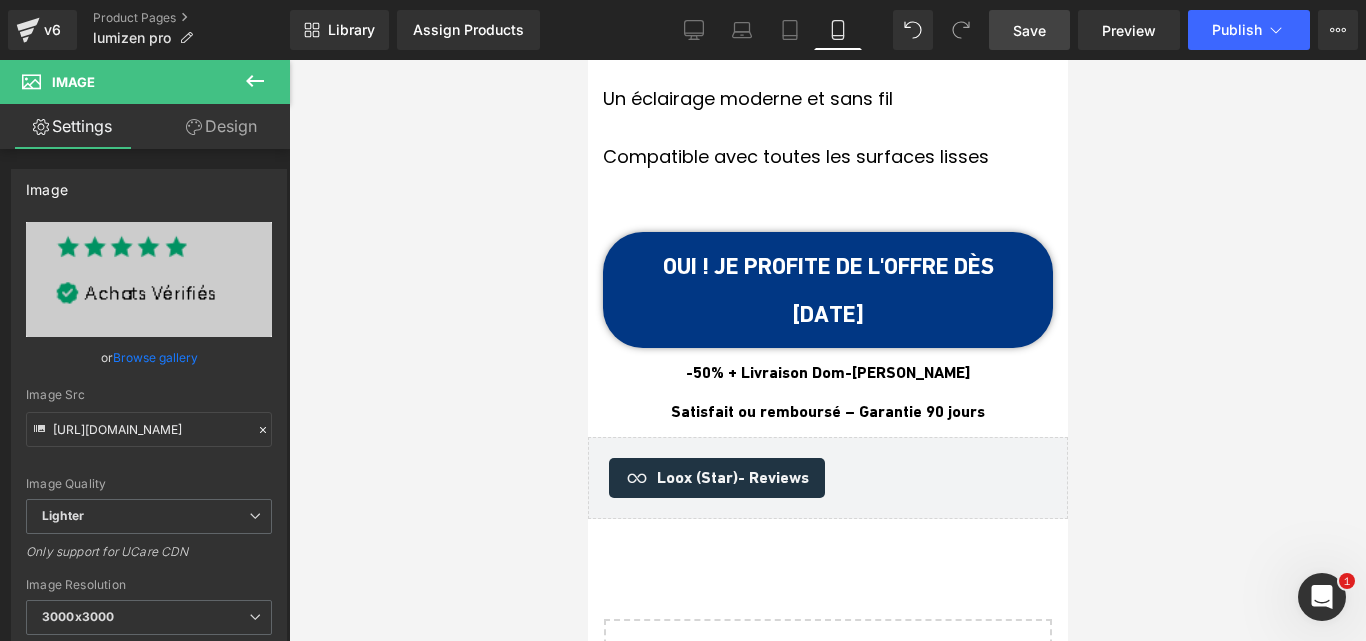 scroll, scrollTop: 10482, scrollLeft: 0, axis: vertical 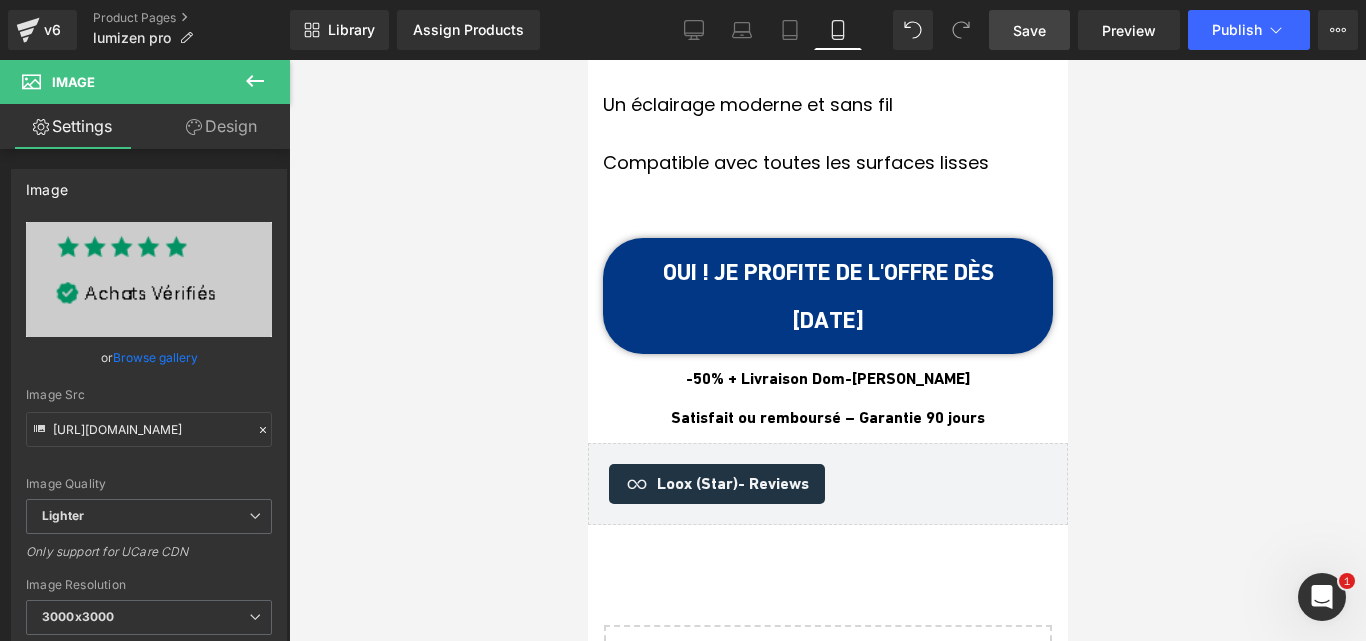 click on "Save" at bounding box center (1029, 30) 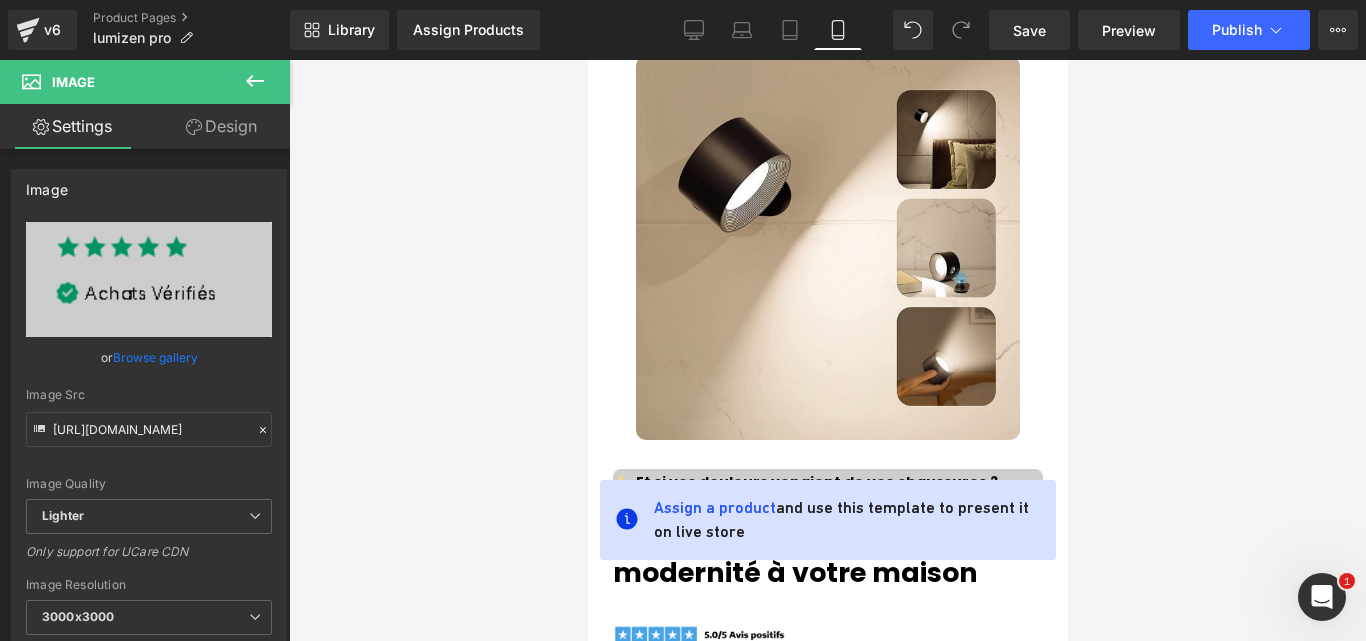 scroll, scrollTop: 0, scrollLeft: 0, axis: both 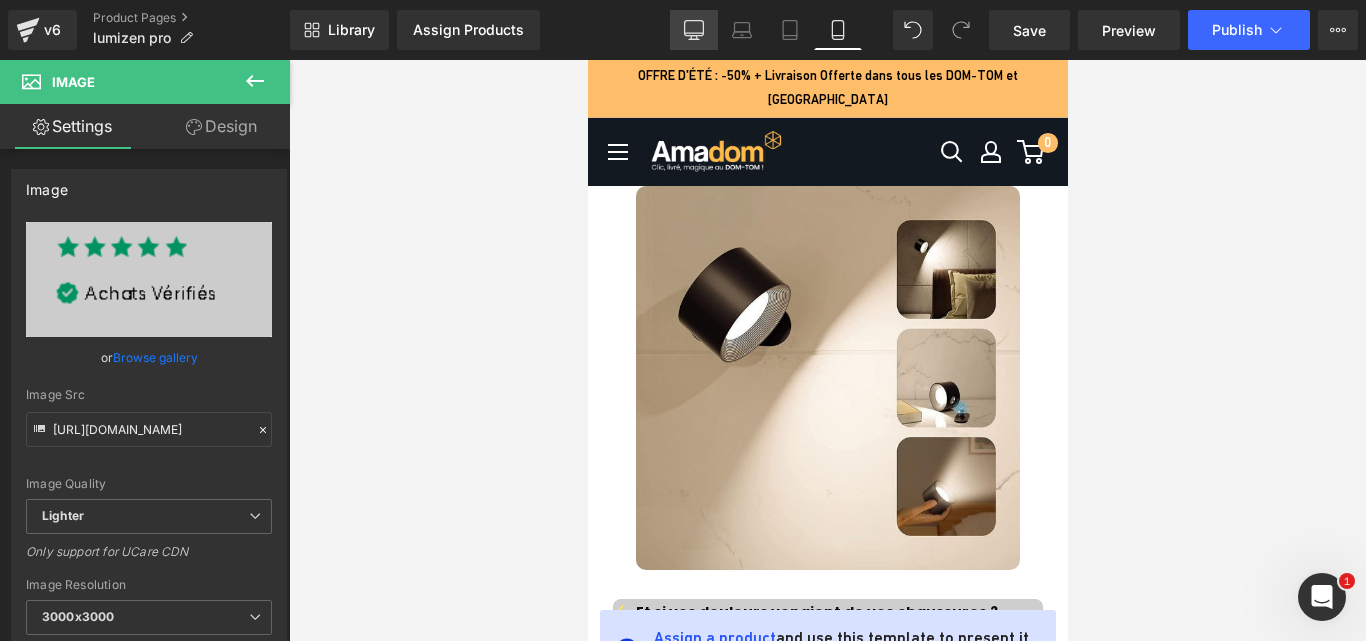 click 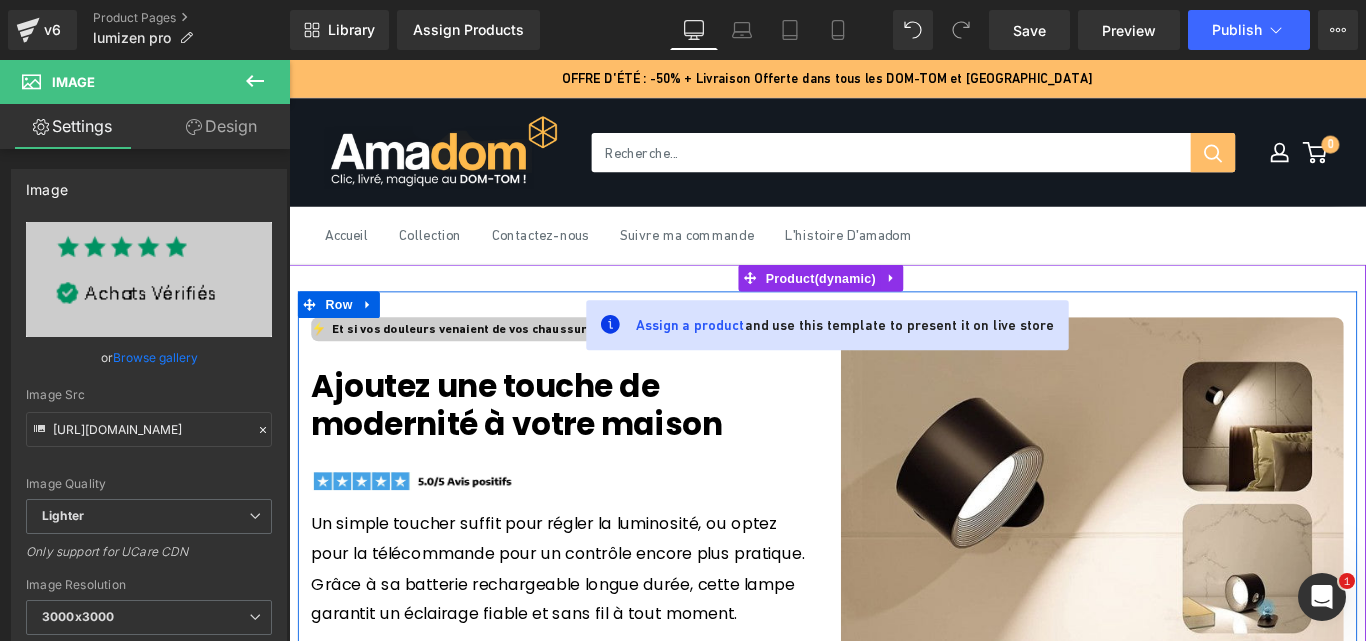 click on "⚡  Et si vos douleurs venaient de vos chaussures ?
Text Block         Ajoutez une touche de modernité à votre maison Text Block
Image         Un simple toucher suffit pour régler la luminosité, ou optez pour la télécommande pour un contrôle encore plus pratique.
Grâce à sa batterie rechargeable longue durée, cette lampe garantit un éclairage fiable et sans fil à tout moment.
Text Block
OUI ! JE PROFITE DE L'OFFRE [DATE]
Button         -50% + Livraison outre-mer OFFERTE Text Block" at bounding box center (596, 593) 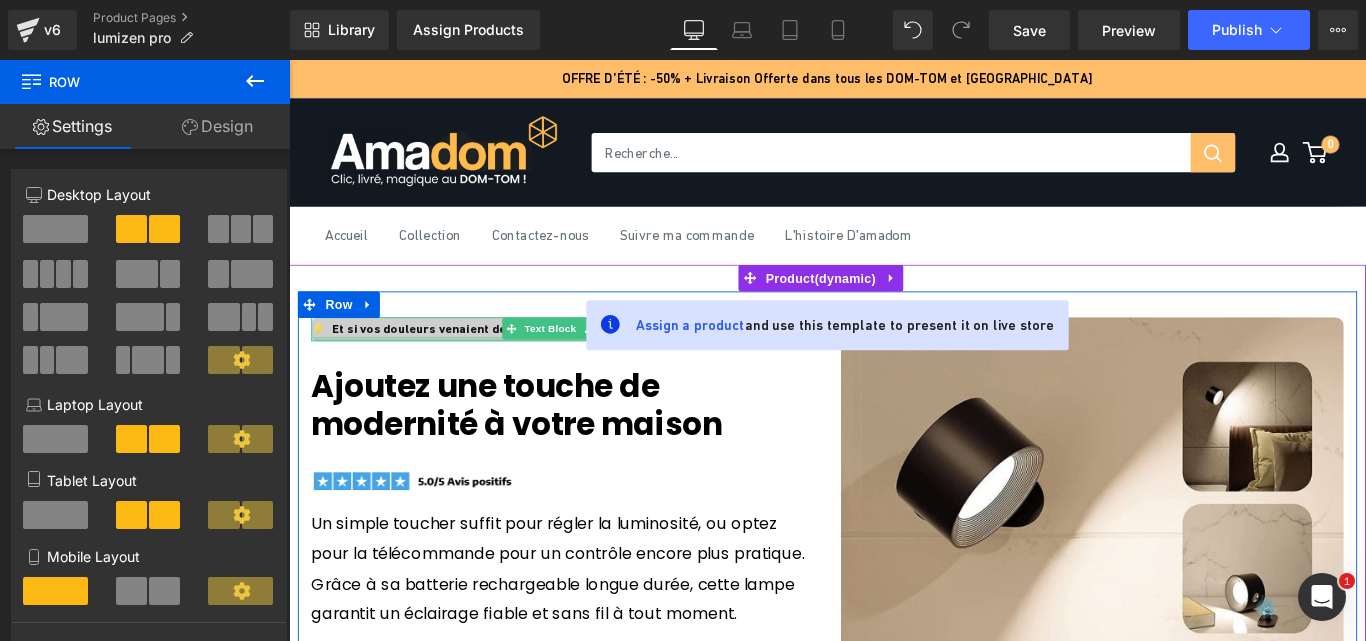 click at bounding box center (596, 373) 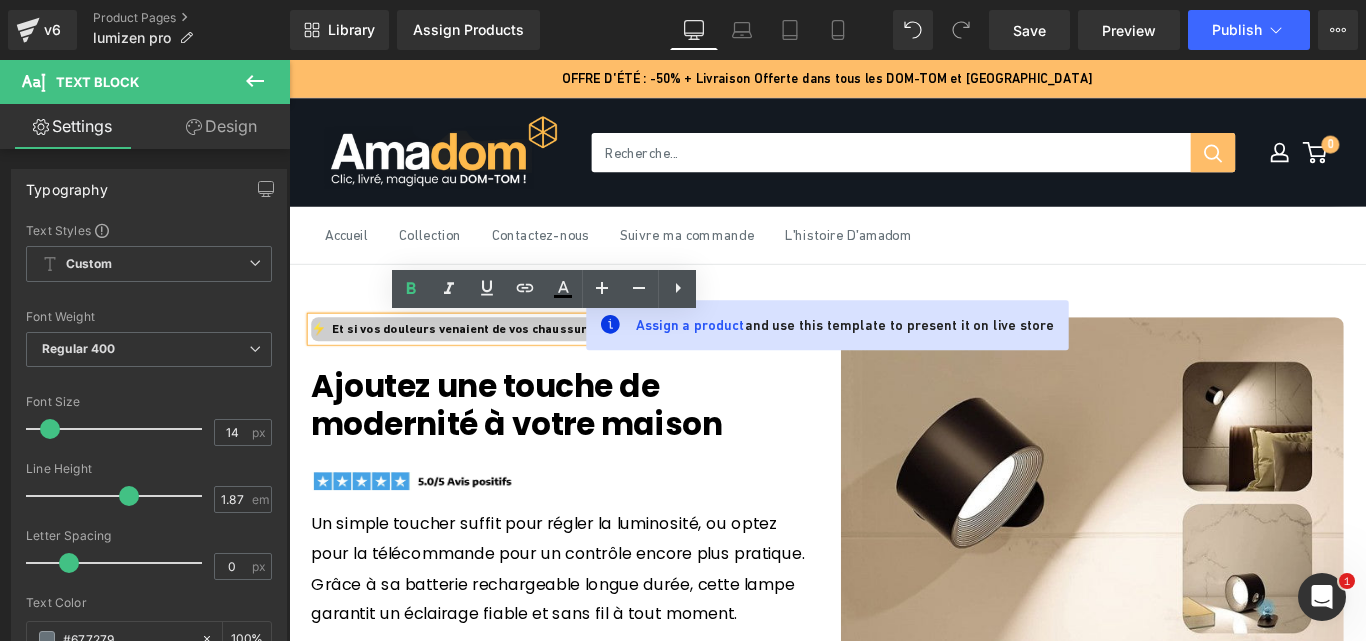 click 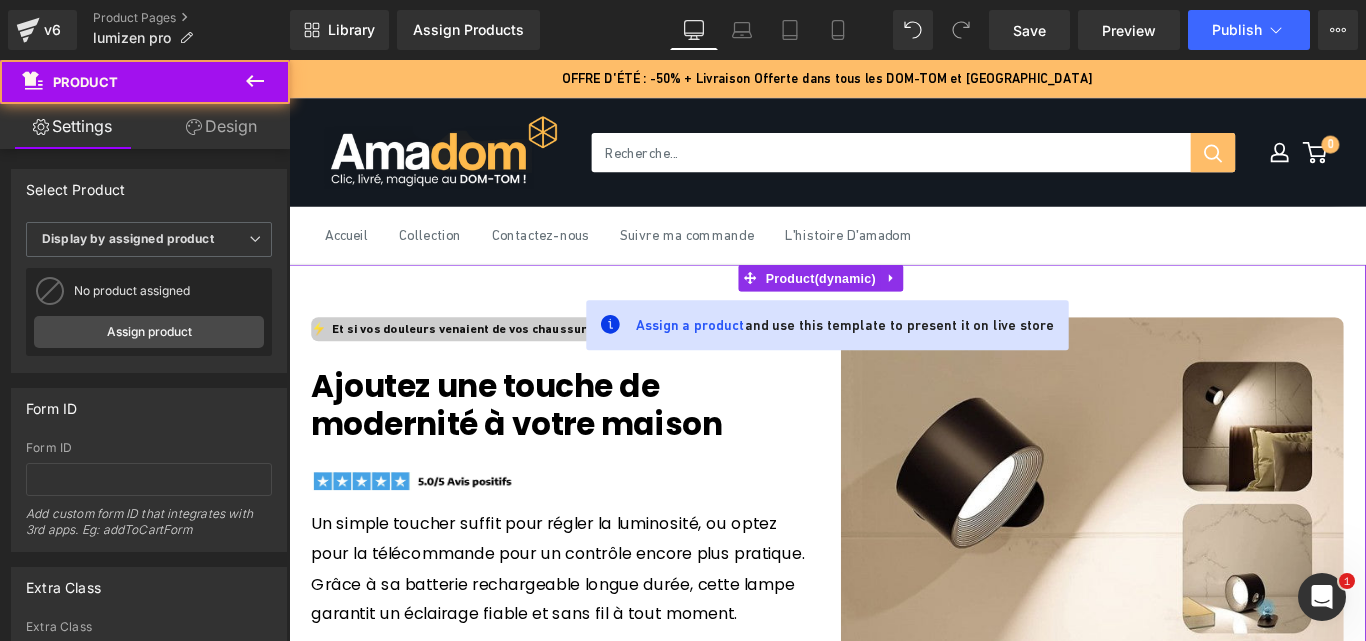 click on "Assign a product  and use this template to present it on live store" at bounding box center [914, 358] 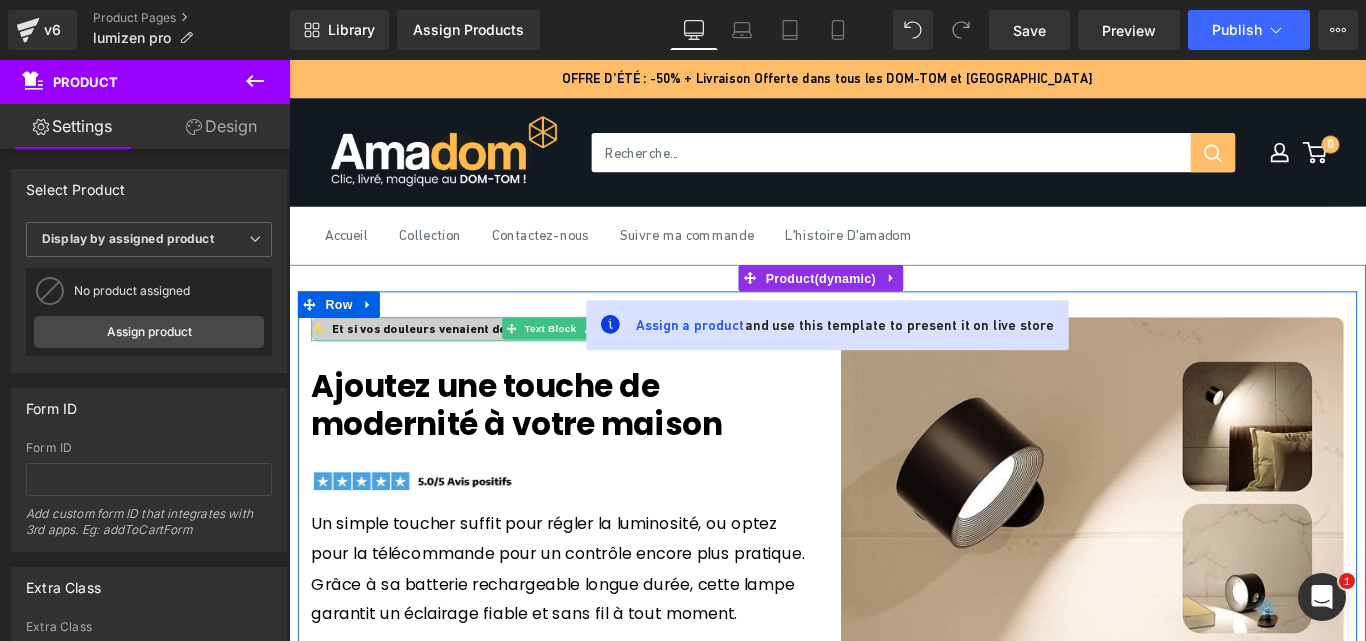 click on "Text Block" at bounding box center (582, 362) 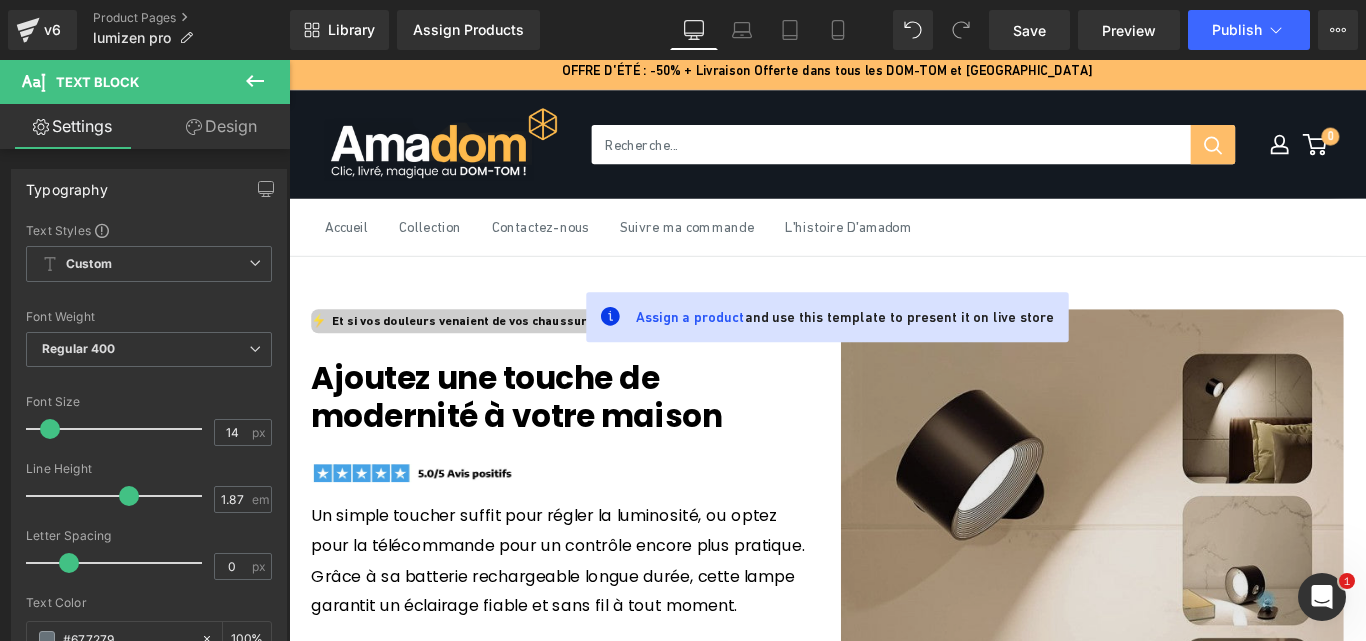 scroll, scrollTop: 0, scrollLeft: 0, axis: both 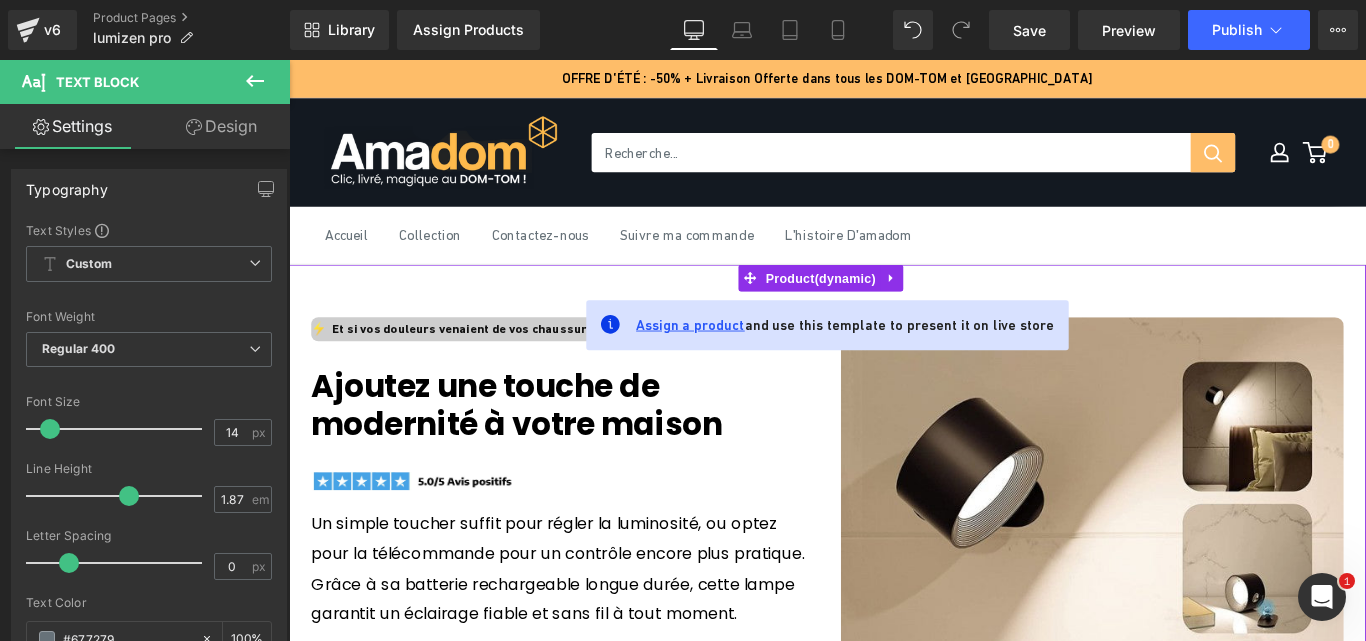 click on "Assign a product" at bounding box center (740, 357) 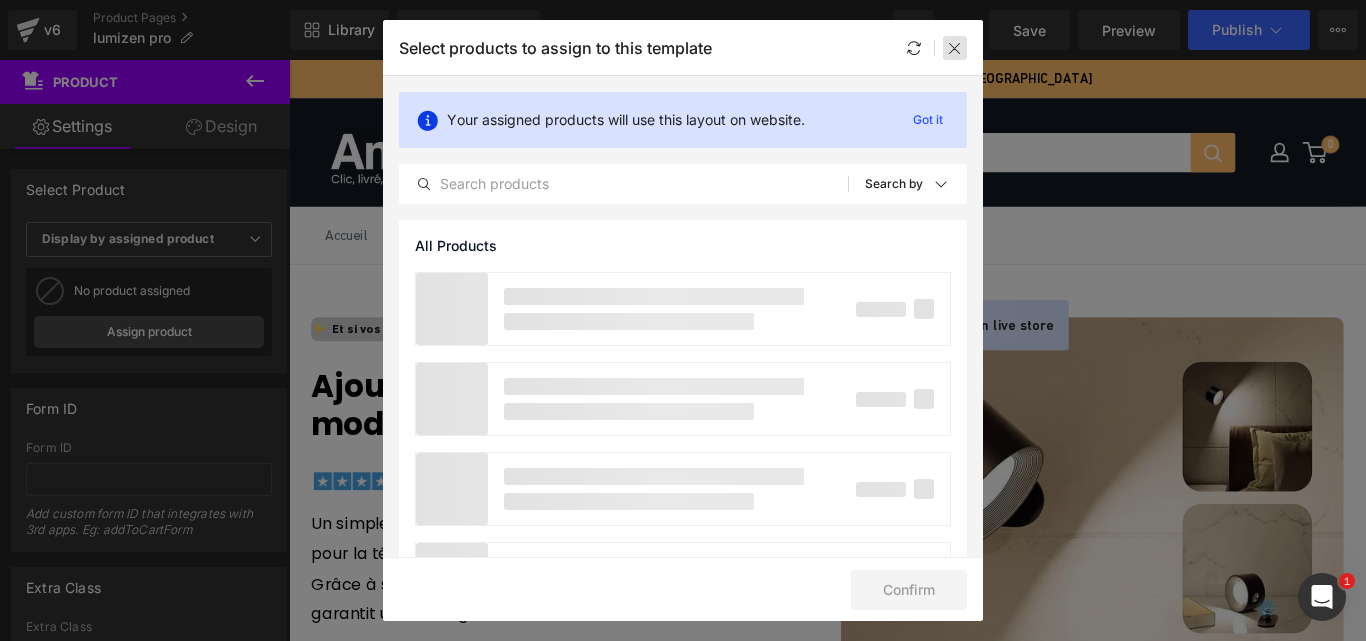 click at bounding box center [955, 48] 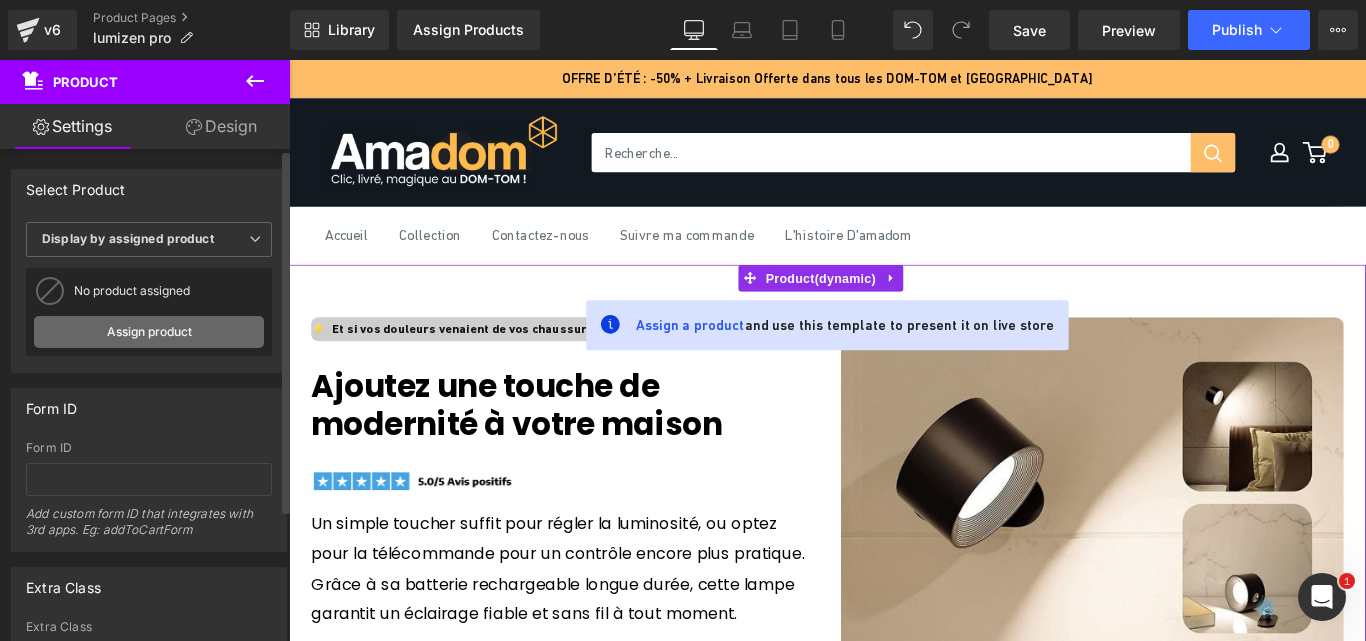 click on "Assign product" at bounding box center (149, 332) 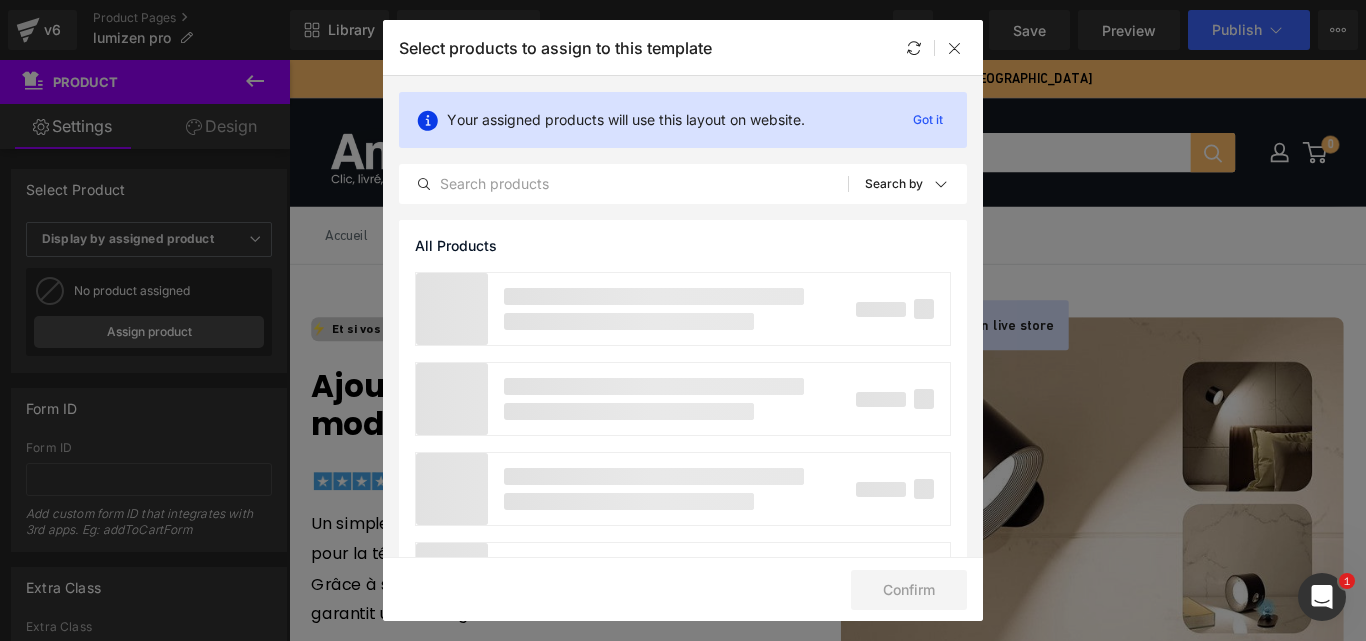 click at bounding box center [934, 48] 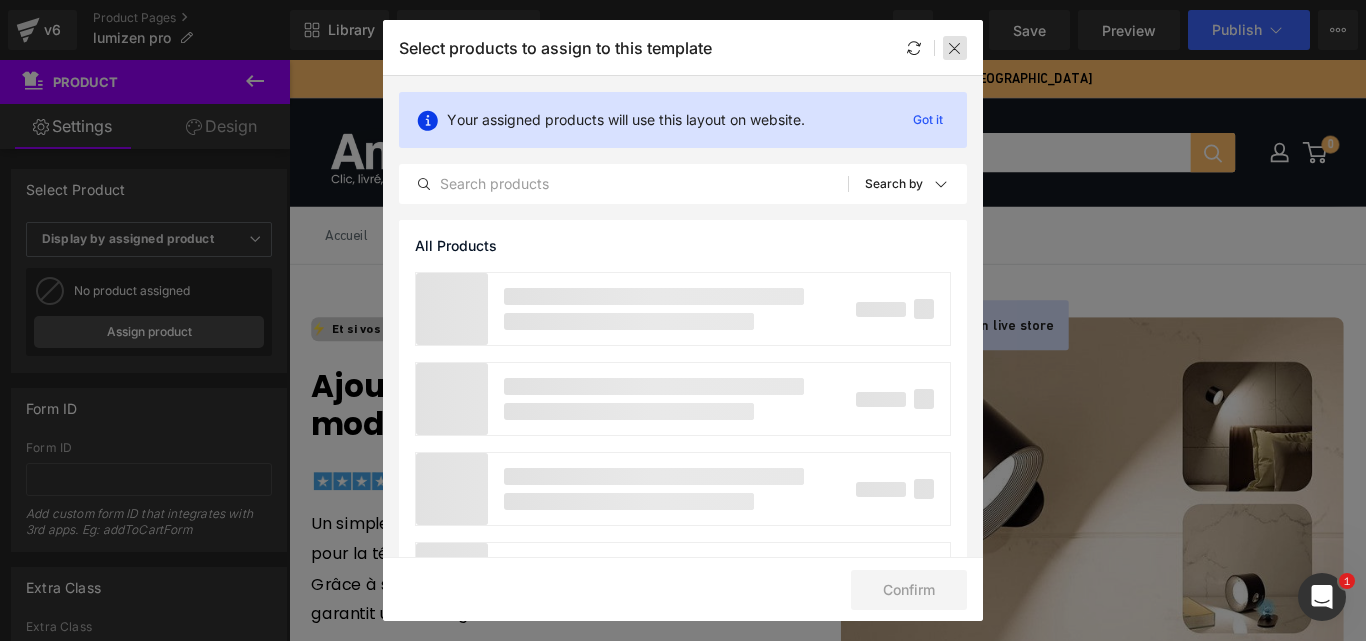 click at bounding box center [955, 48] 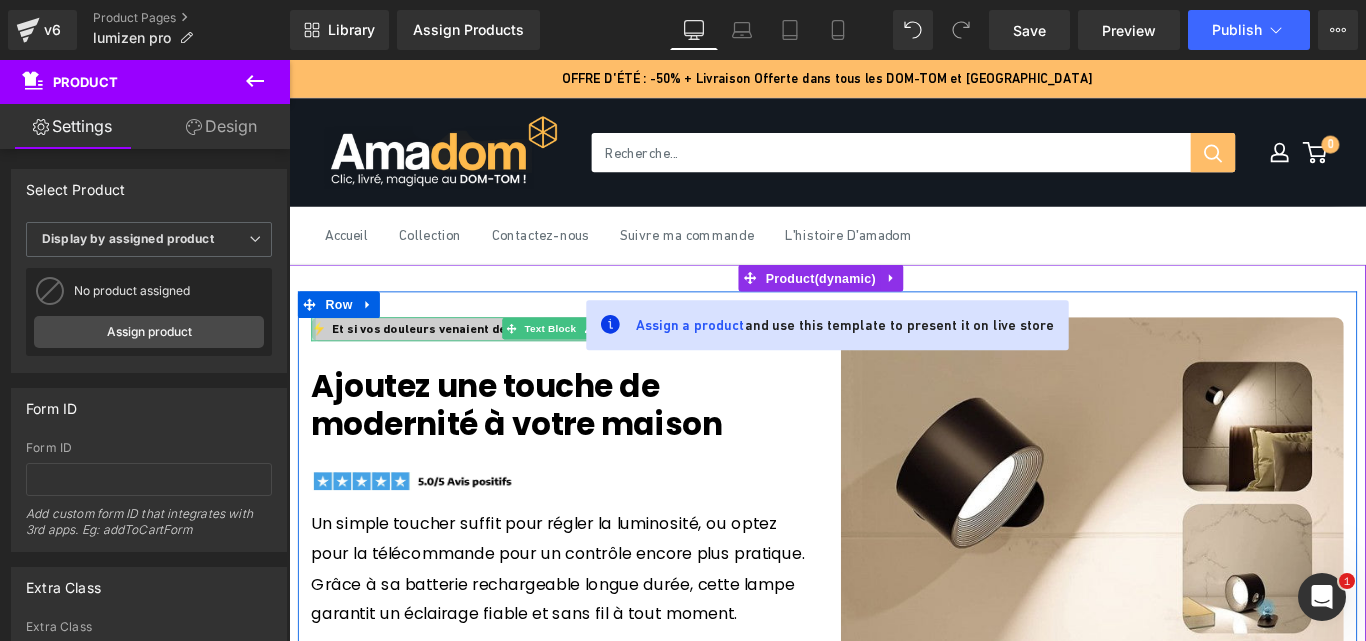 click at bounding box center (316, 362) 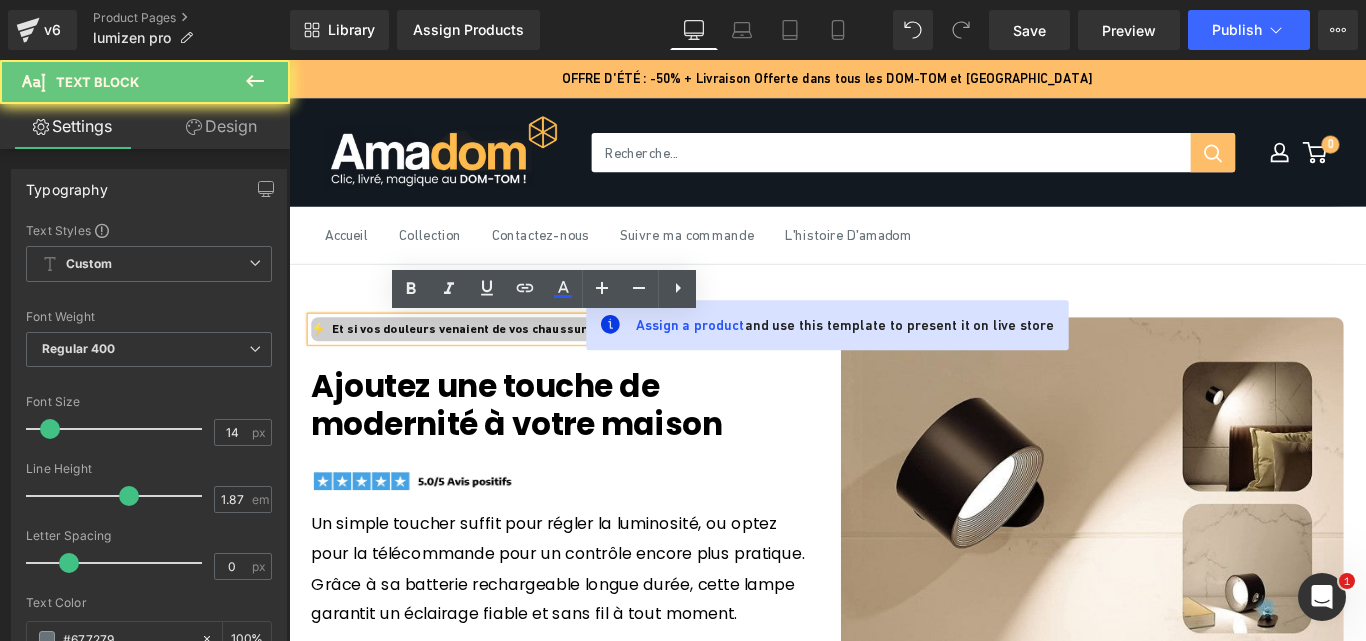 click on "⚡  Et si vos douleurs venaient de vos chaussures ?" at bounding box center [481, 362] 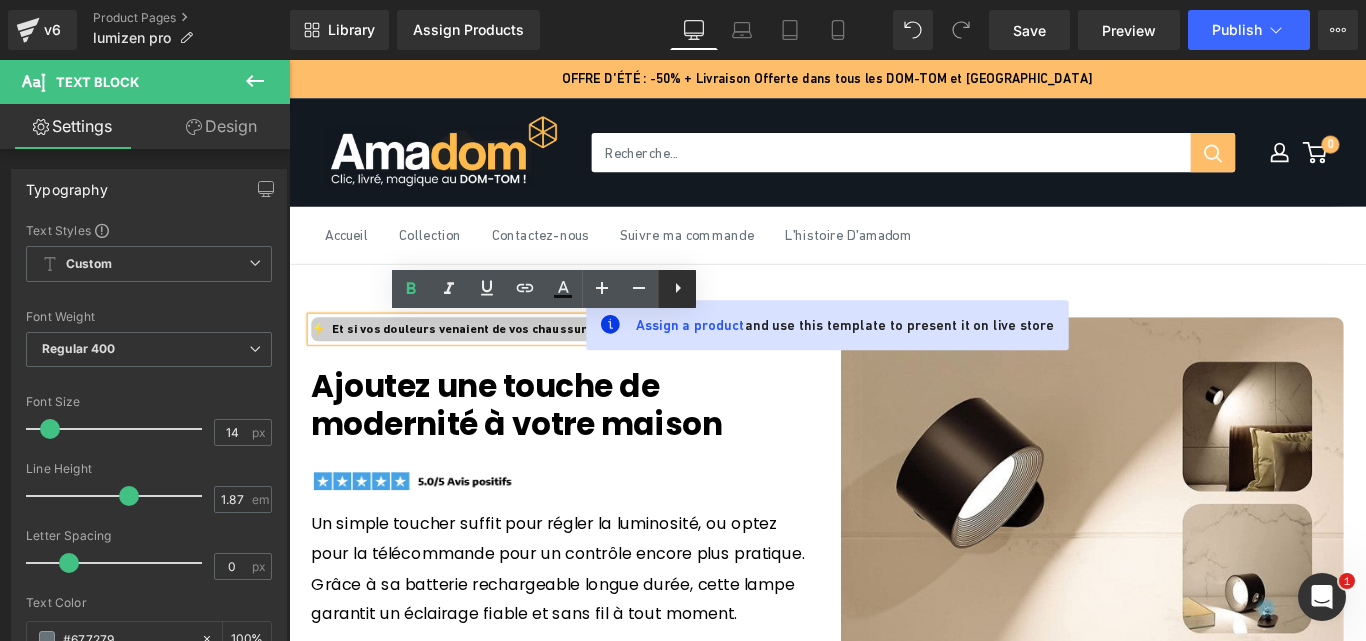 click 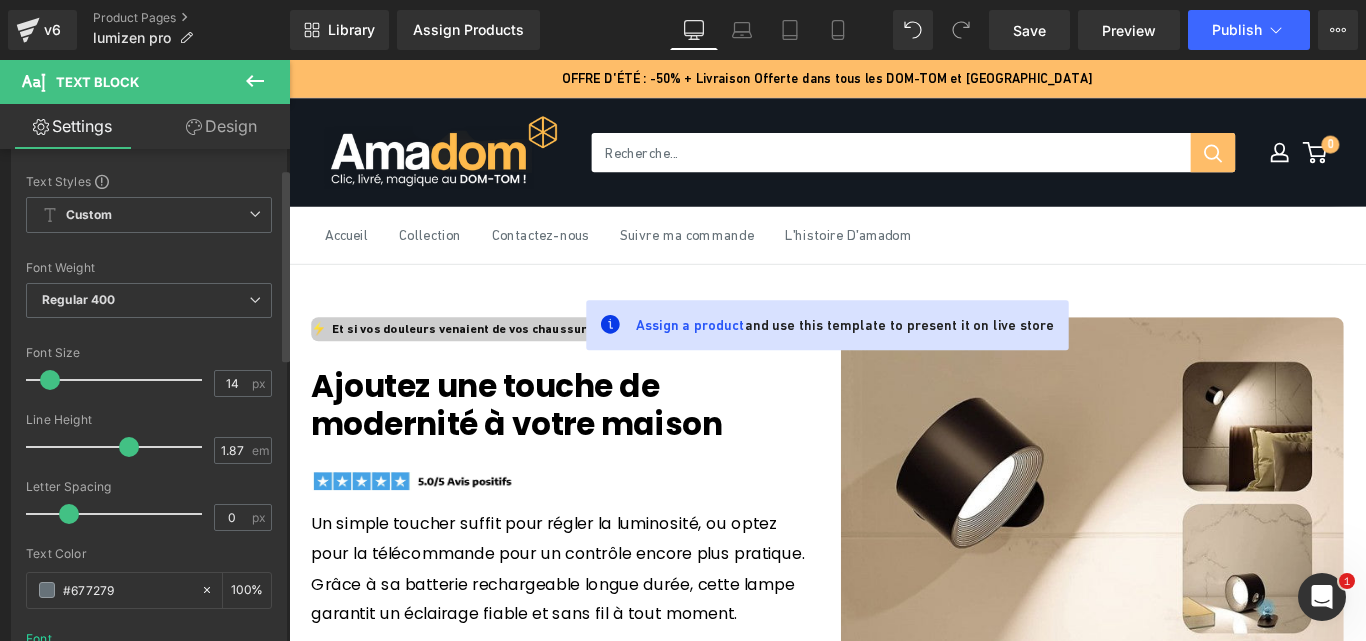 scroll, scrollTop: 0, scrollLeft: 0, axis: both 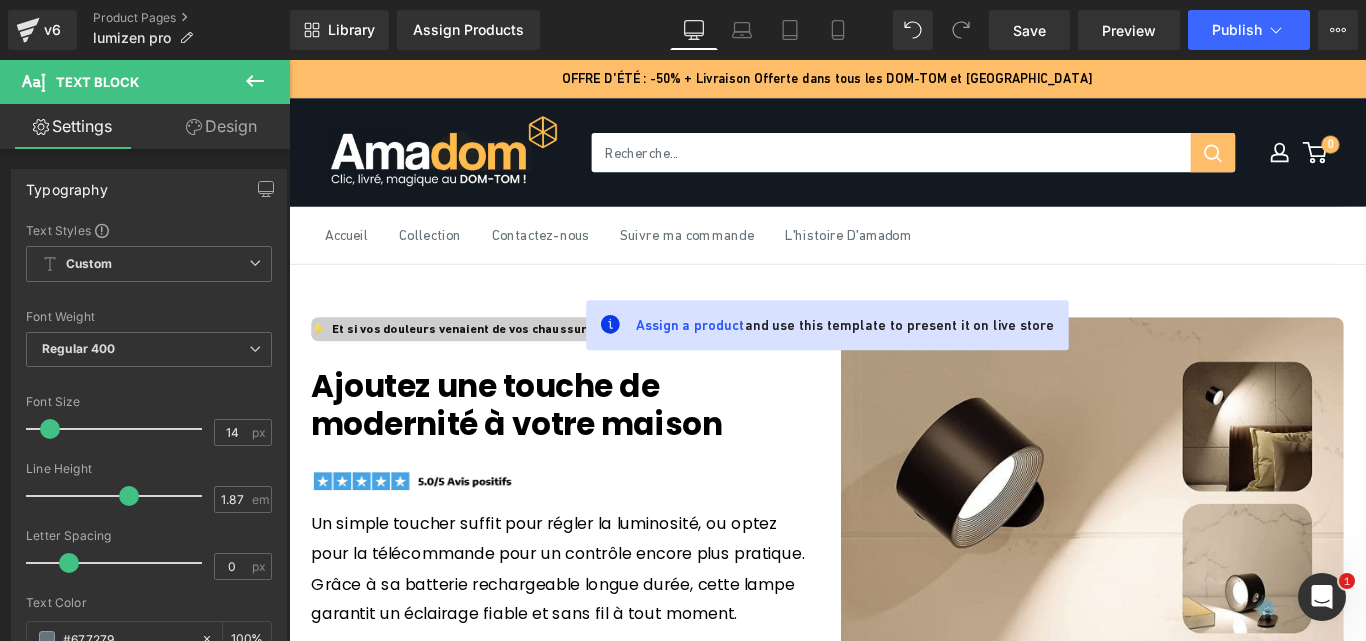 click on "Design" at bounding box center (221, 126) 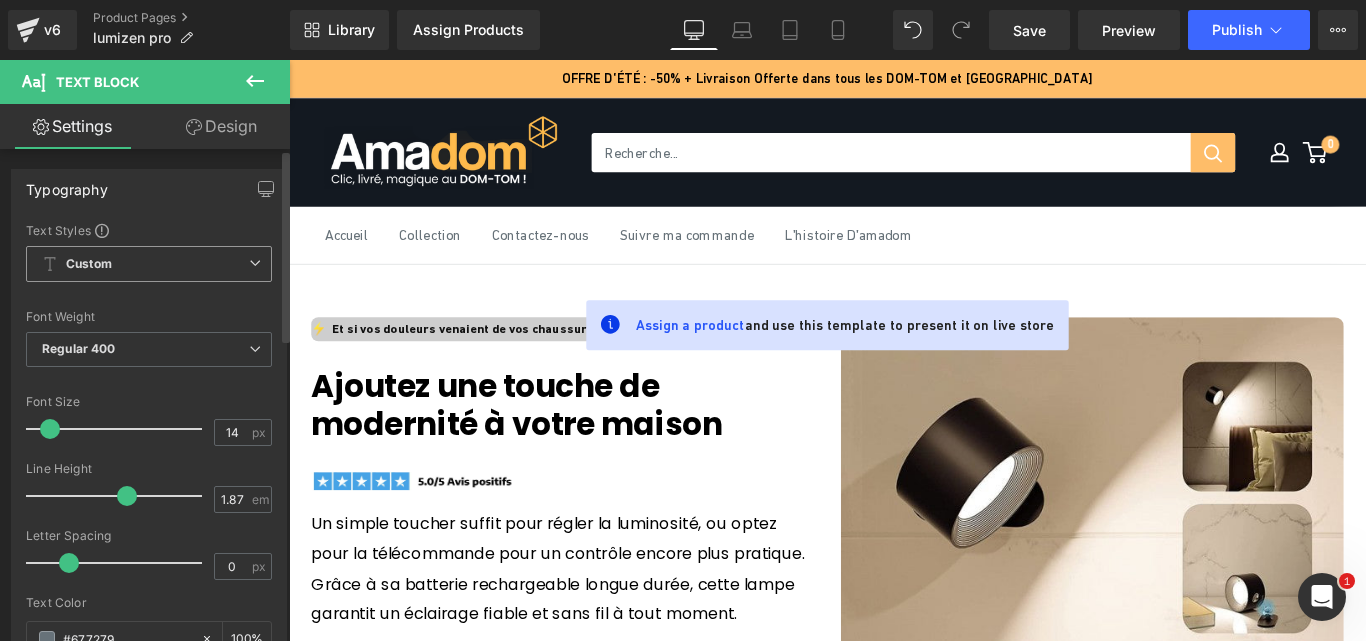 click on "Custom
Setup Global Style" at bounding box center (149, 264) 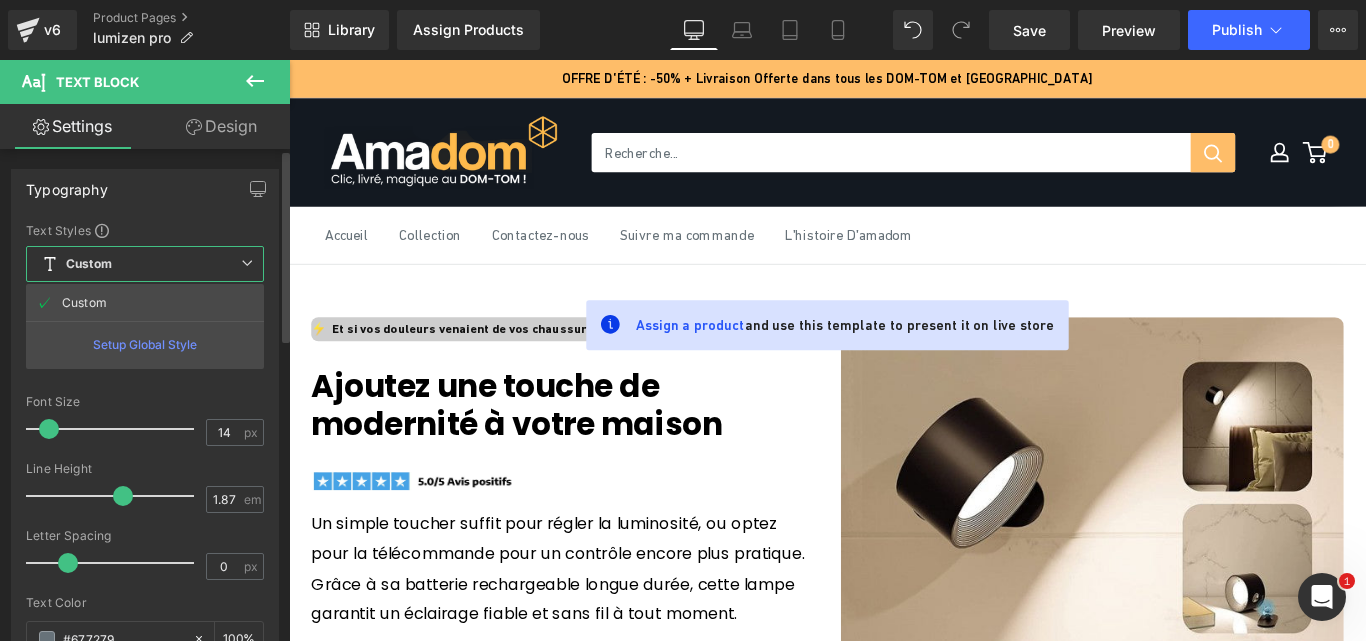 click on "Custom
Setup Global Style" at bounding box center (145, 264) 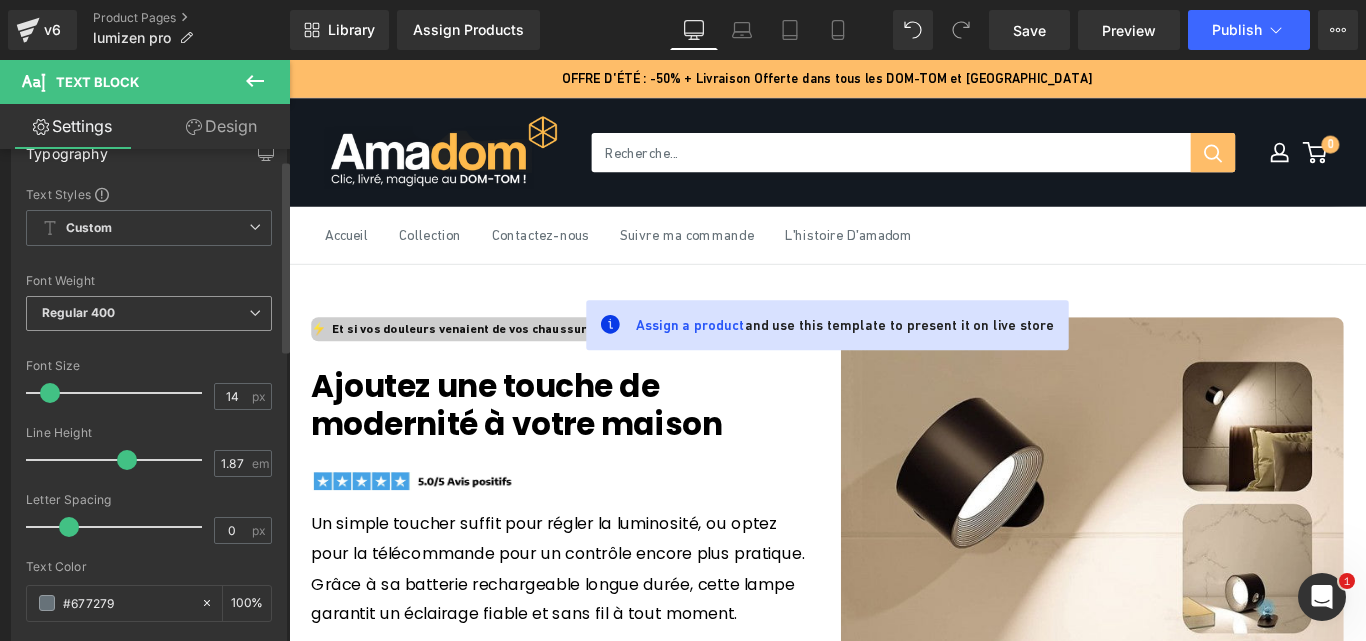 scroll, scrollTop: 20, scrollLeft: 0, axis: vertical 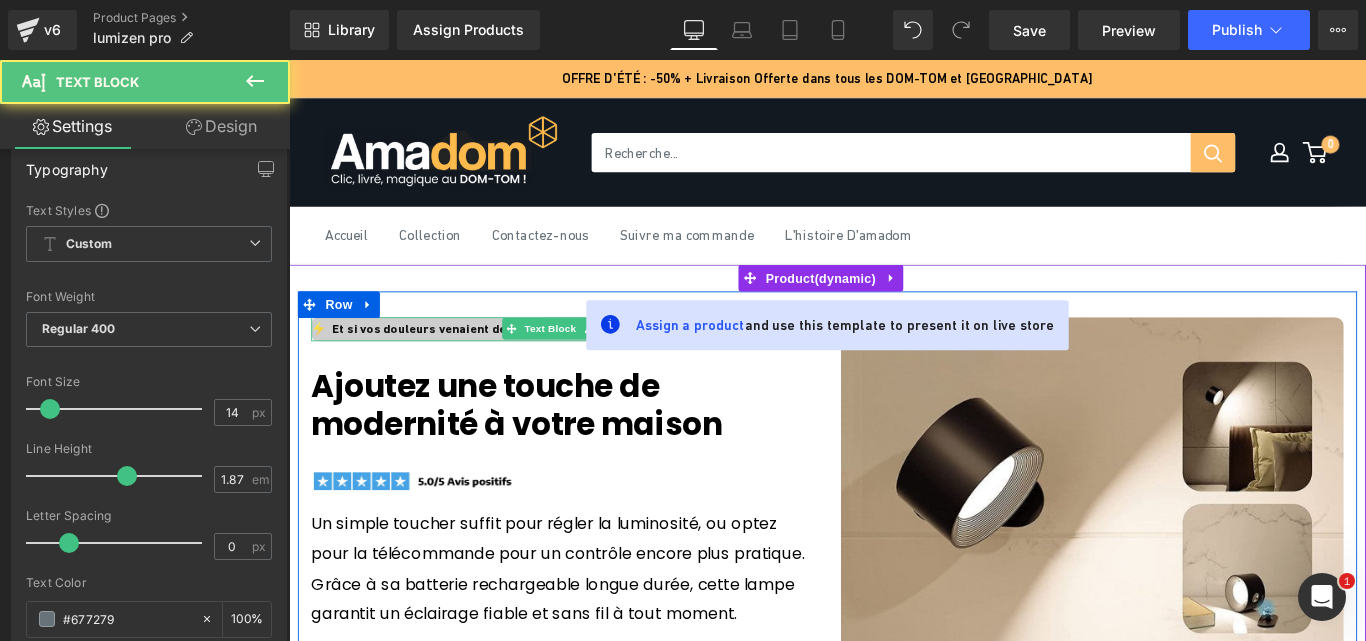 click on "⚡  Et si vos douleurs venaient de vos chaussures ?" at bounding box center [481, 362] 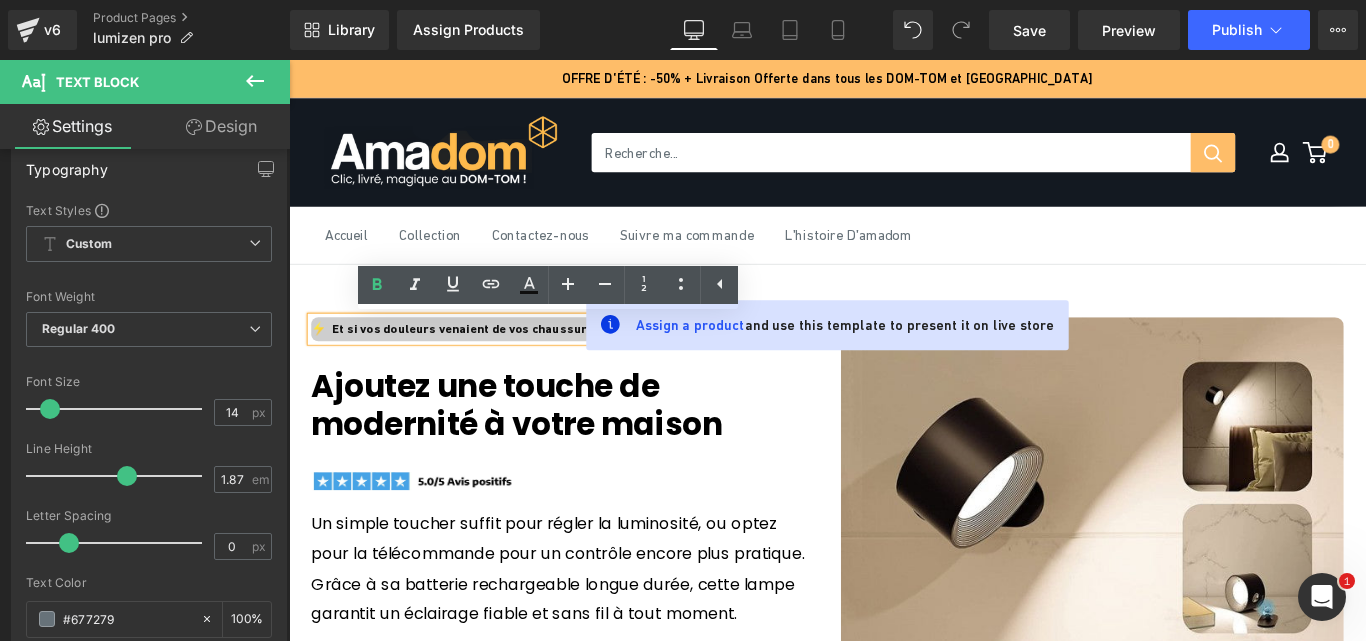 click on "⚡  Et si vos douleurs venaient de vos chaussures ?" at bounding box center (481, 362) 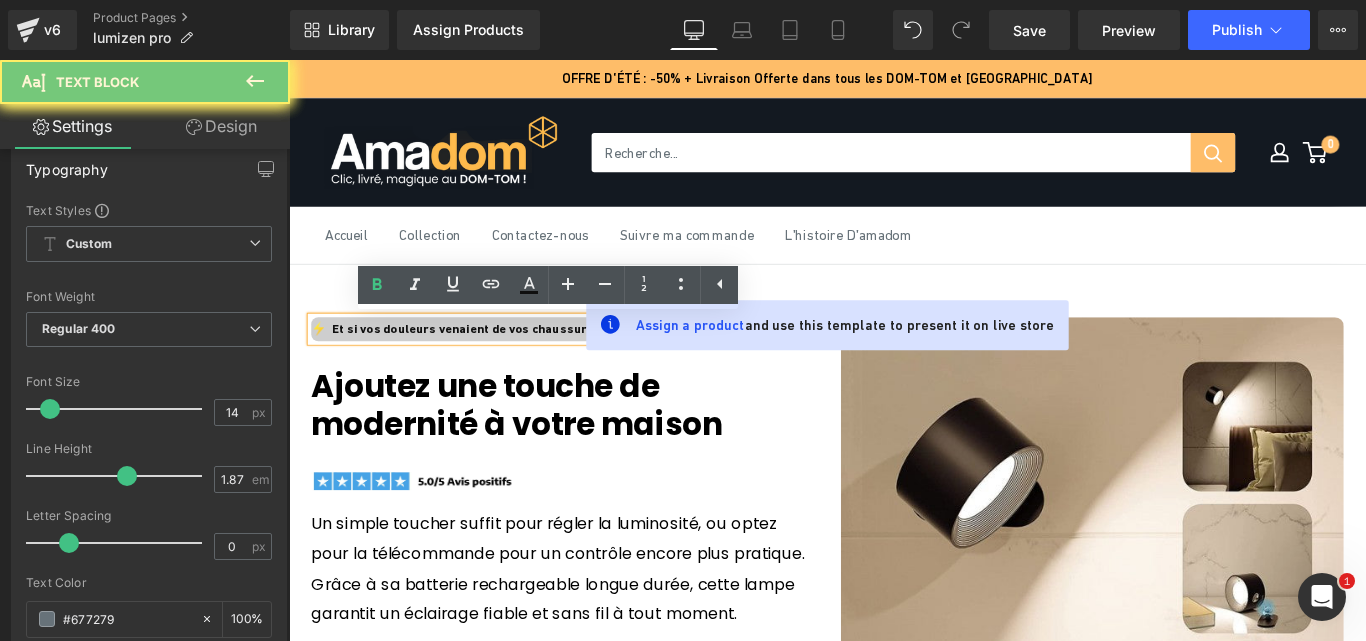 click on "⚡  Et si vos douleurs venaient de vos chaussures ?" at bounding box center (481, 362) 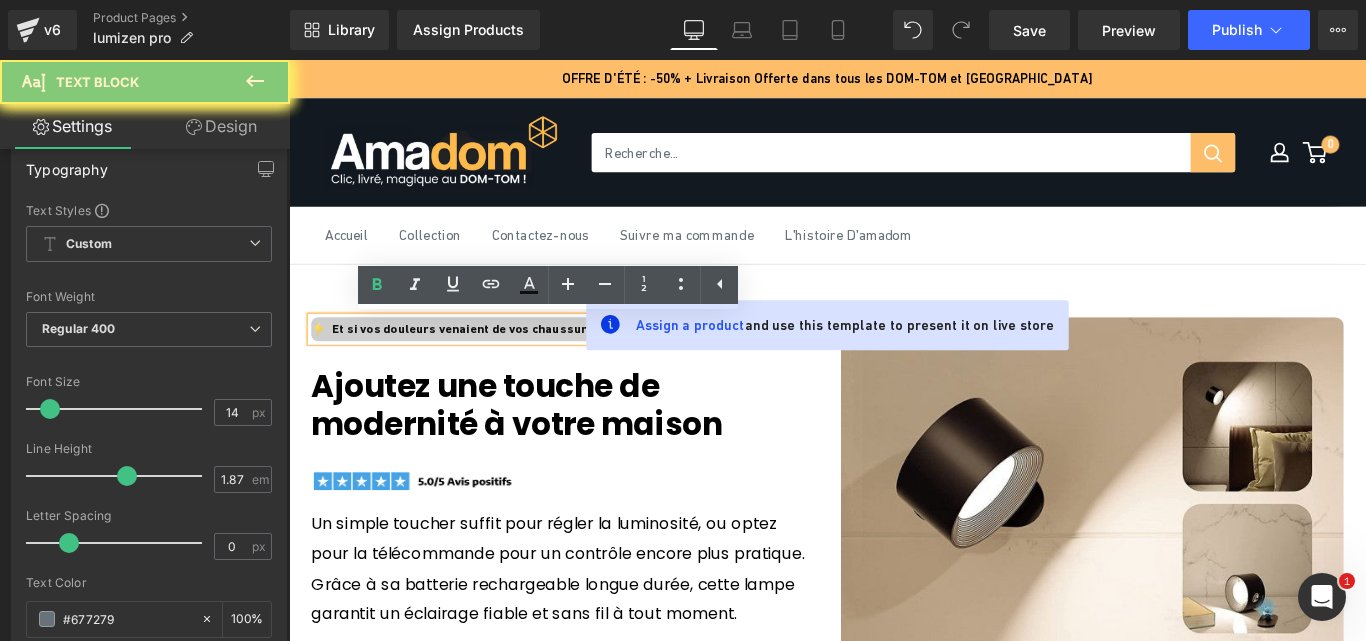 click on "⚡  Et si vos douleurs venaient de vos chaussures ?" at bounding box center [481, 362] 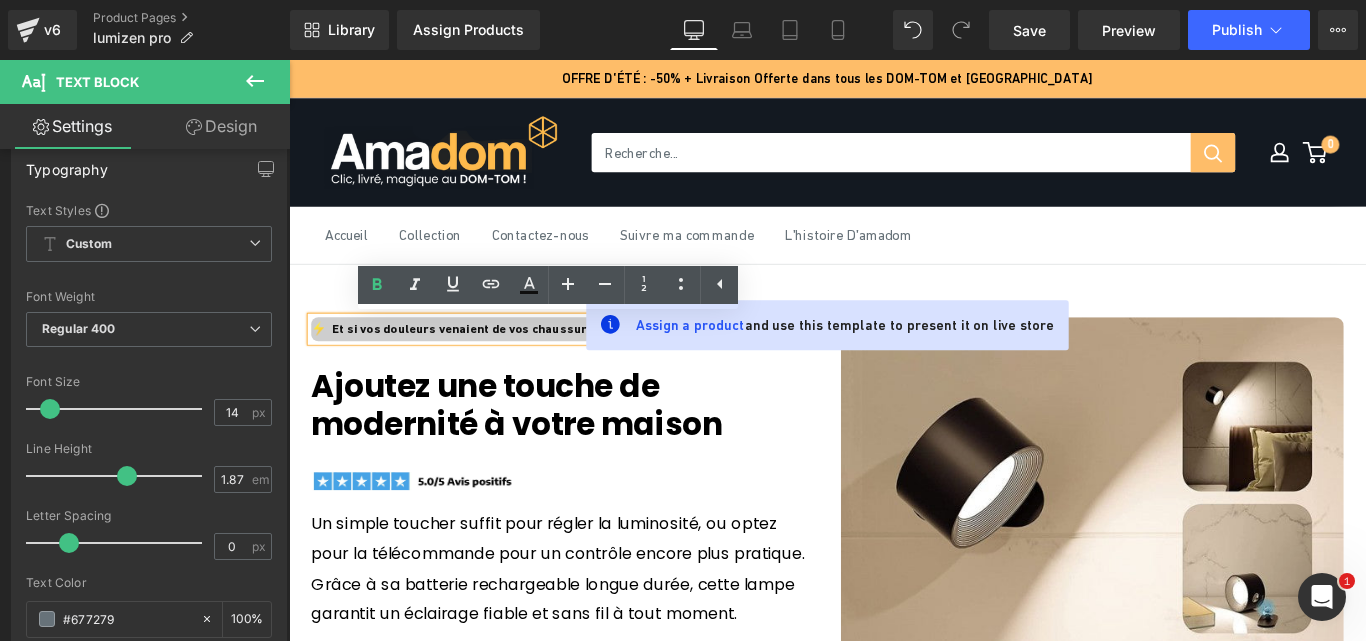 type 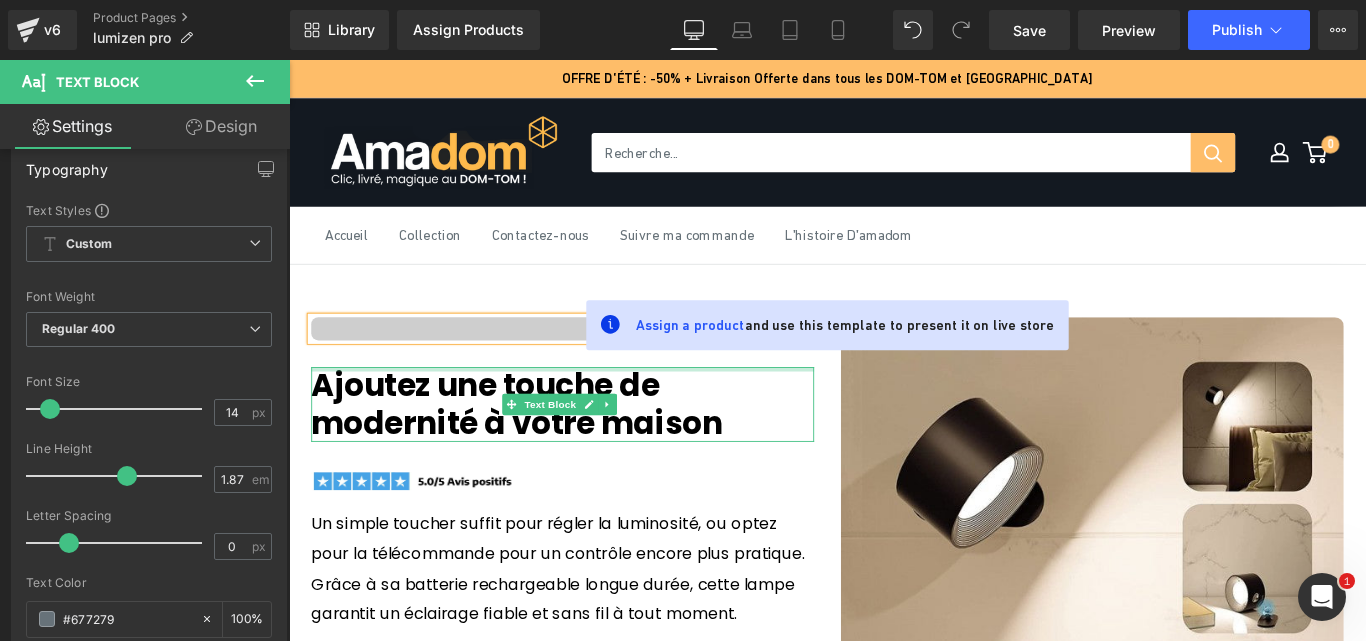 click at bounding box center [596, 407] 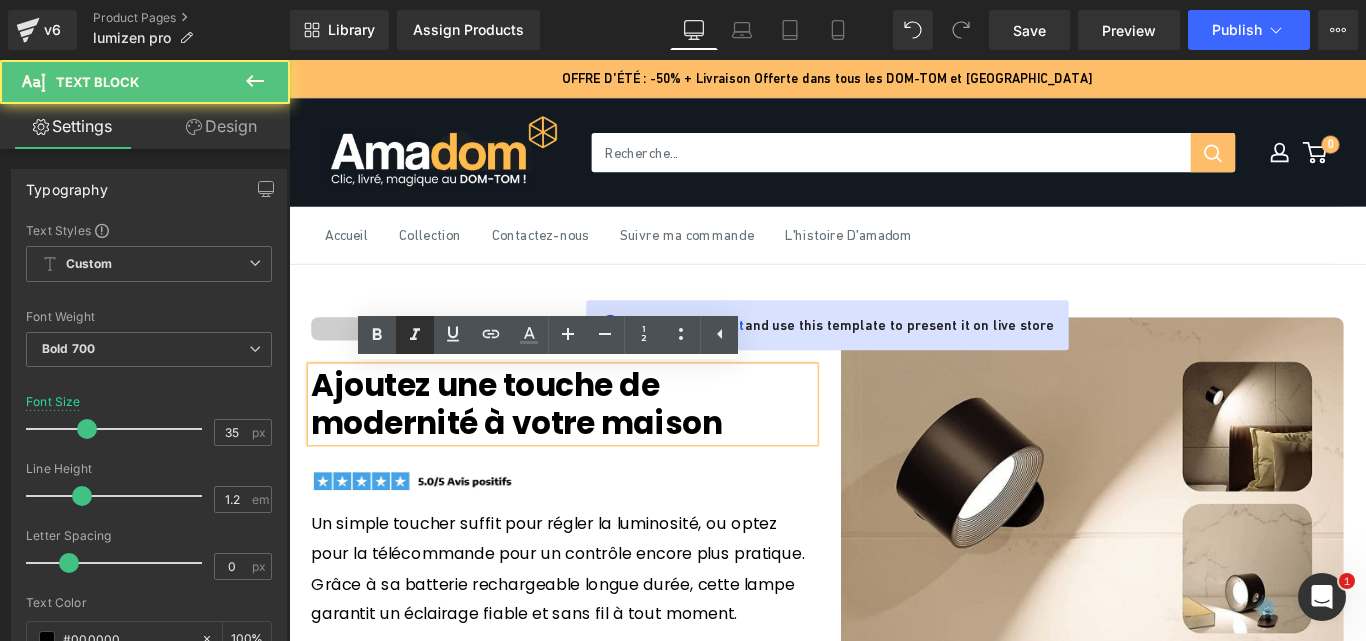 click 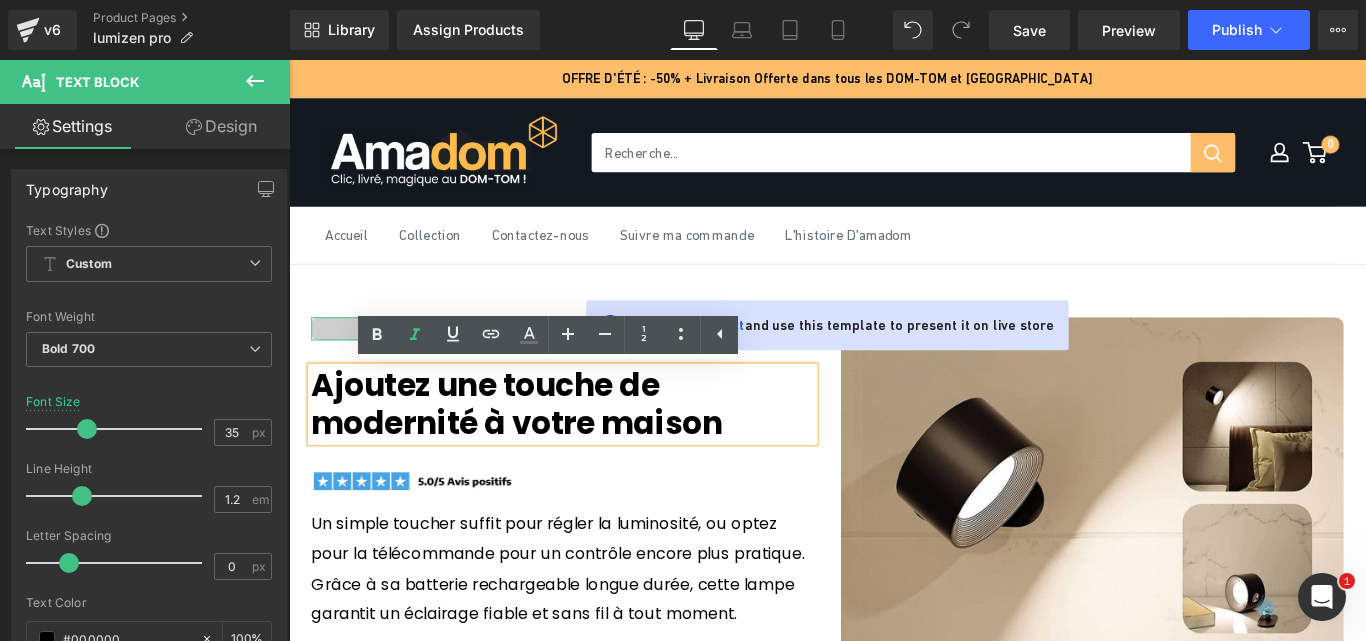 click at bounding box center (596, 362) 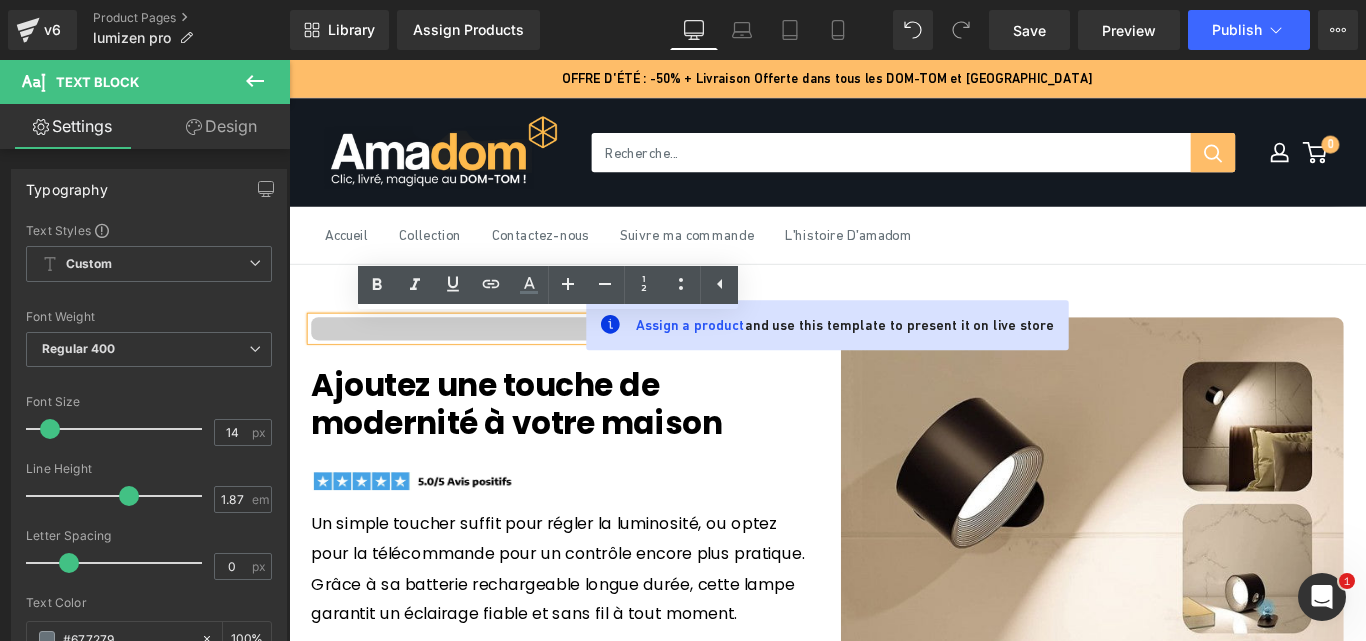 click on "Text Block         Ajoutez une touche de modernité à votre maison Text Block
Image         Un simple toucher suffit pour régler la luminosité, ou optez pour la télécommande pour un contrôle encore plus pratique.
Grâce à sa batterie rechargeable longue durée, cette lampe garantit un éclairage fiable et sans fil à tout moment.
Text Block
OUI ! JE PROFITE DE L'OFFRE [DATE]
Button         -50% + Livraison outre-mer OFFERTE Text Block         Image
Row" at bounding box center (894, 622) 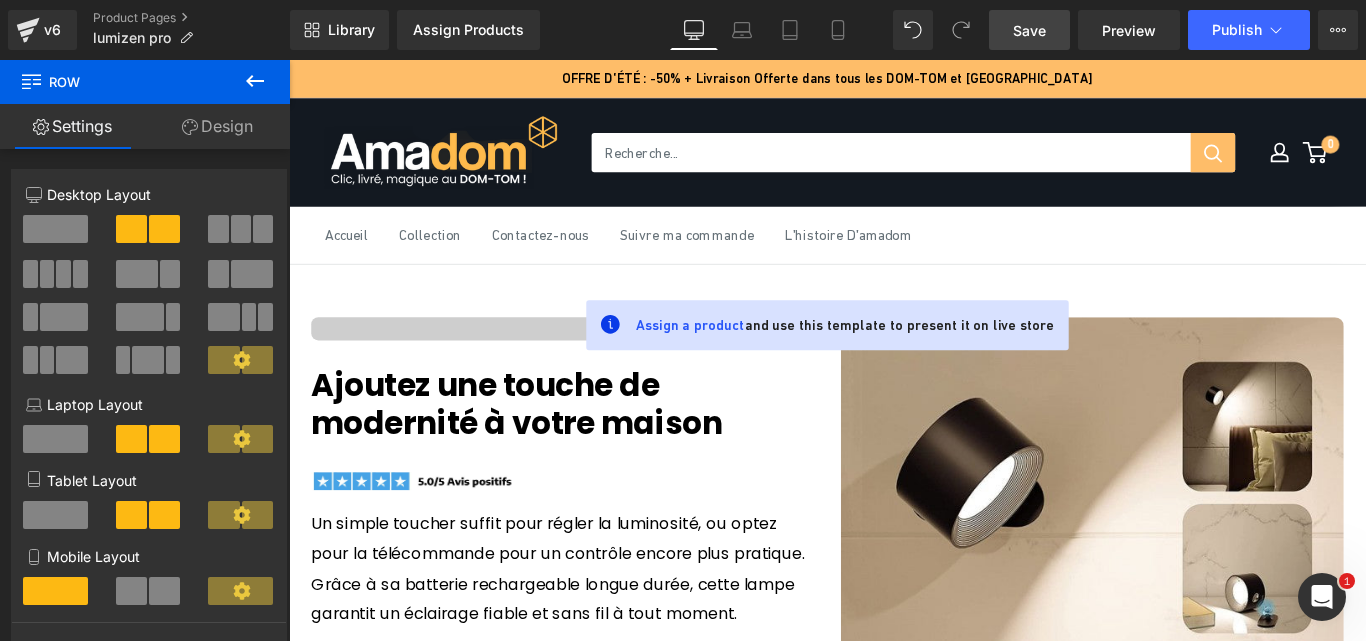 click on "Save" at bounding box center [1029, 30] 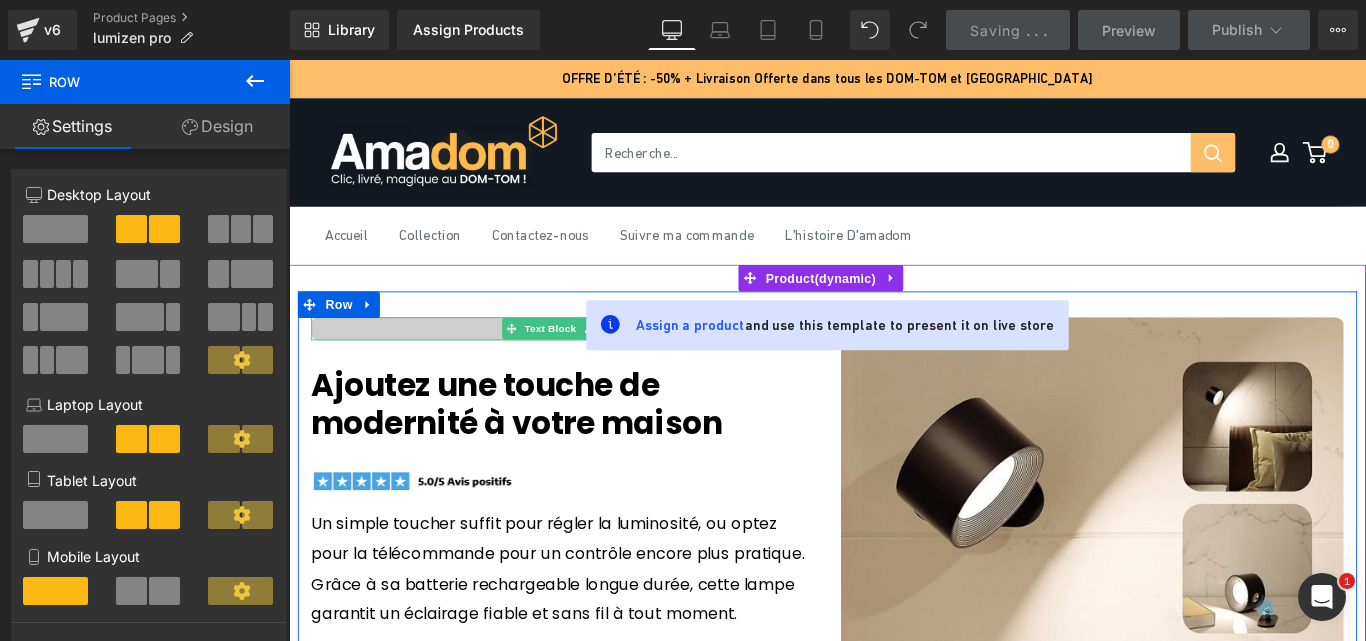 click at bounding box center (596, 362) 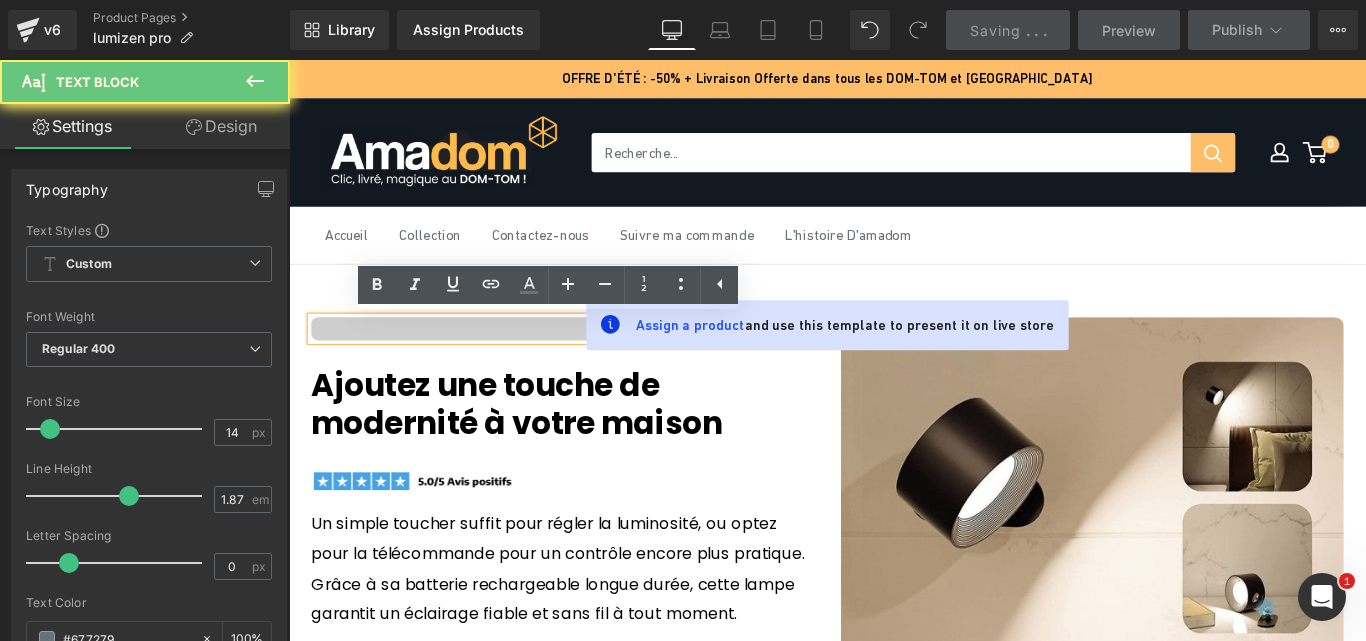 click at bounding box center [596, 362] 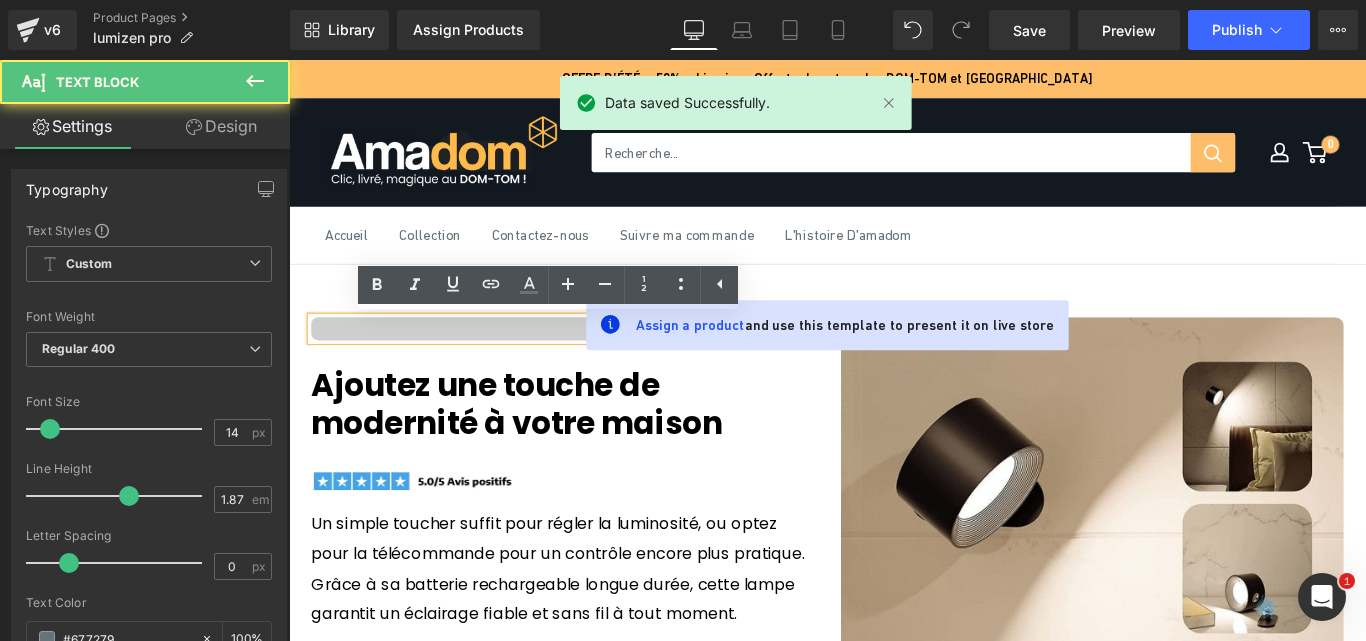click at bounding box center [596, 362] 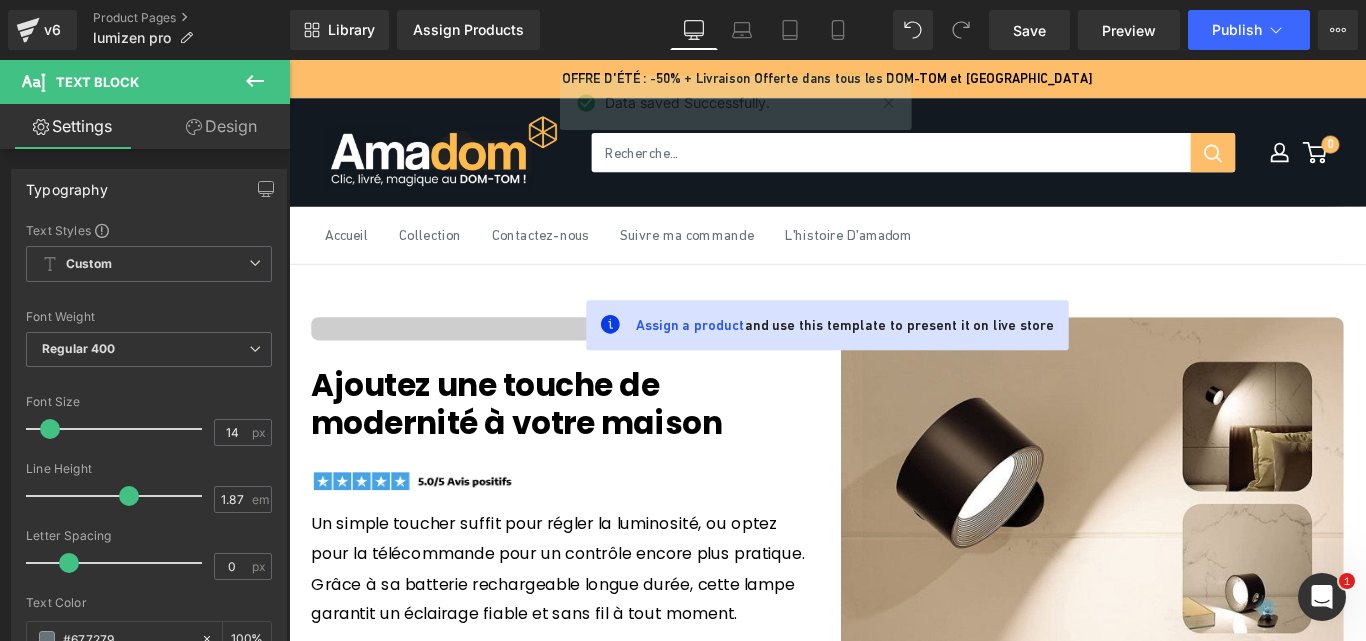 click at bounding box center (255, 82) 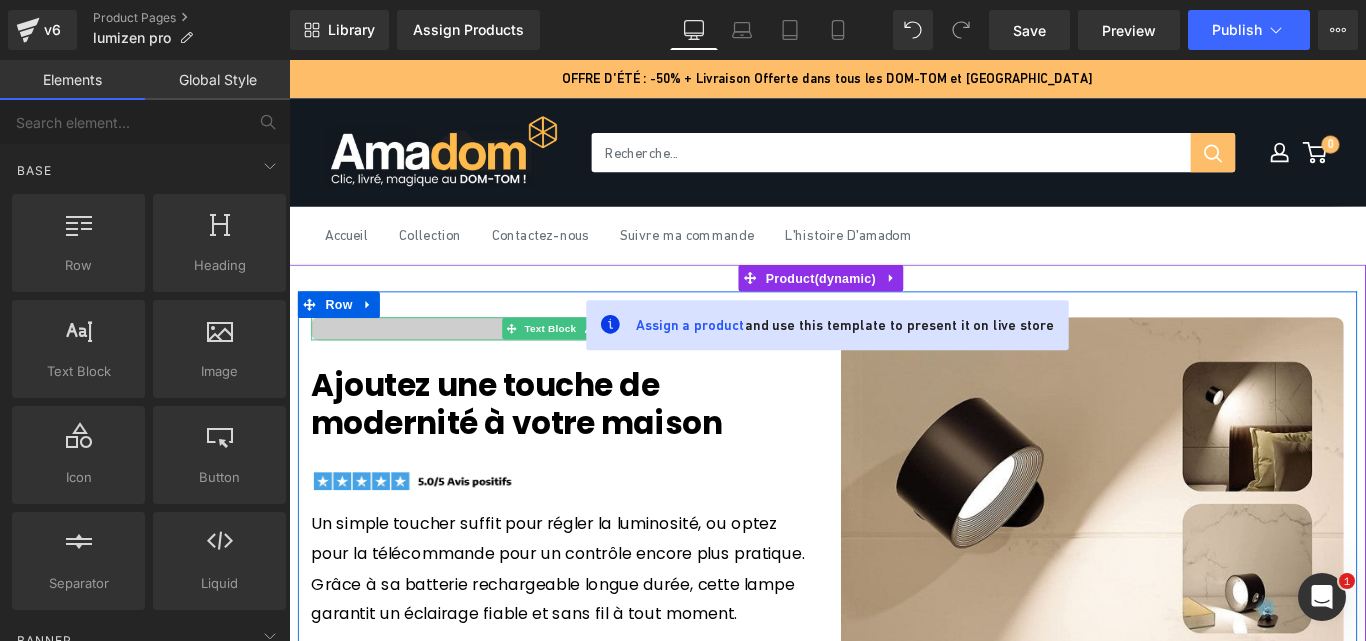 click at bounding box center (596, 362) 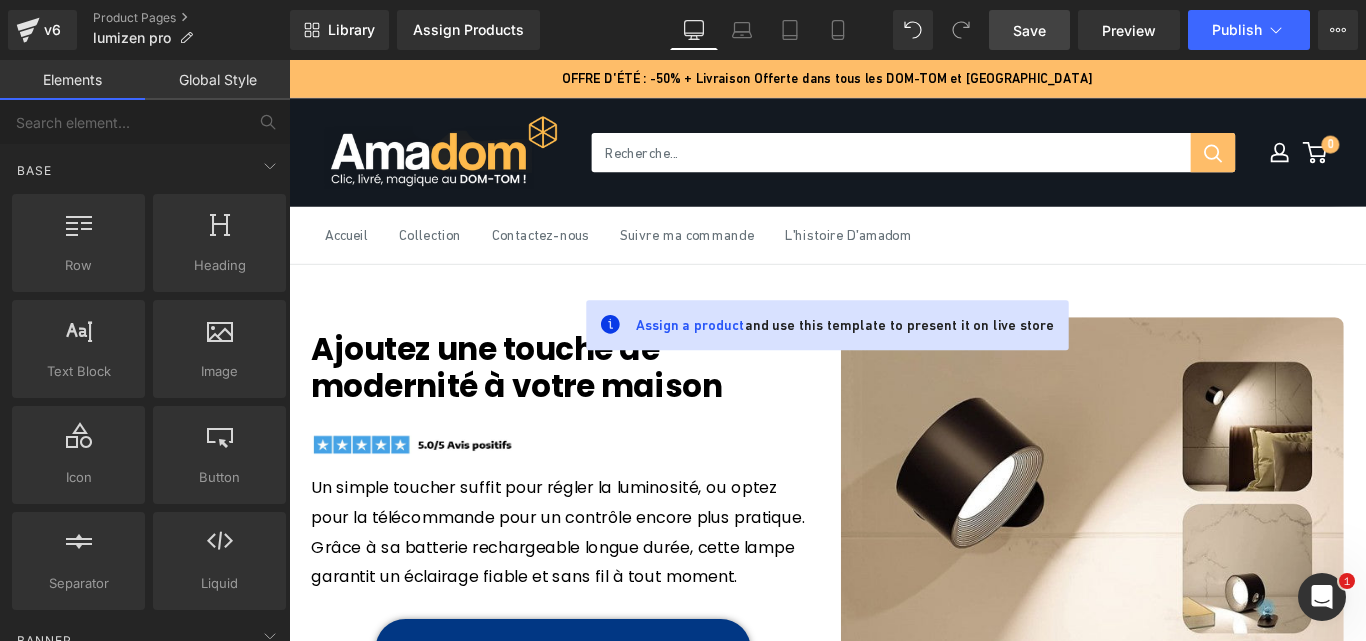 click on "Save" at bounding box center (1029, 30) 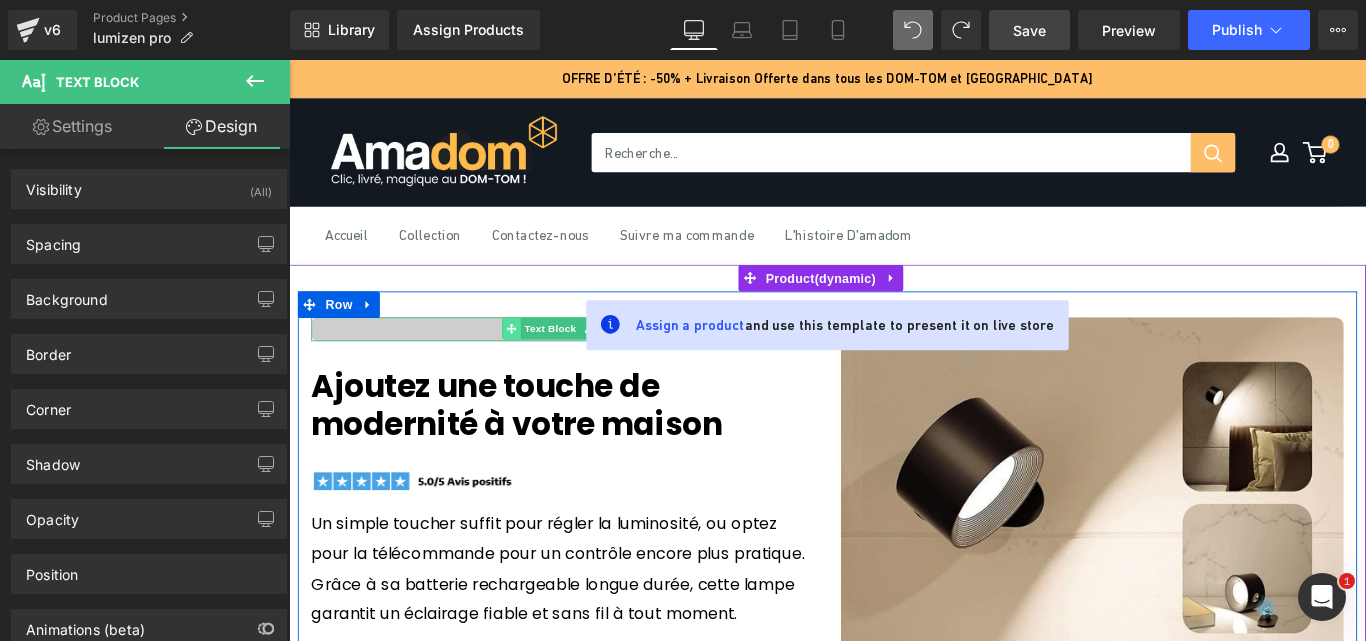 click at bounding box center [538, 362] 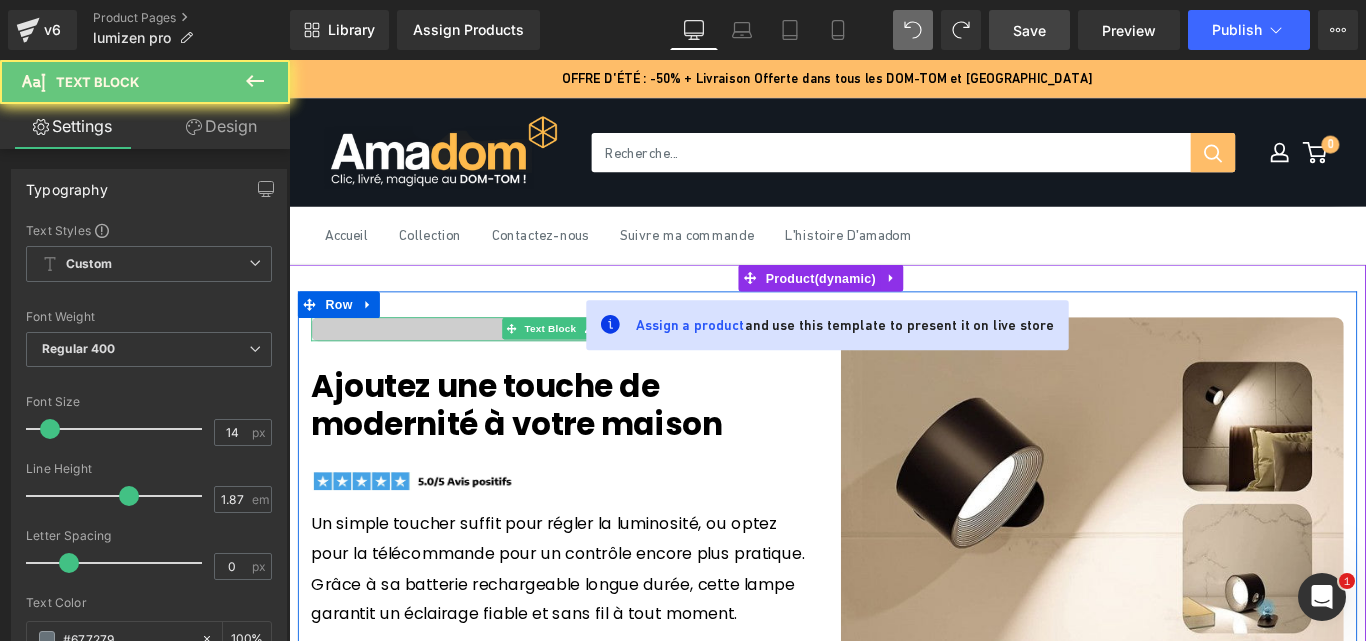 click at bounding box center (596, 362) 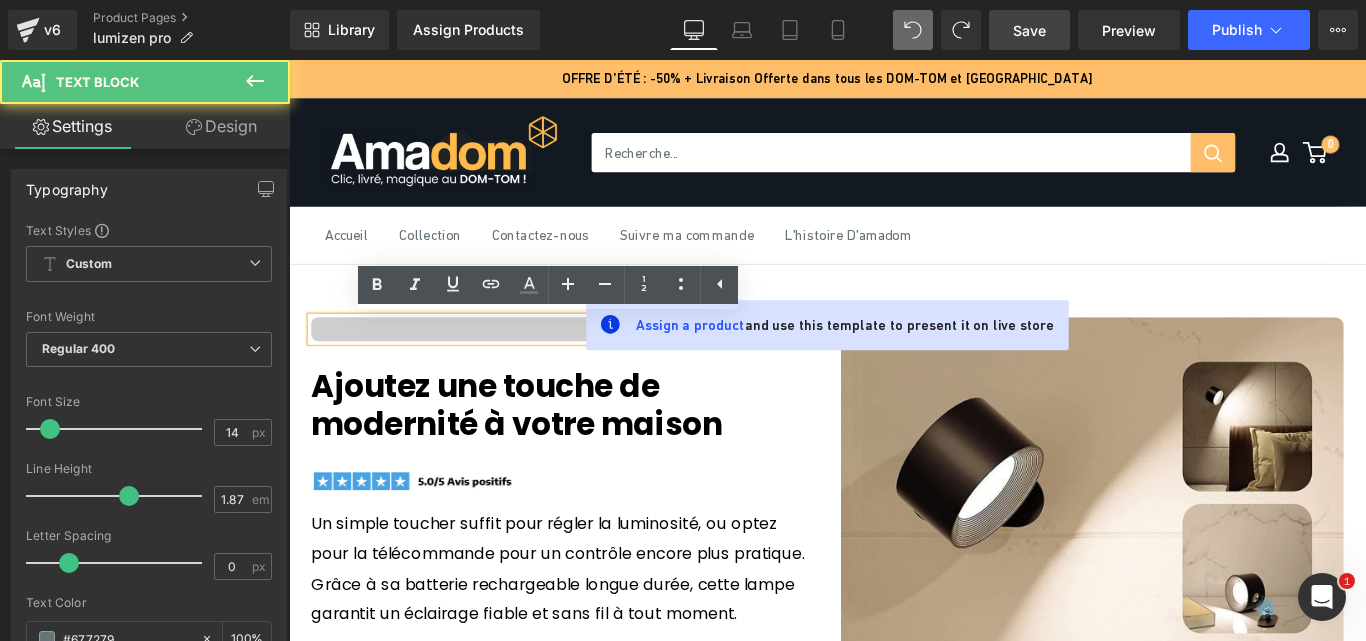 click at bounding box center [596, 362] 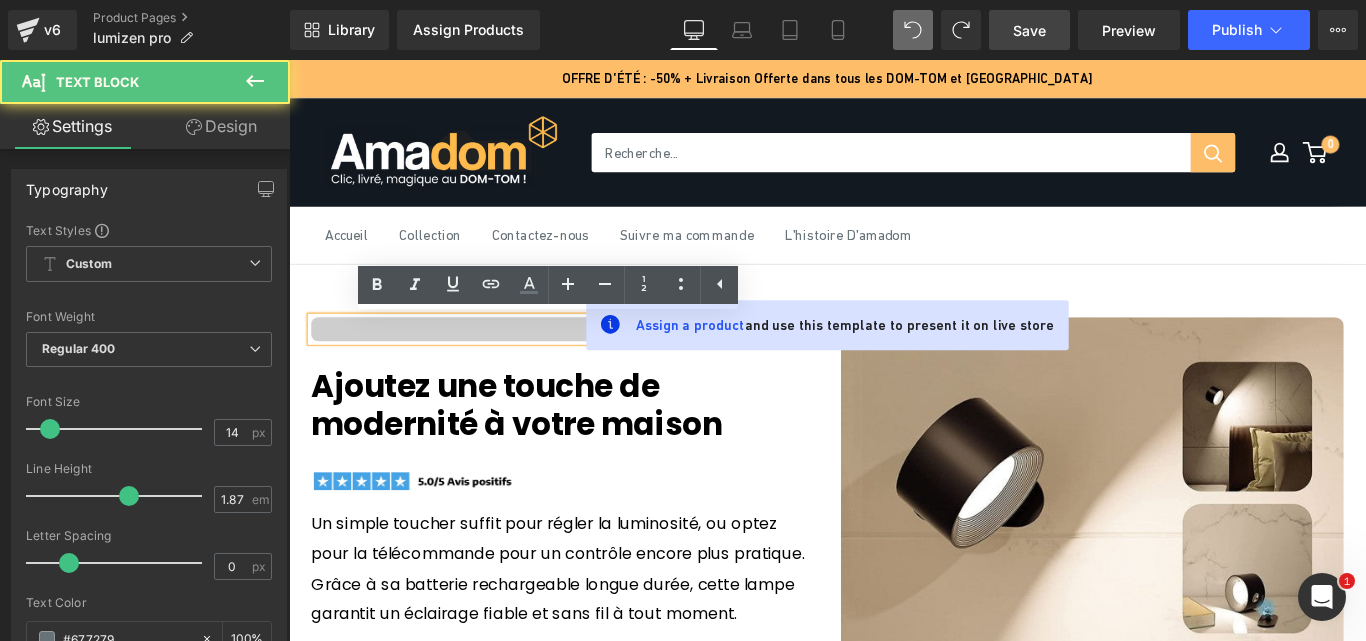 click at bounding box center (596, 362) 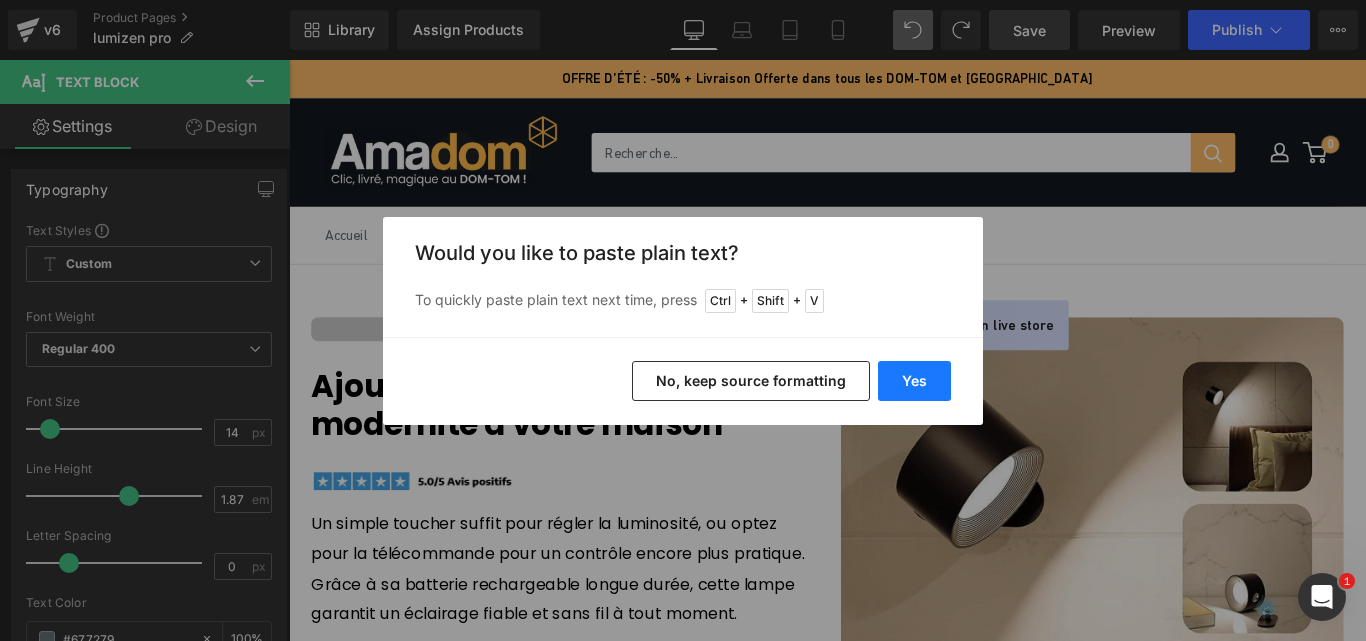 click on "Yes" at bounding box center [914, 381] 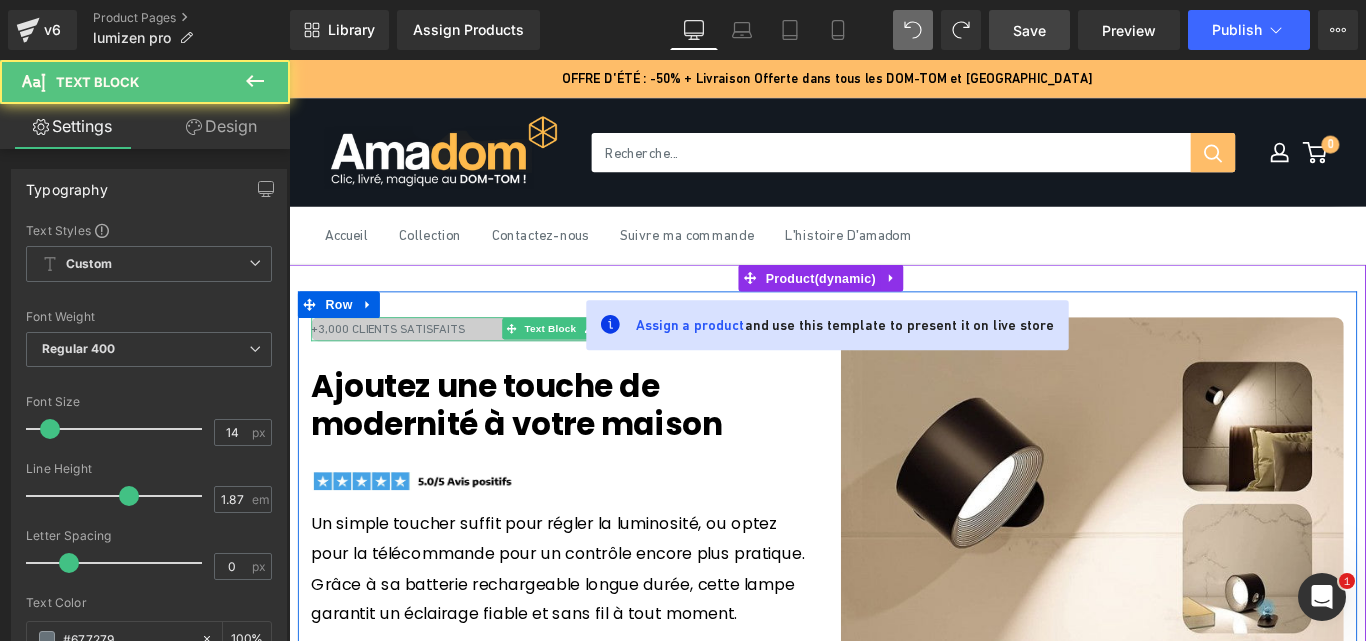 click on "+3,000 CLIENTS SATISFAITS" at bounding box center (596, 362) 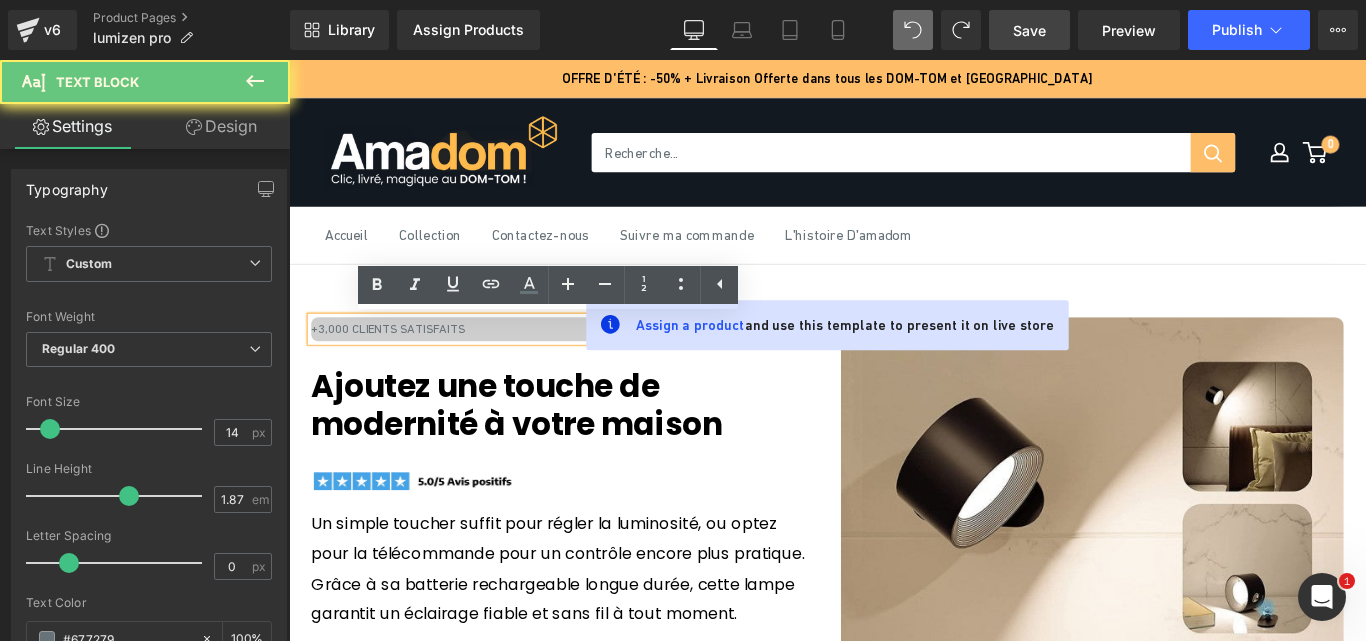 click on "+3,000 CLIENTS SATISFAITS" at bounding box center (596, 362) 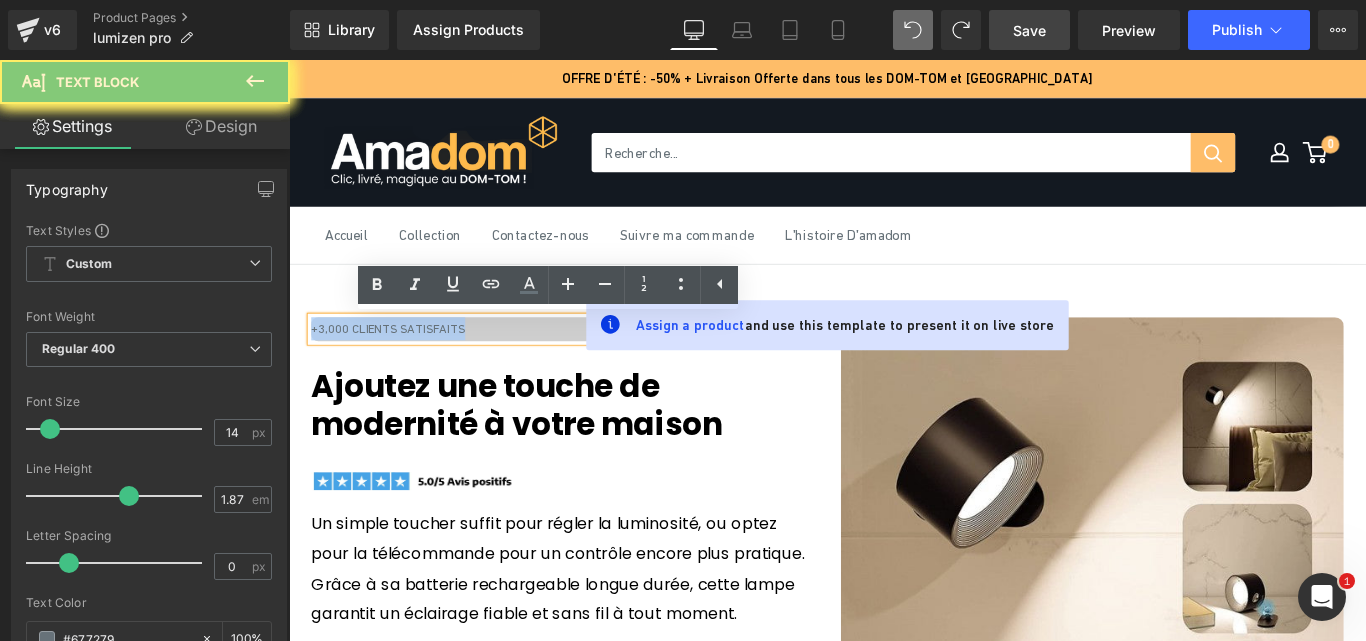 click on "+3,000 CLIENTS SATISFAITS" at bounding box center [596, 362] 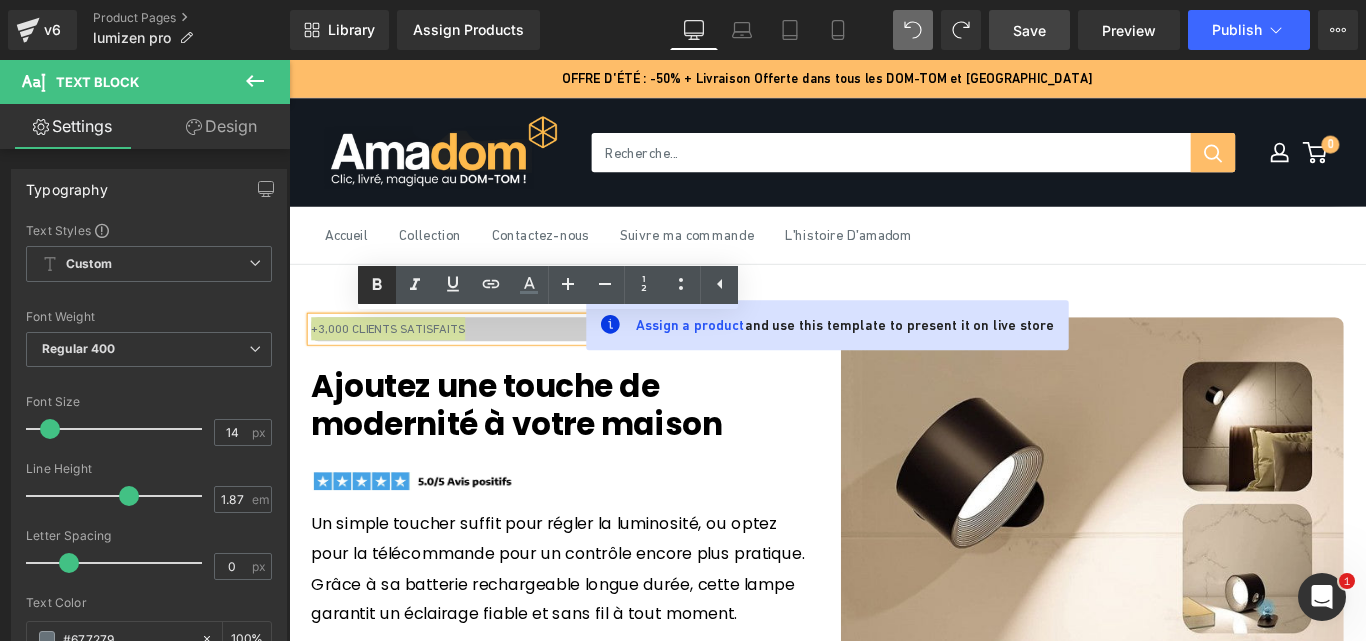 click 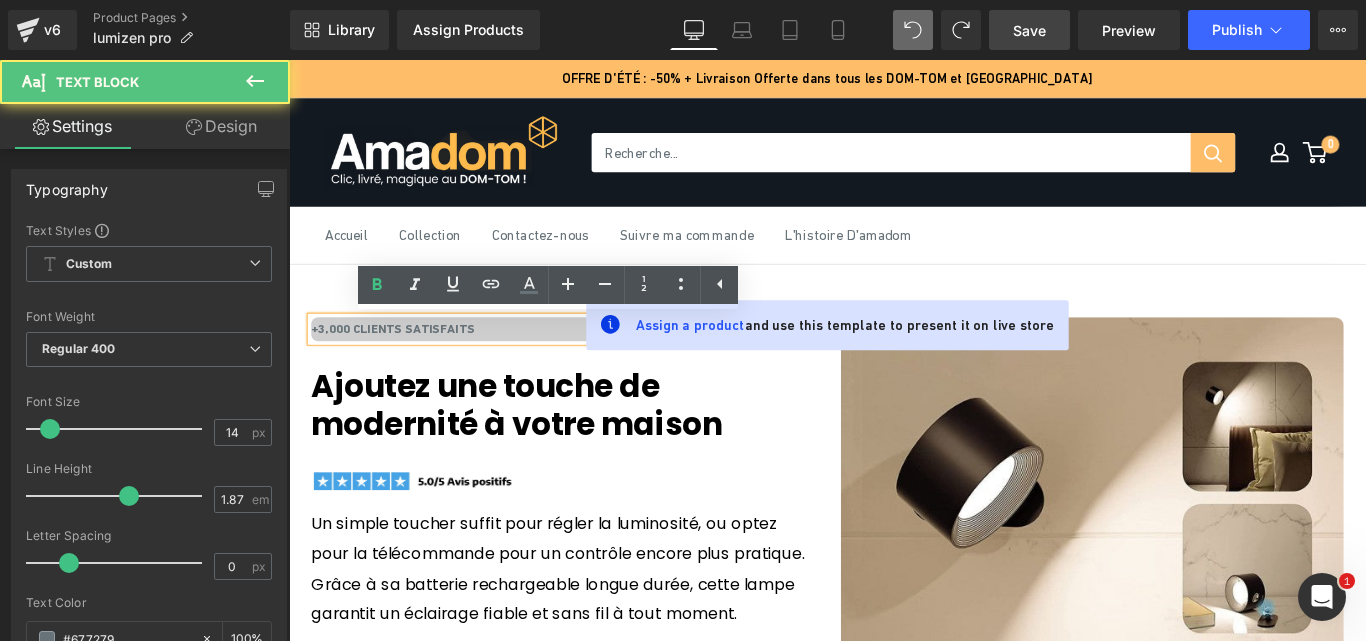click on "+3,000 CLIENTS SATISFAITS" at bounding box center [596, 362] 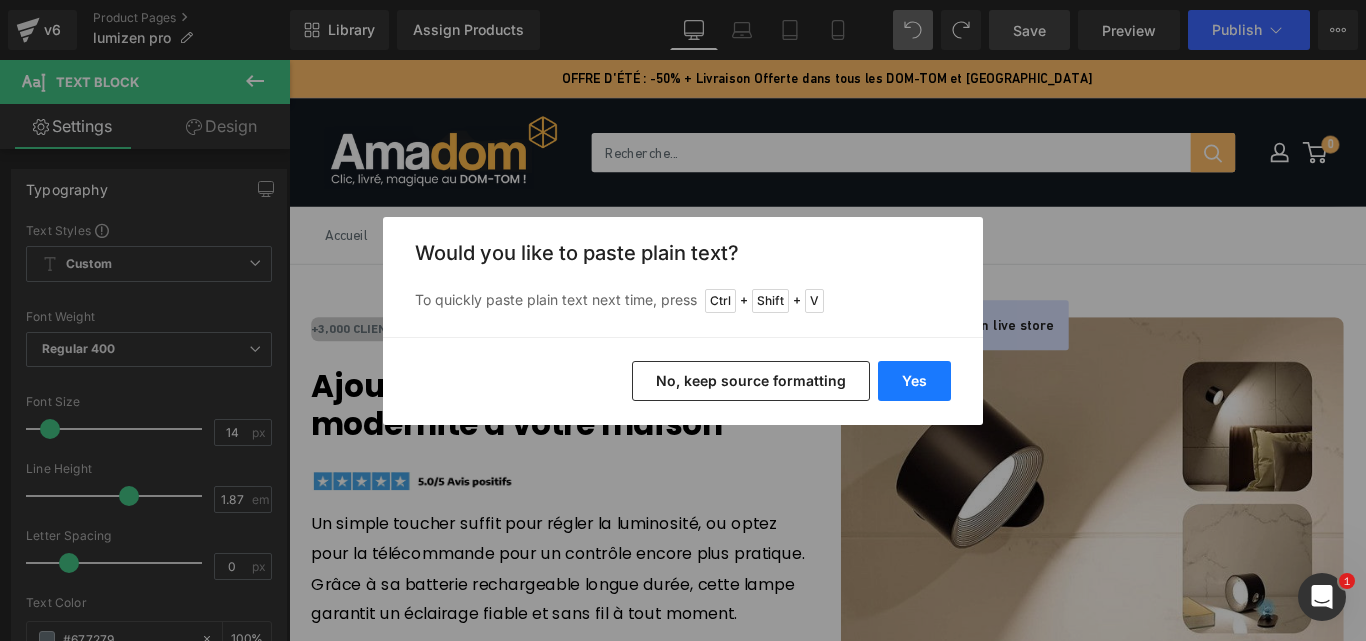 click on "Yes" at bounding box center [914, 381] 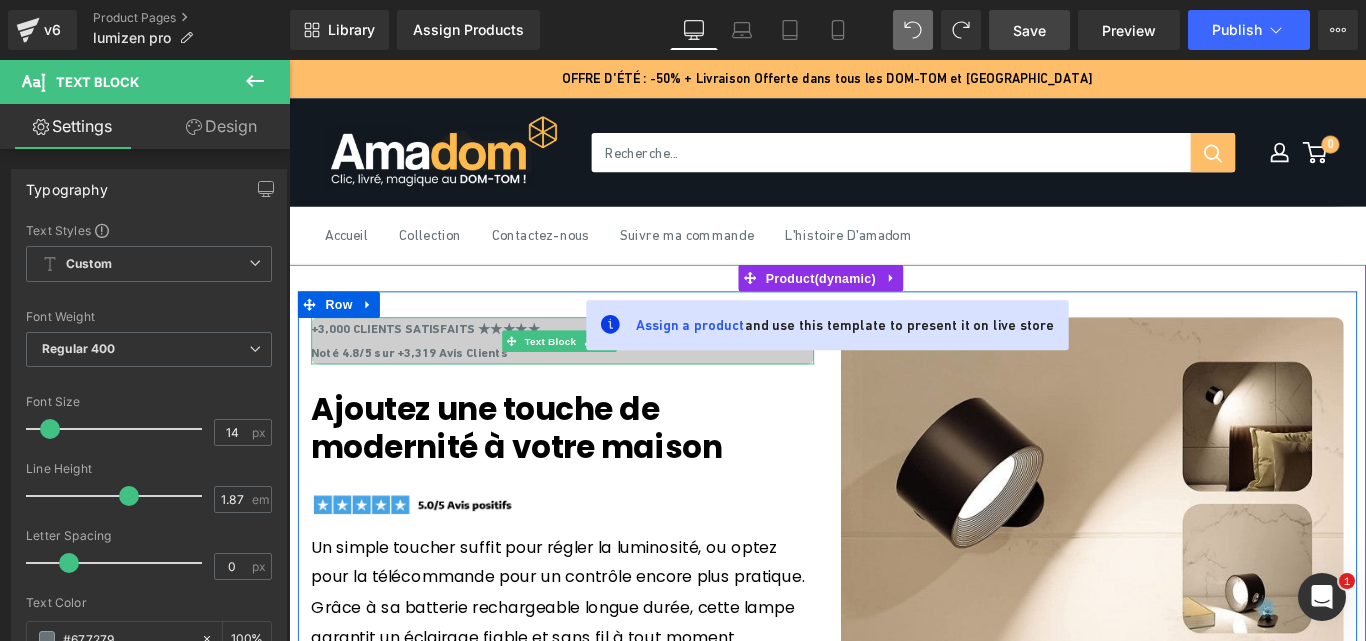 click on "Noté 4.8/5 sur +3,319 Avis Clients" at bounding box center (424, 389) 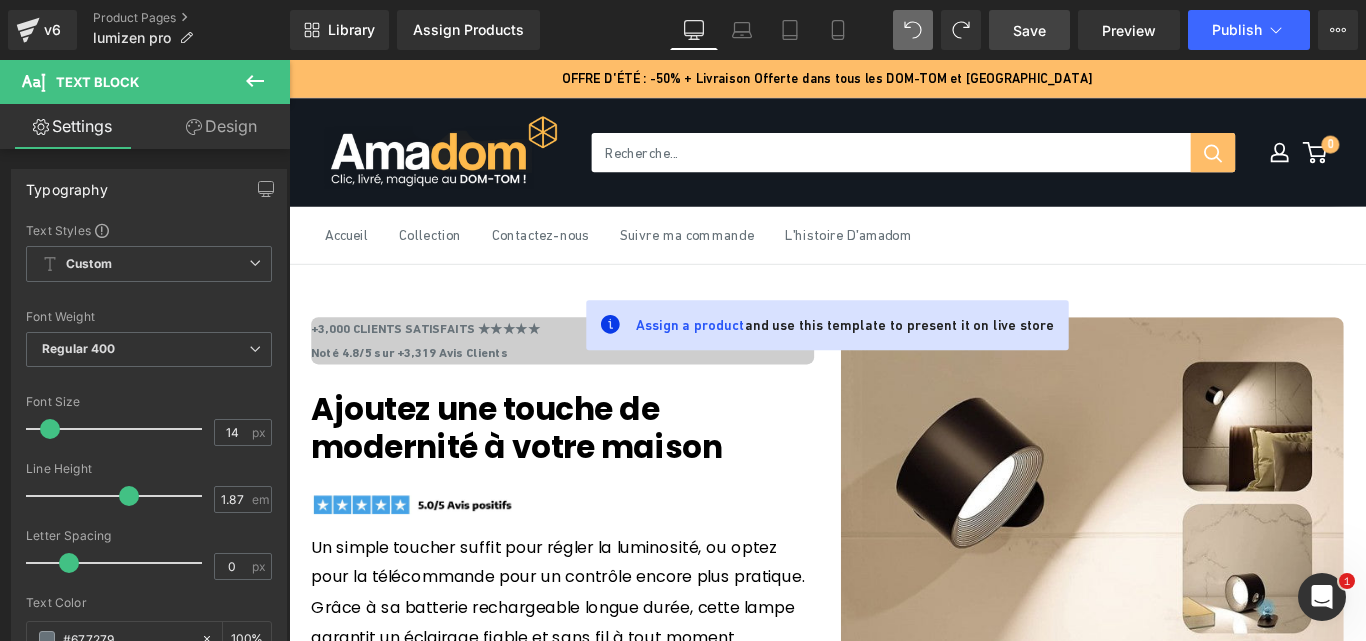 click on "Save" at bounding box center (1029, 30) 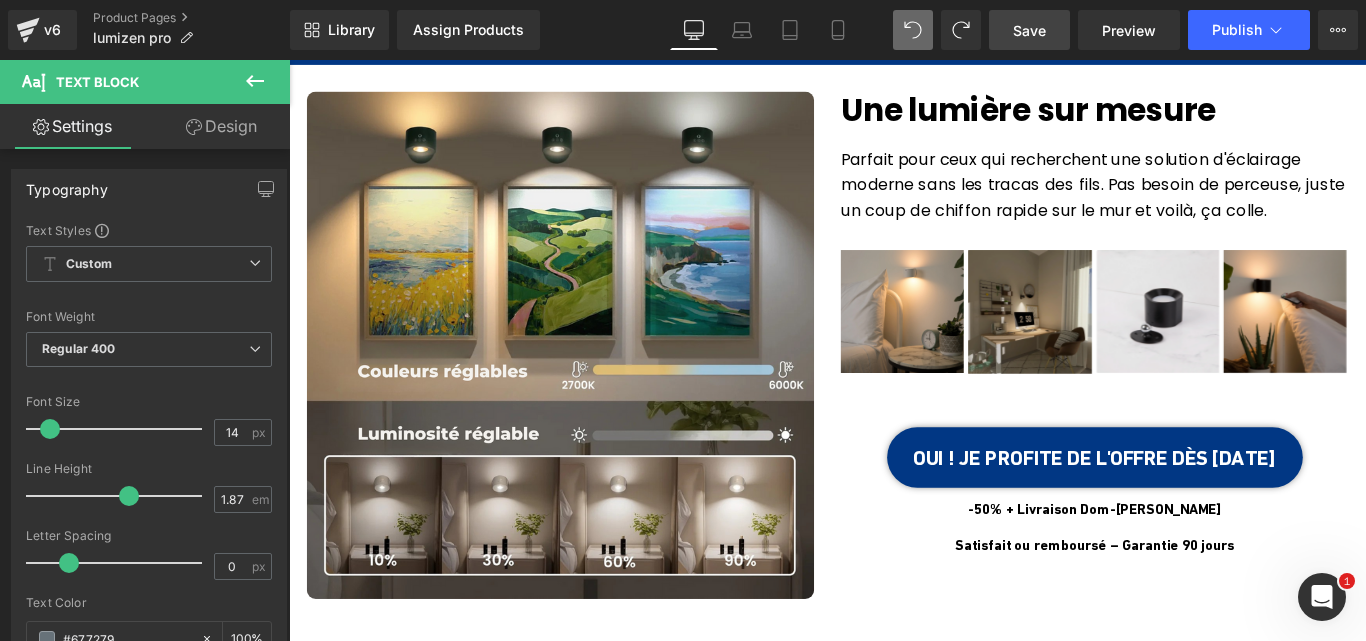 scroll, scrollTop: 936, scrollLeft: 0, axis: vertical 